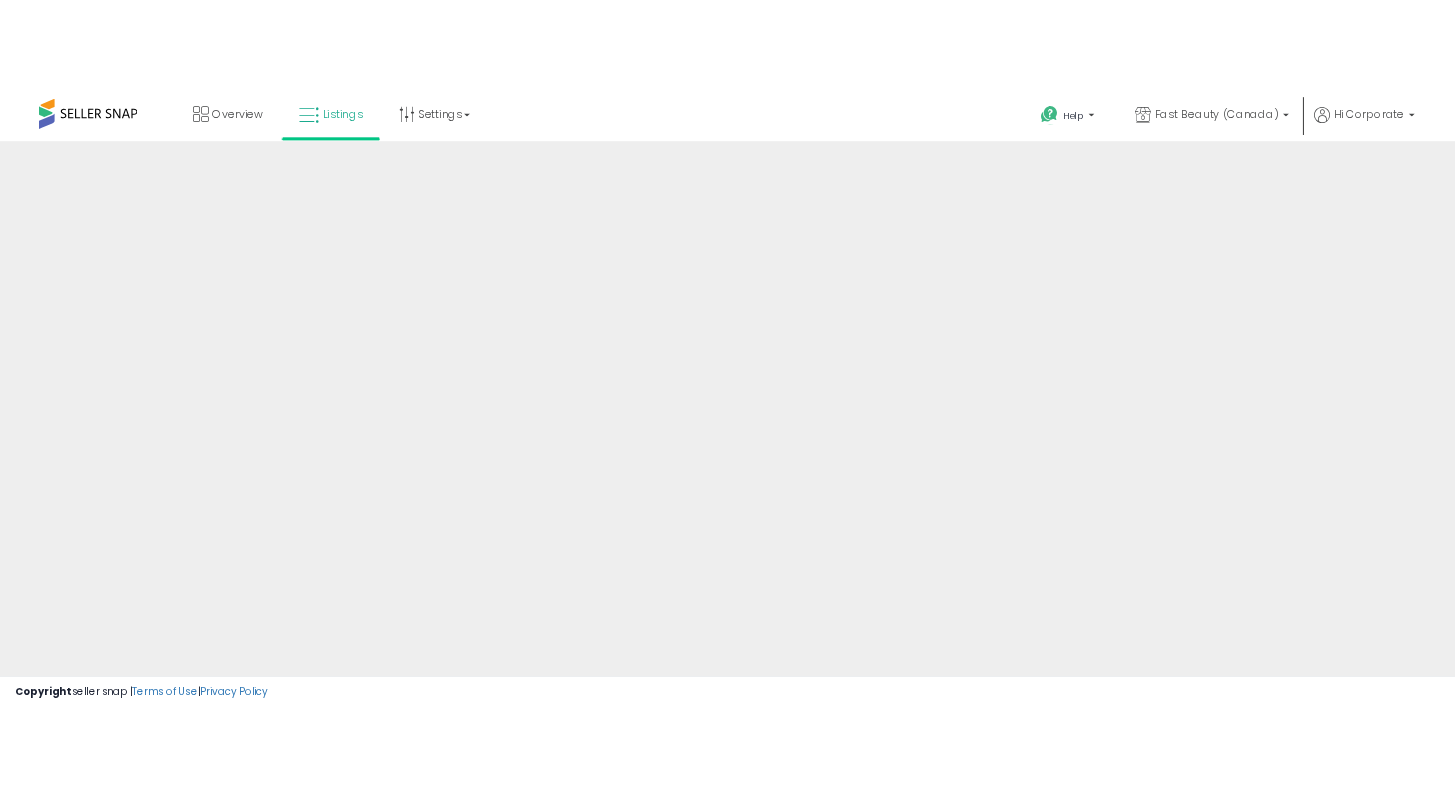 scroll, scrollTop: 0, scrollLeft: 0, axis: both 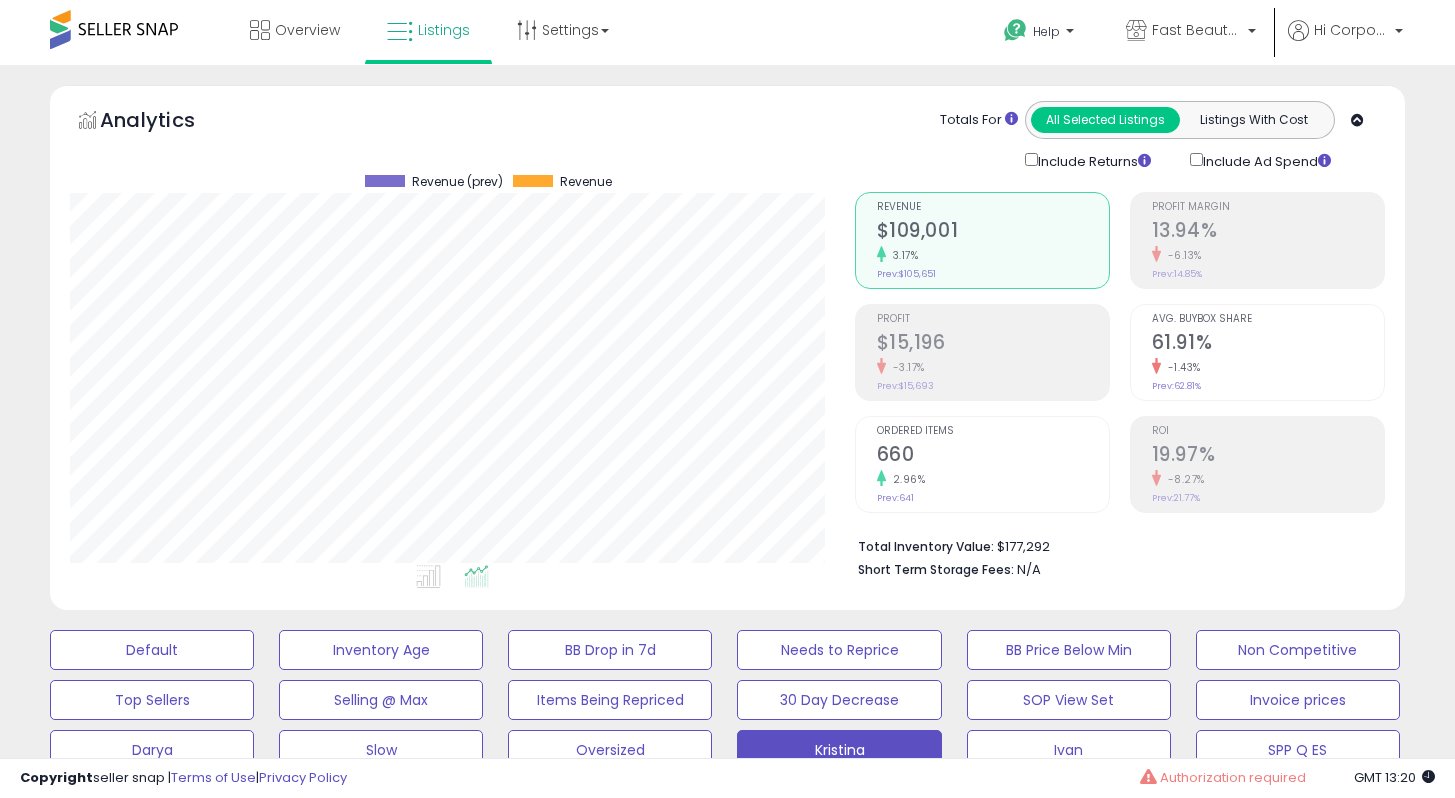 click on "Overview
Listings
Settings" at bounding box center (465, 42) 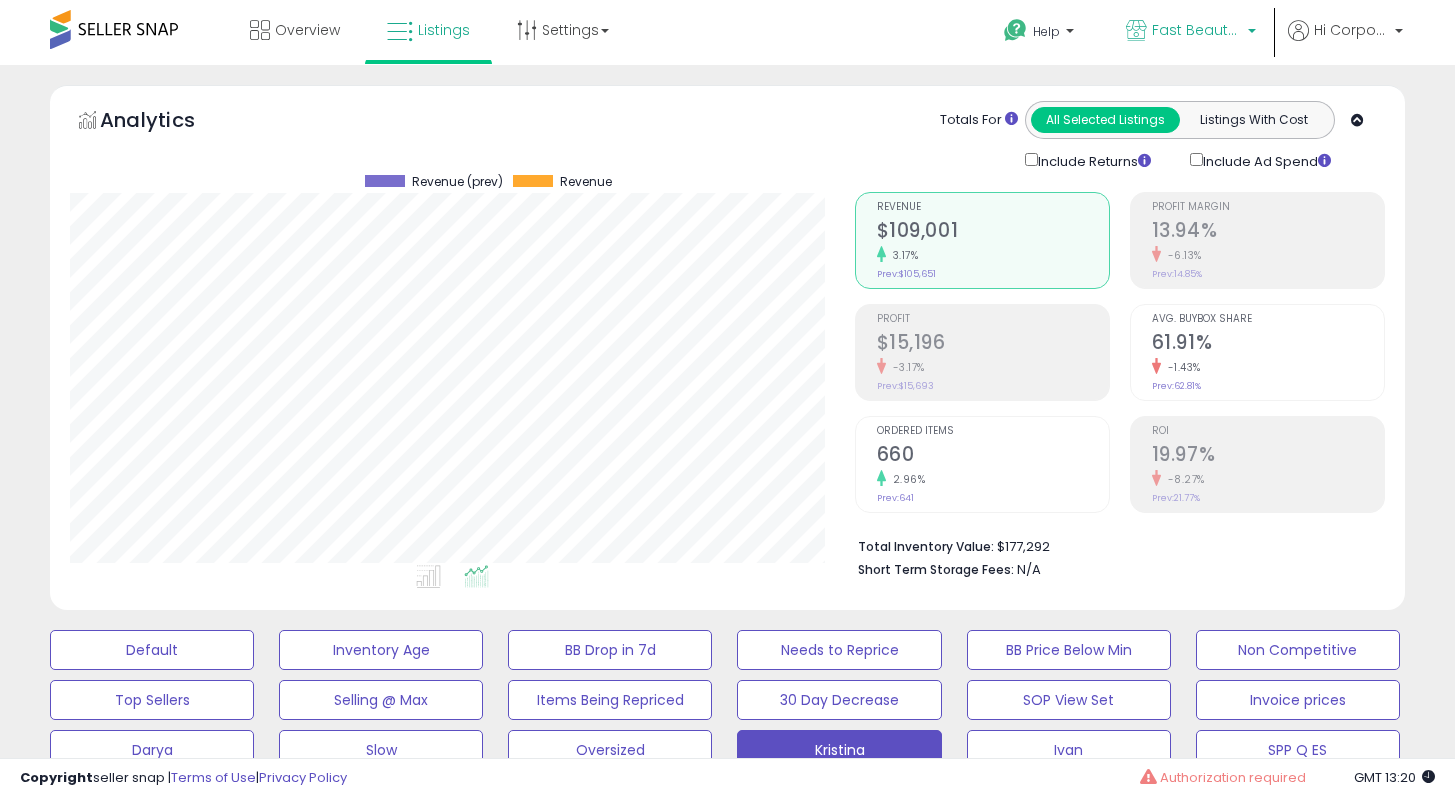 click on "Fast Beauty (Canada)" at bounding box center [1191, 32] 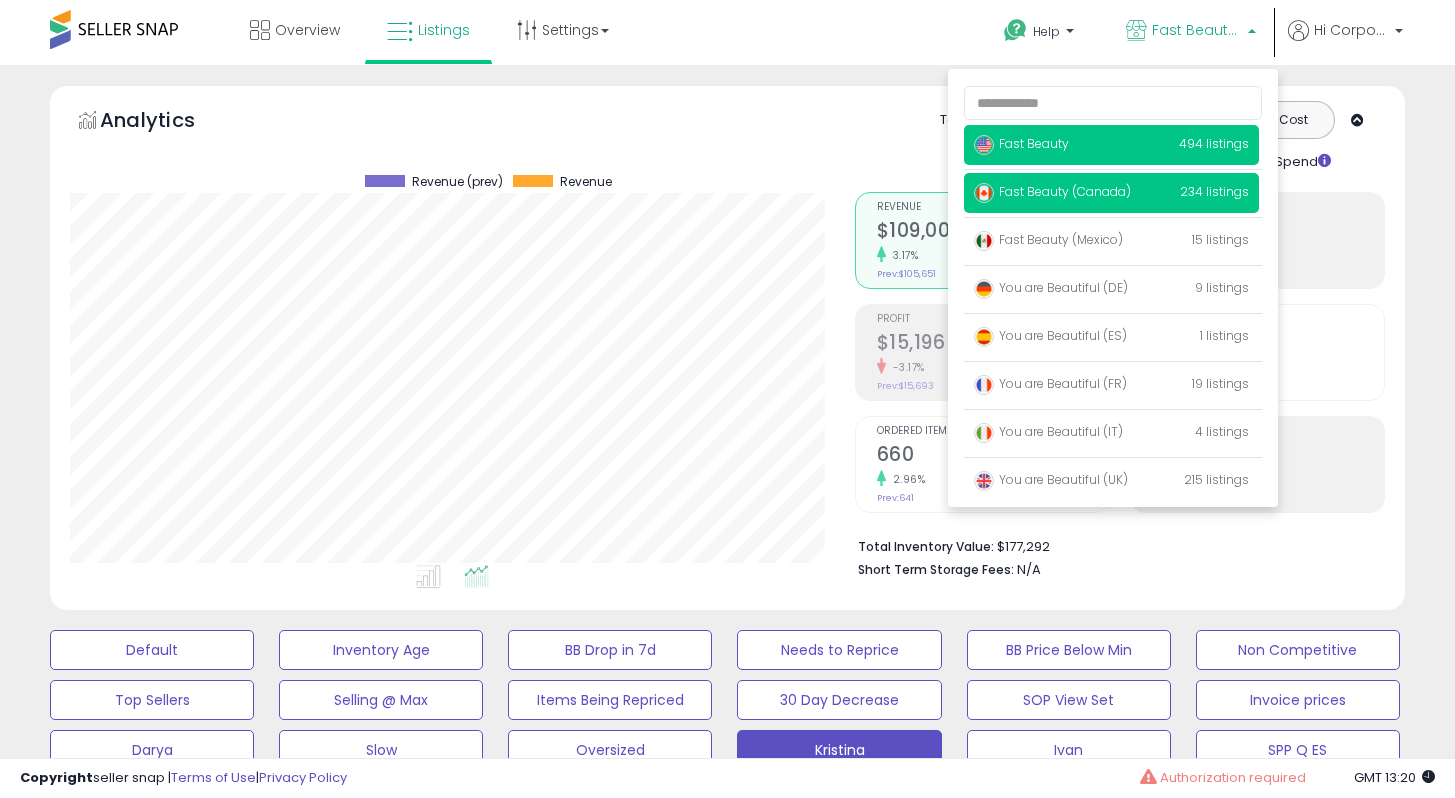 click on "Fast Beauty" at bounding box center [1021, 143] 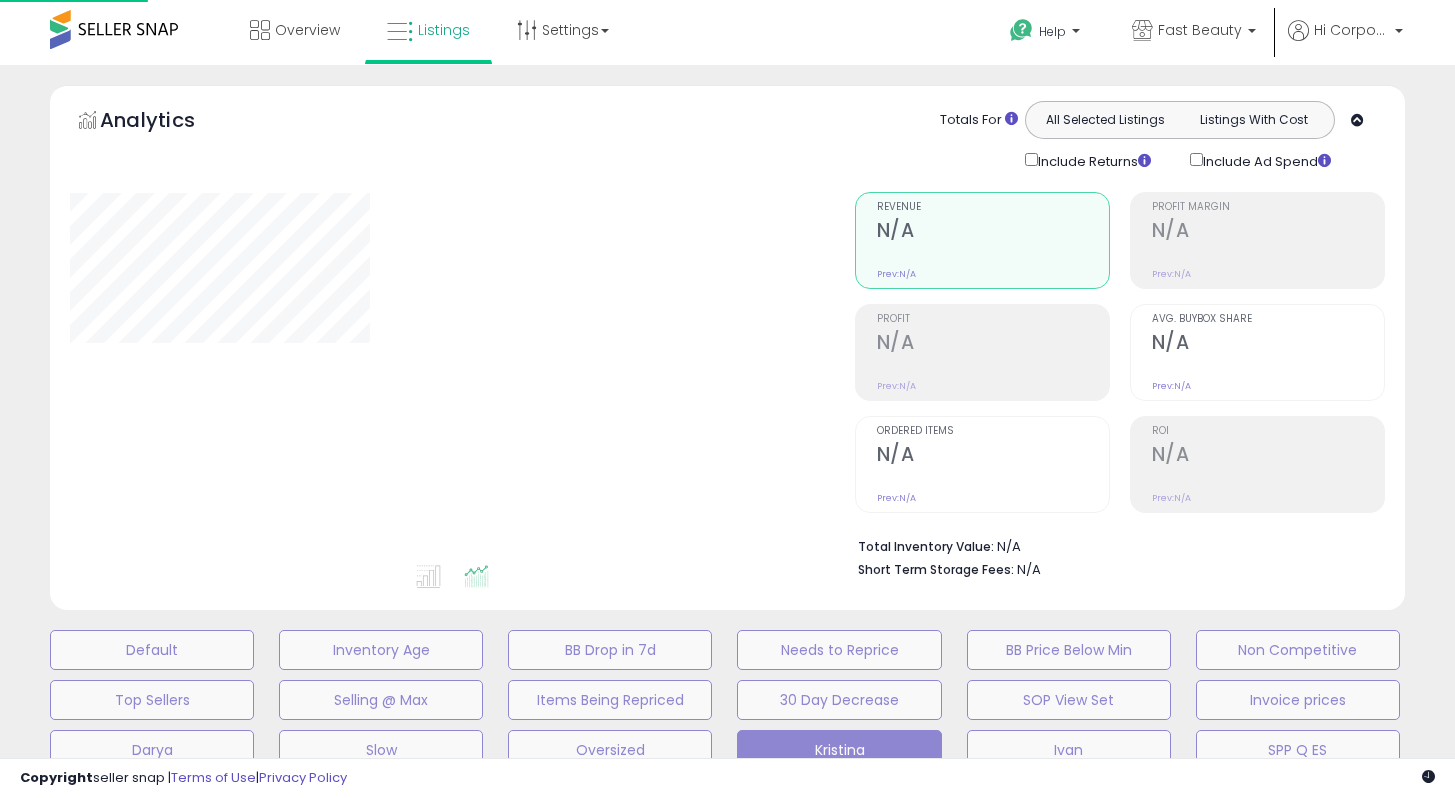 scroll, scrollTop: 0, scrollLeft: 0, axis: both 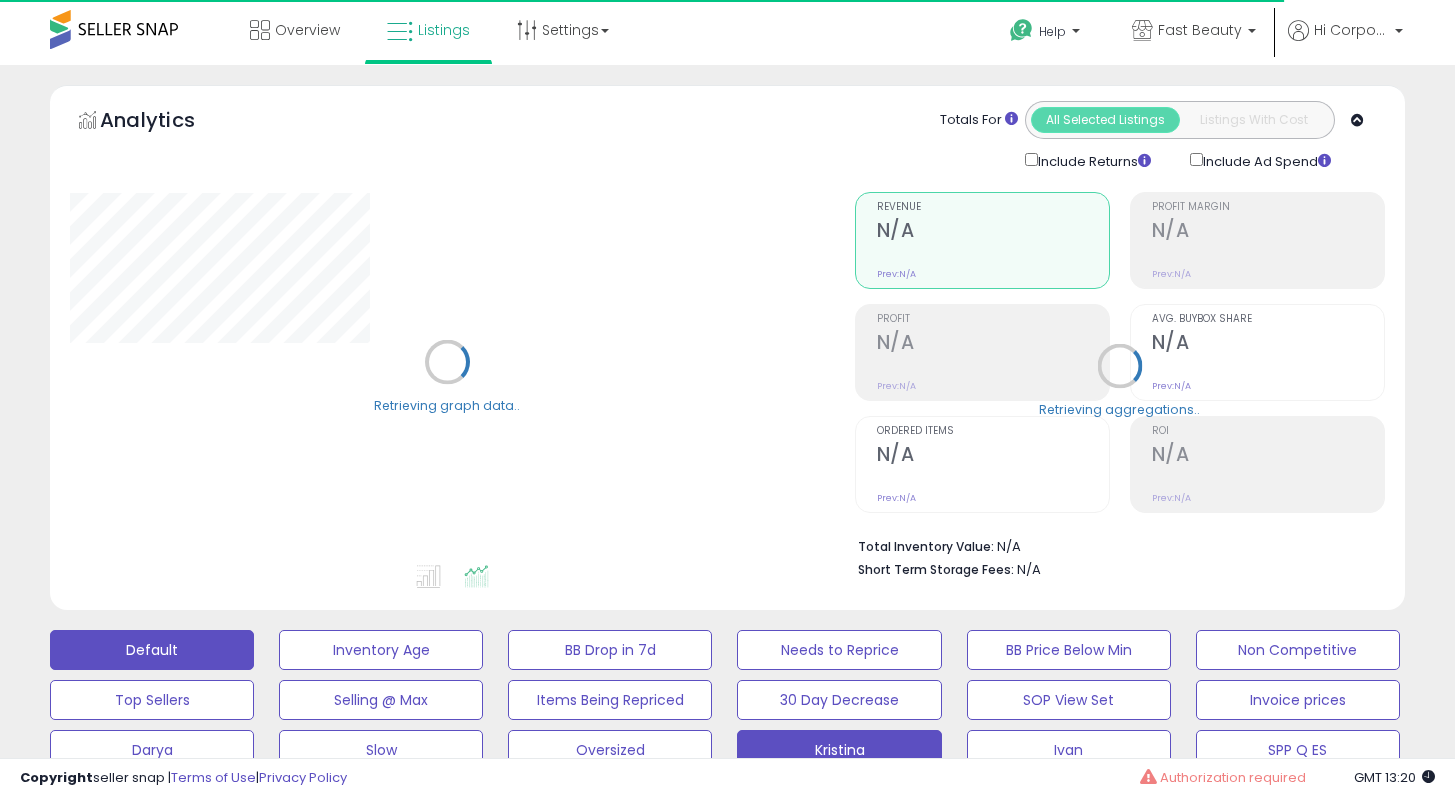 click on "Default" at bounding box center (152, 650) 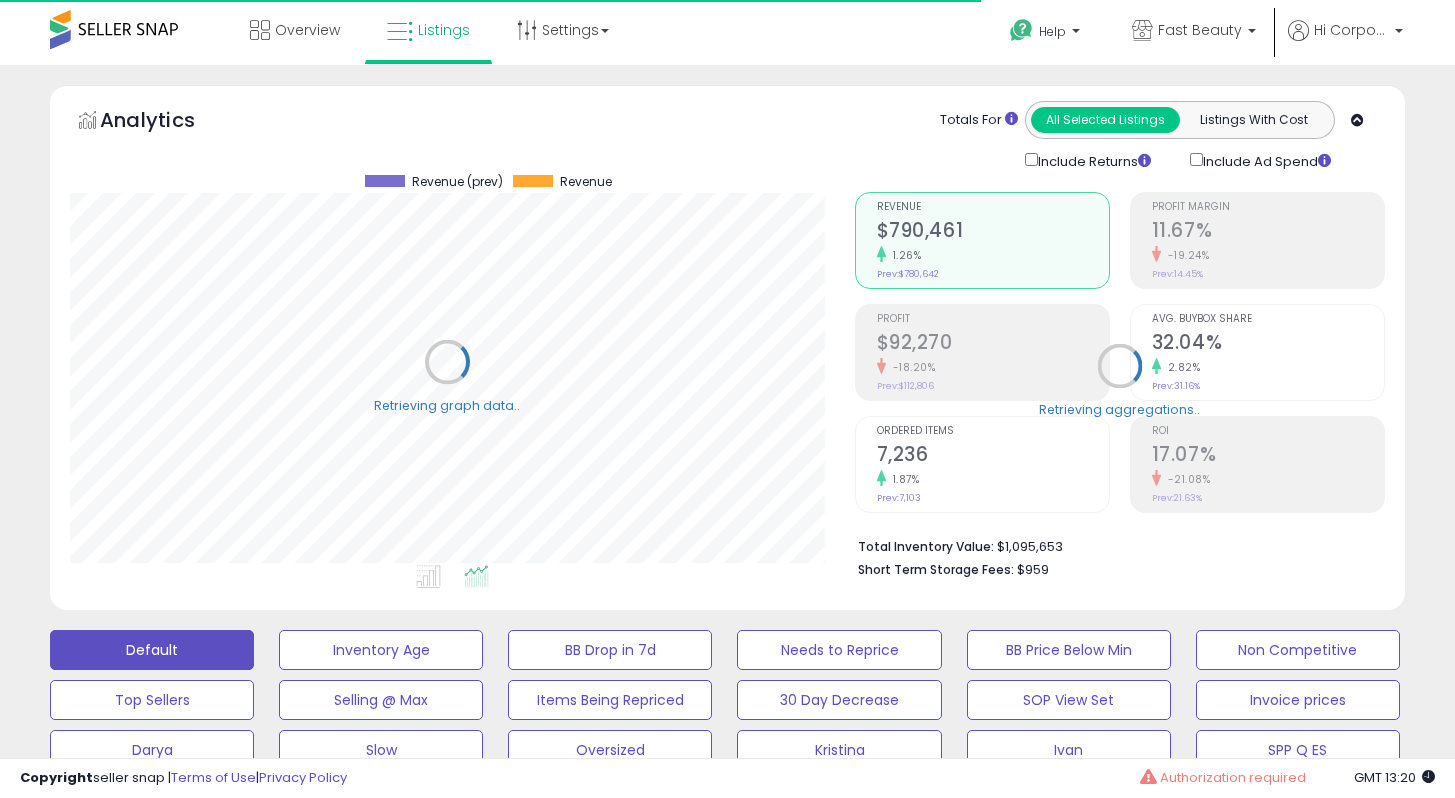 scroll, scrollTop: 50, scrollLeft: 0, axis: vertical 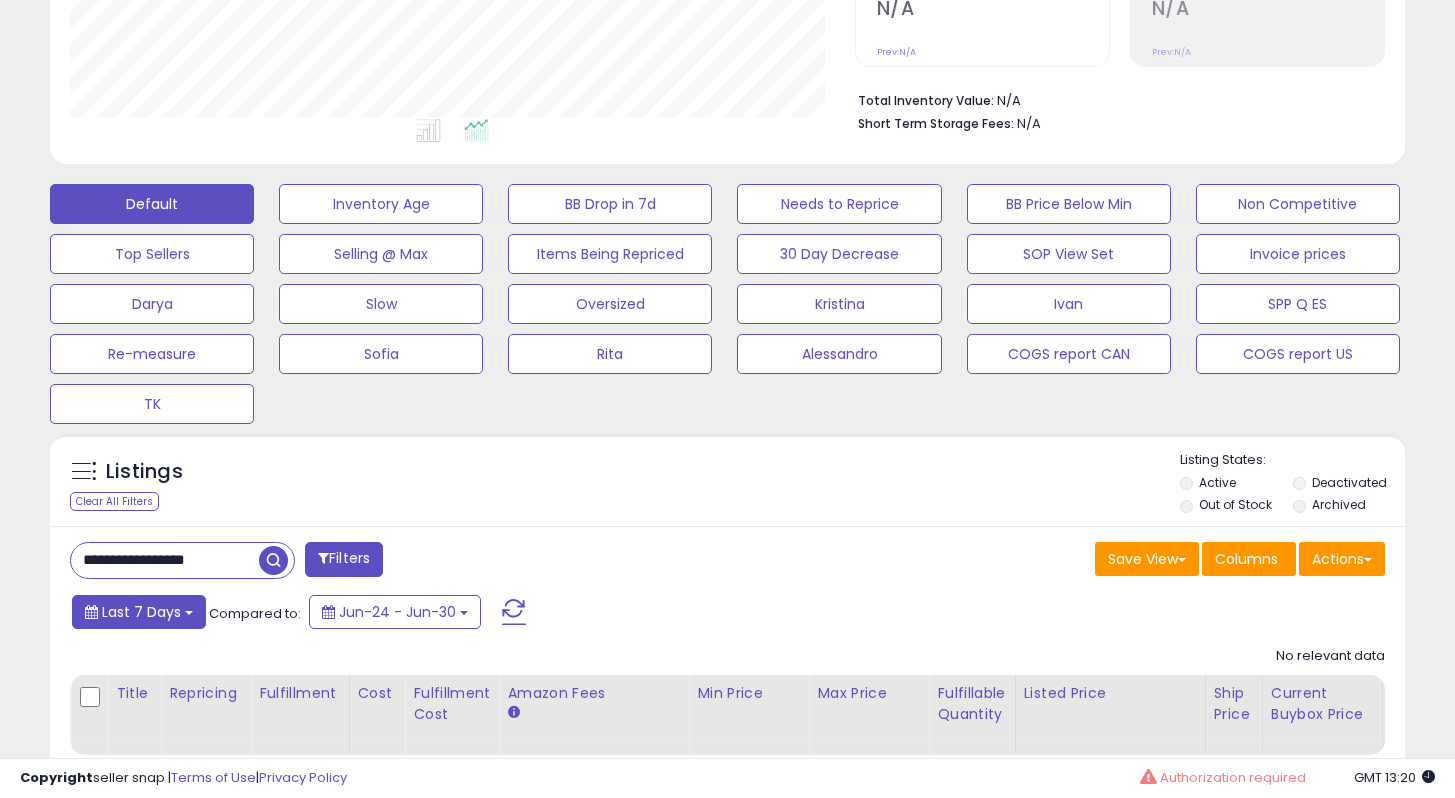 click on "Last 7 Days" at bounding box center [141, 612] 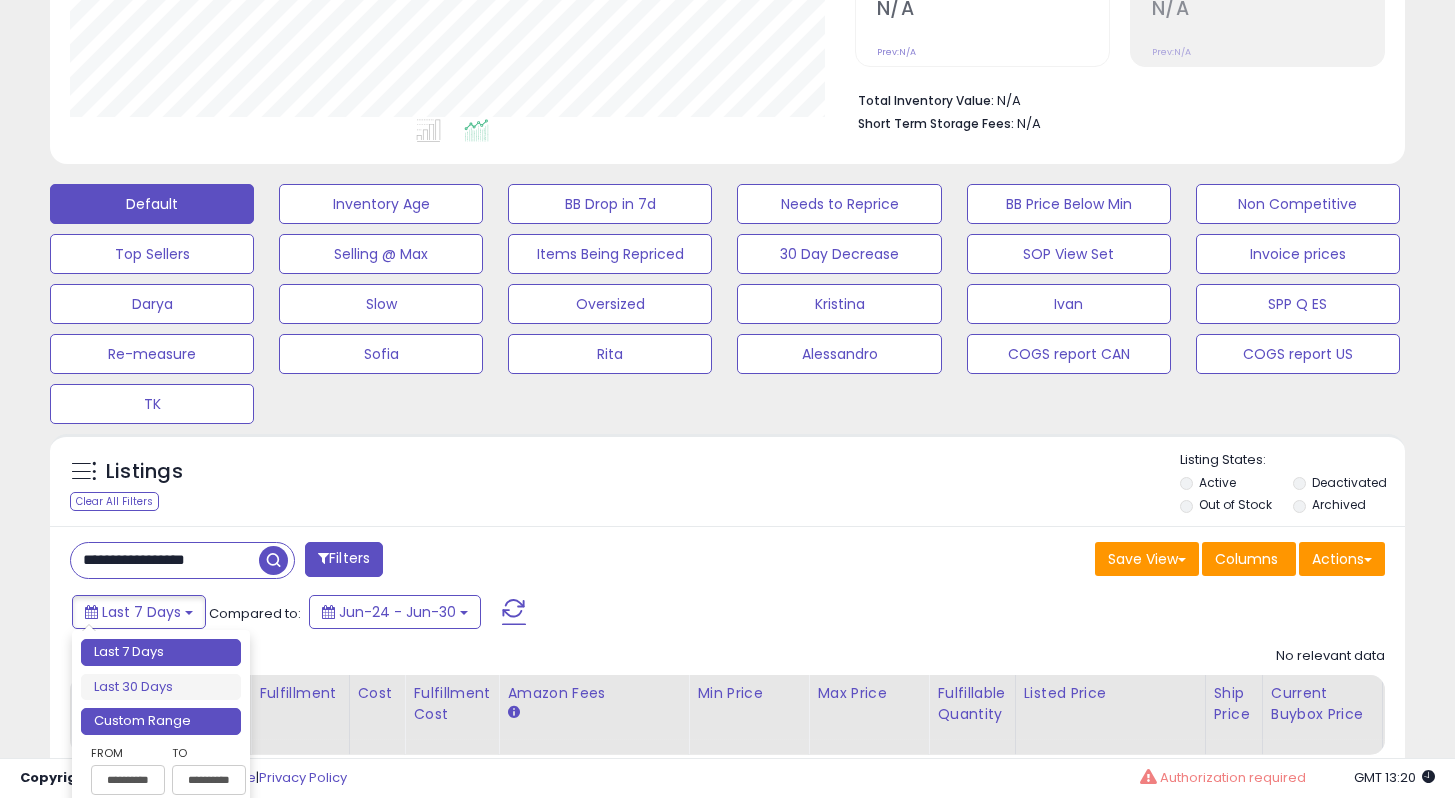 click on "Custom Range" at bounding box center [161, 721] 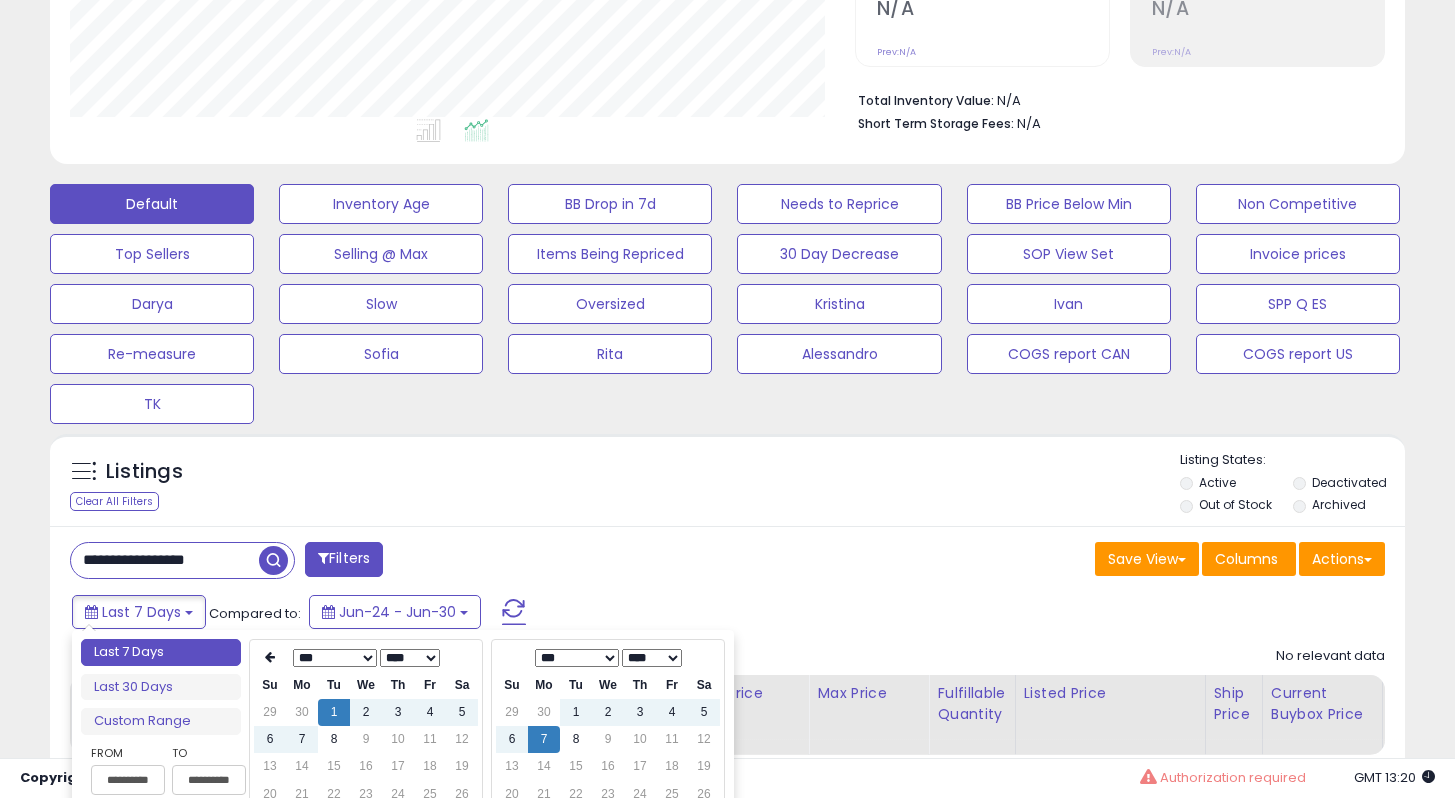 click on "**** **** **** **** **** **** **** **** **** **** **** **** **** **** **** **** **** **** **** **** **** **** **** **** **** **** **** **** **** **** **** **** **** **** **** **** **** **** **** **** **** **** **** **** **** **** **** **** **** **** ****" at bounding box center (410, 658) 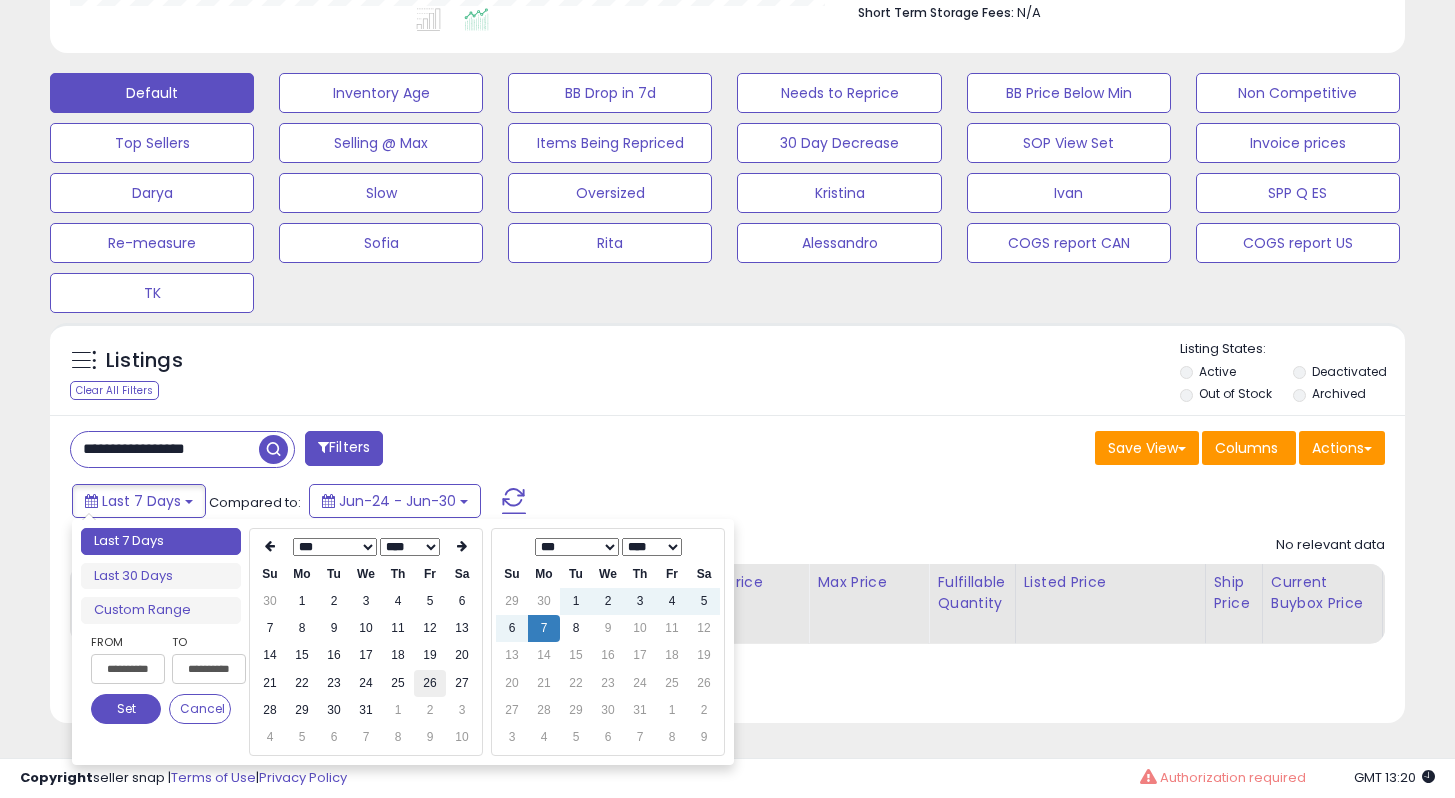 scroll, scrollTop: 572, scrollLeft: 0, axis: vertical 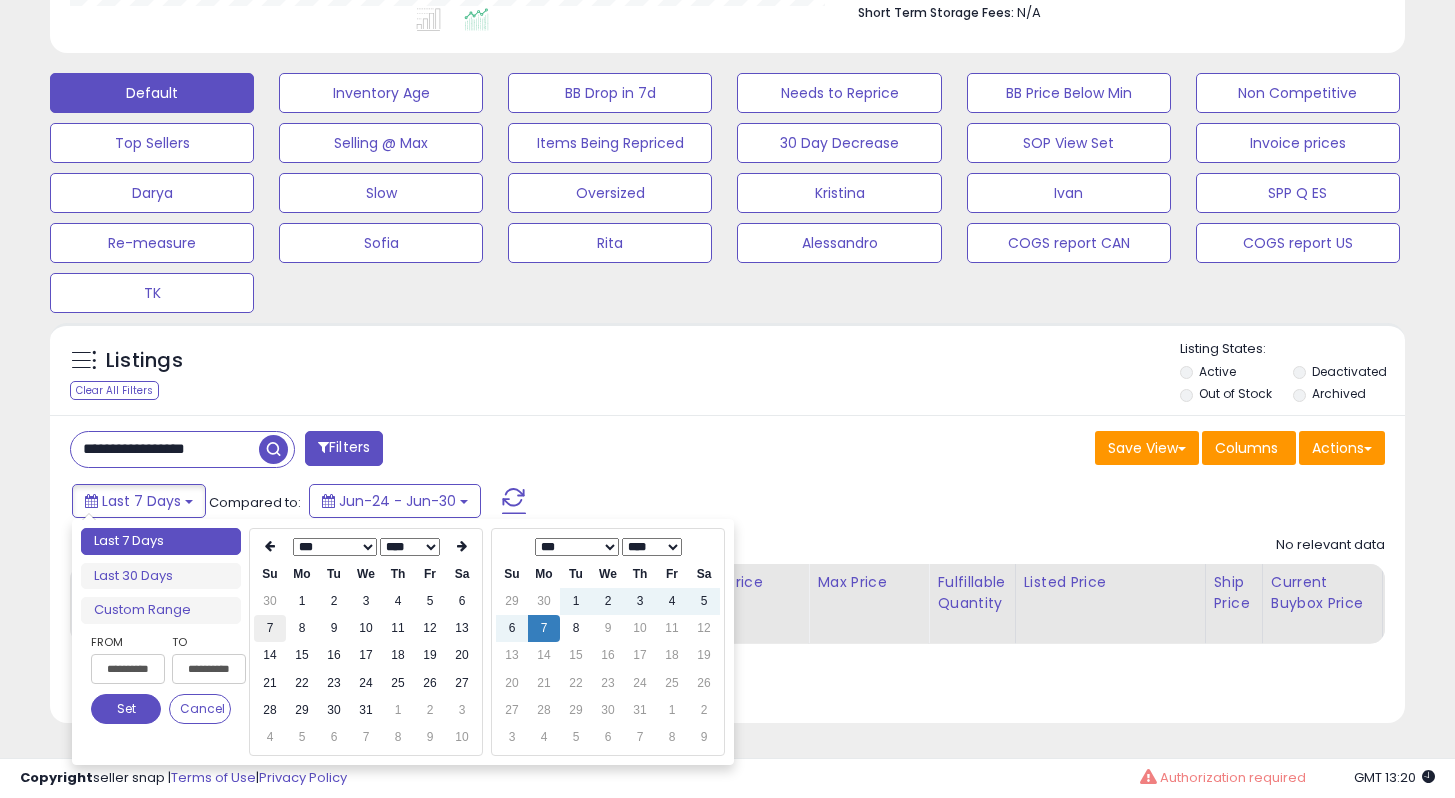 click on "7" at bounding box center [270, 601] 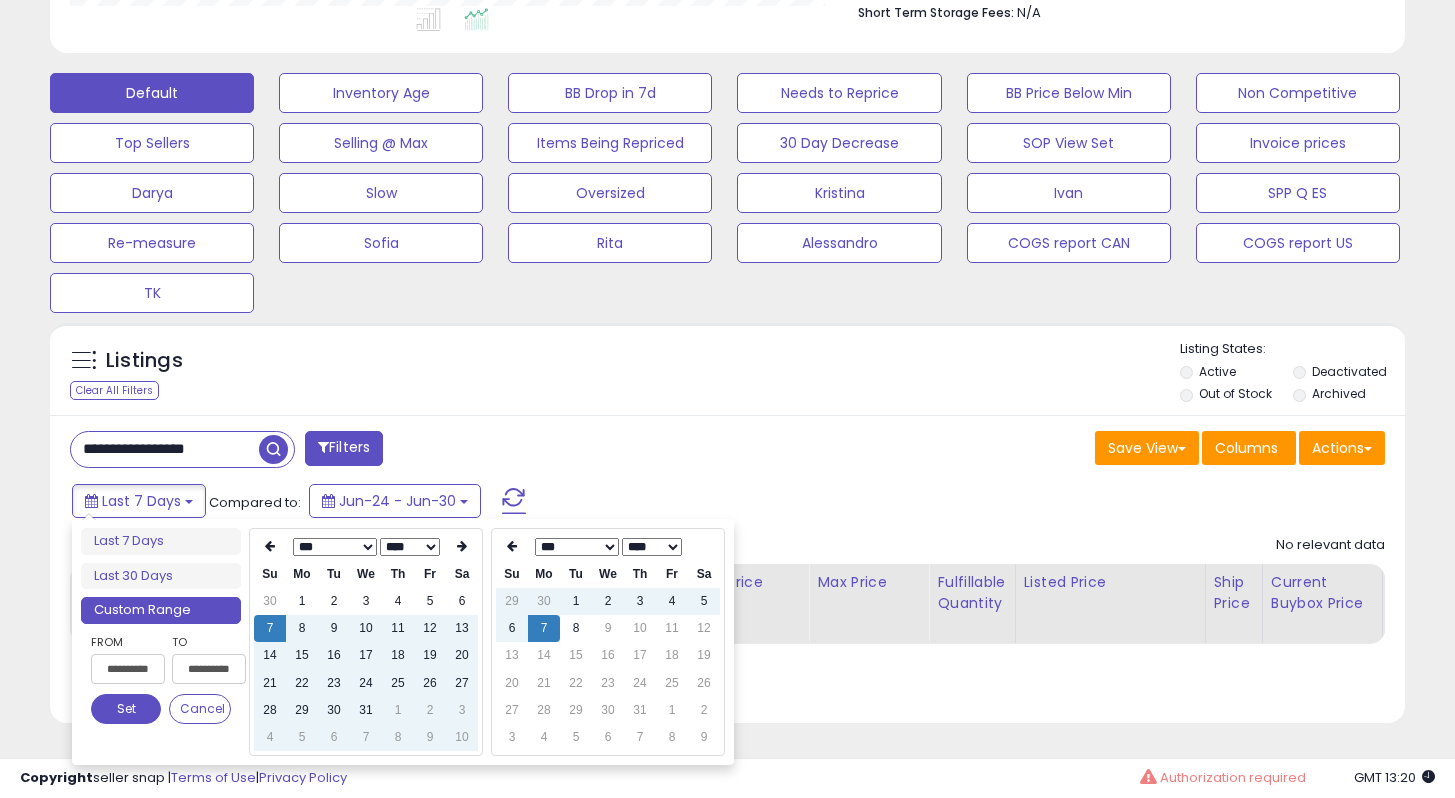 click on "Set" at bounding box center [126, 709] 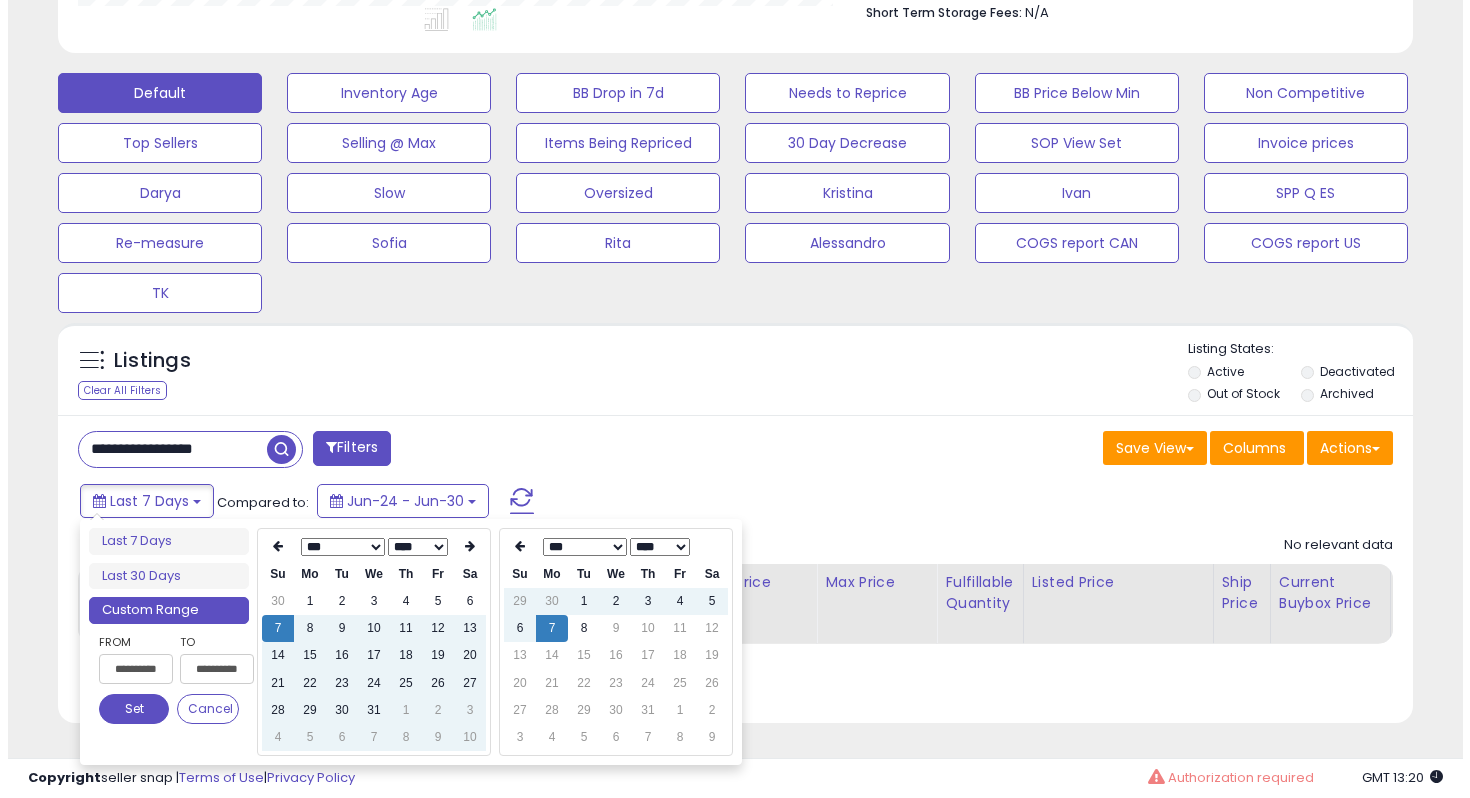 scroll, scrollTop: 566, scrollLeft: 0, axis: vertical 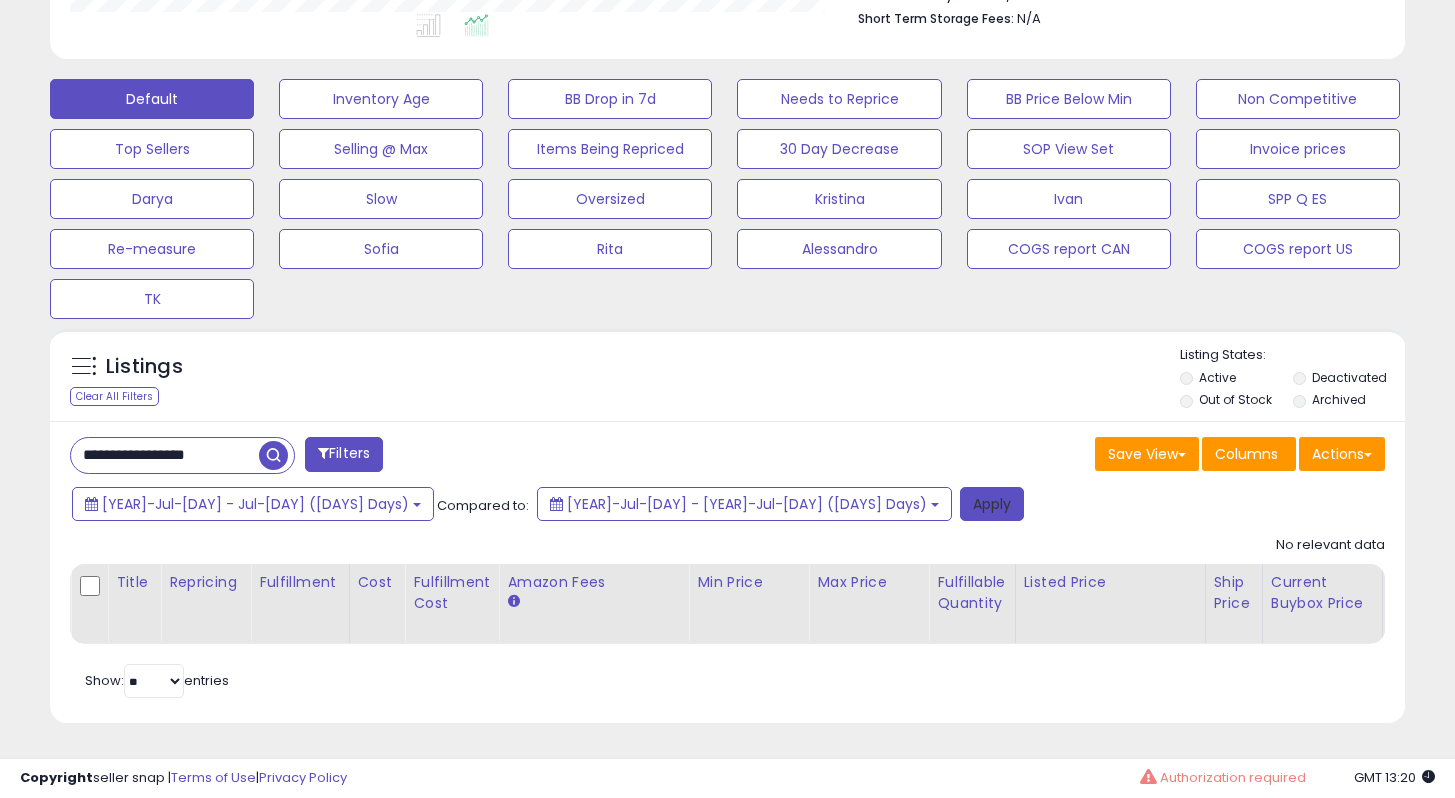 click on "Apply" at bounding box center (992, 504) 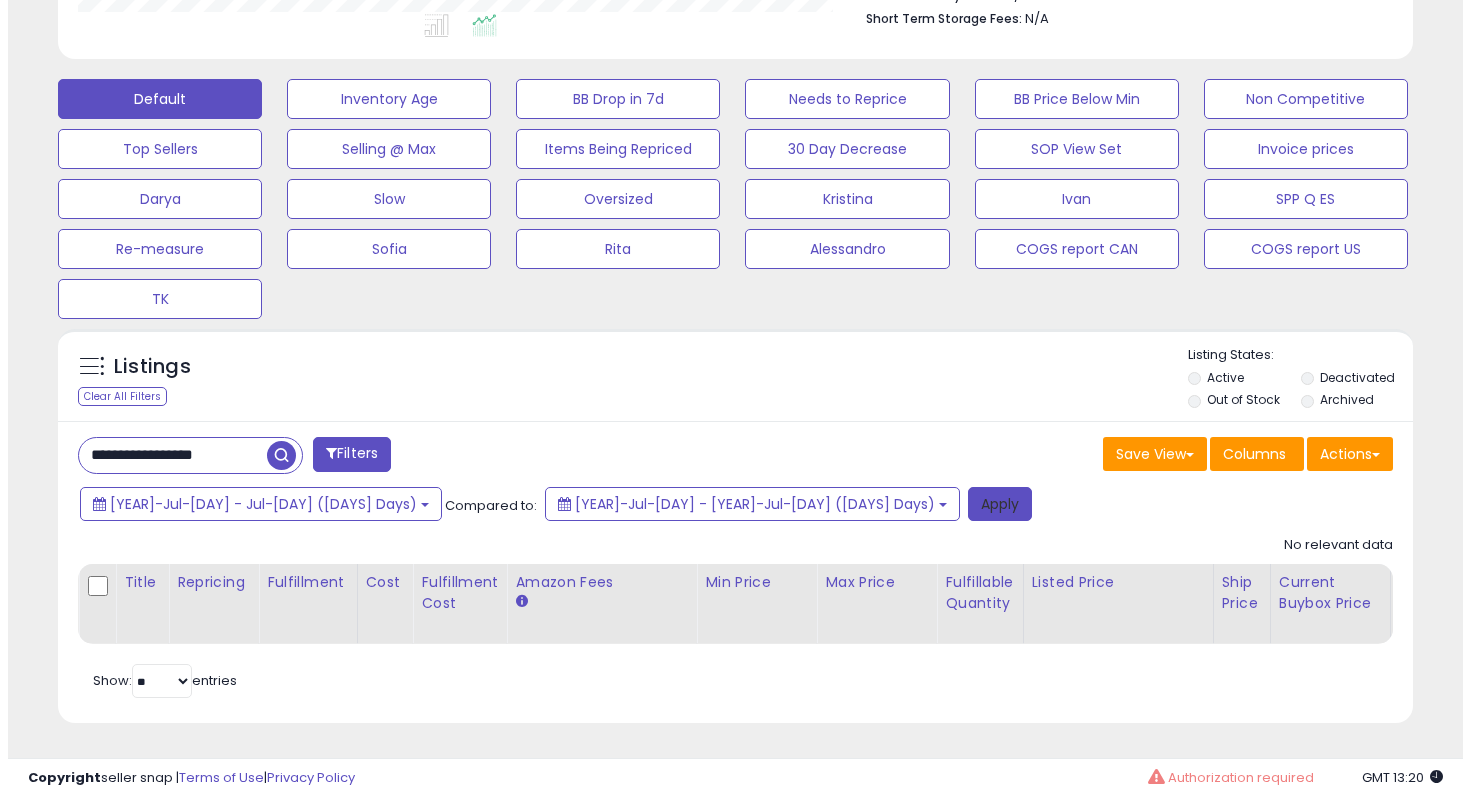 scroll, scrollTop: 999590, scrollLeft: 999206, axis: both 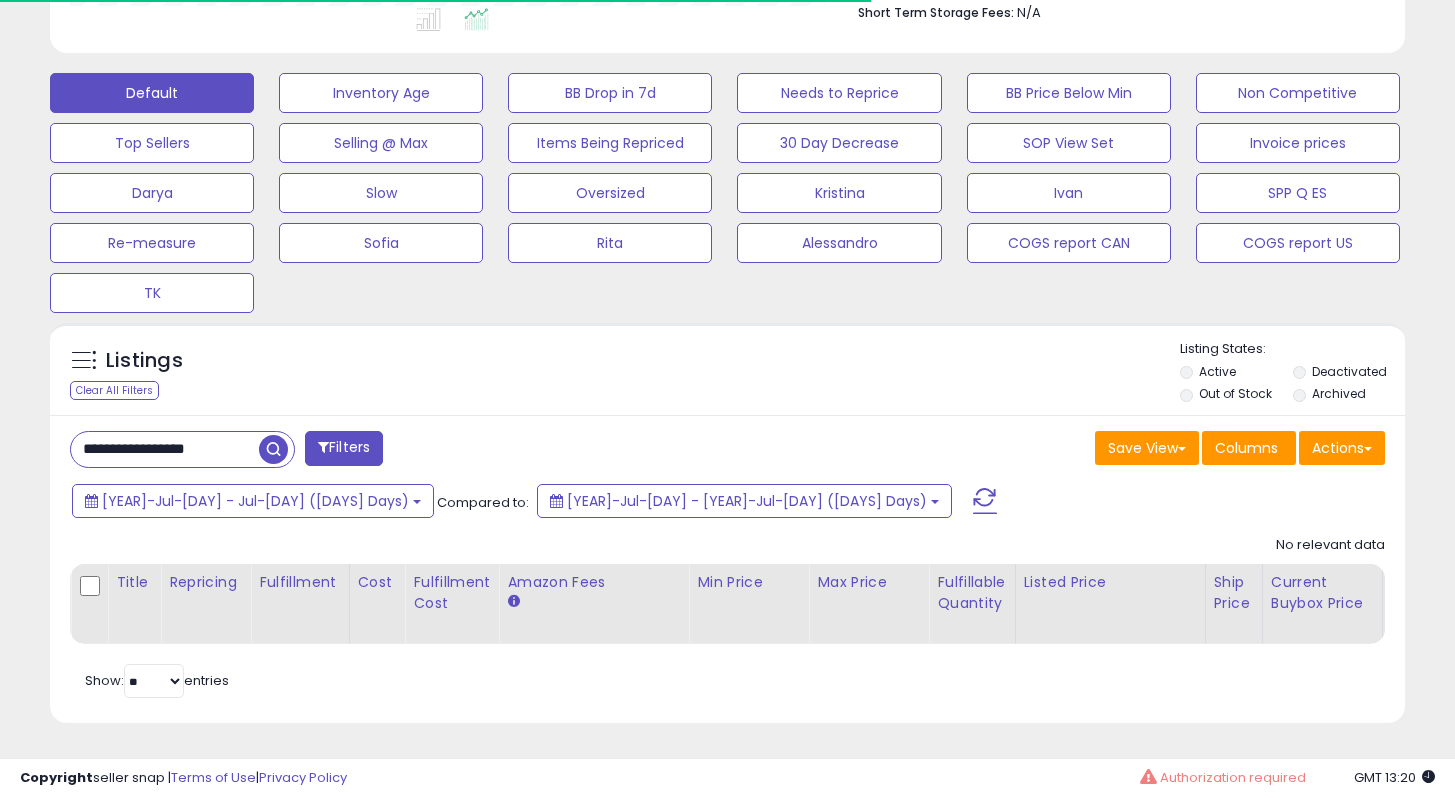 click on "**********" at bounding box center [165, 449] 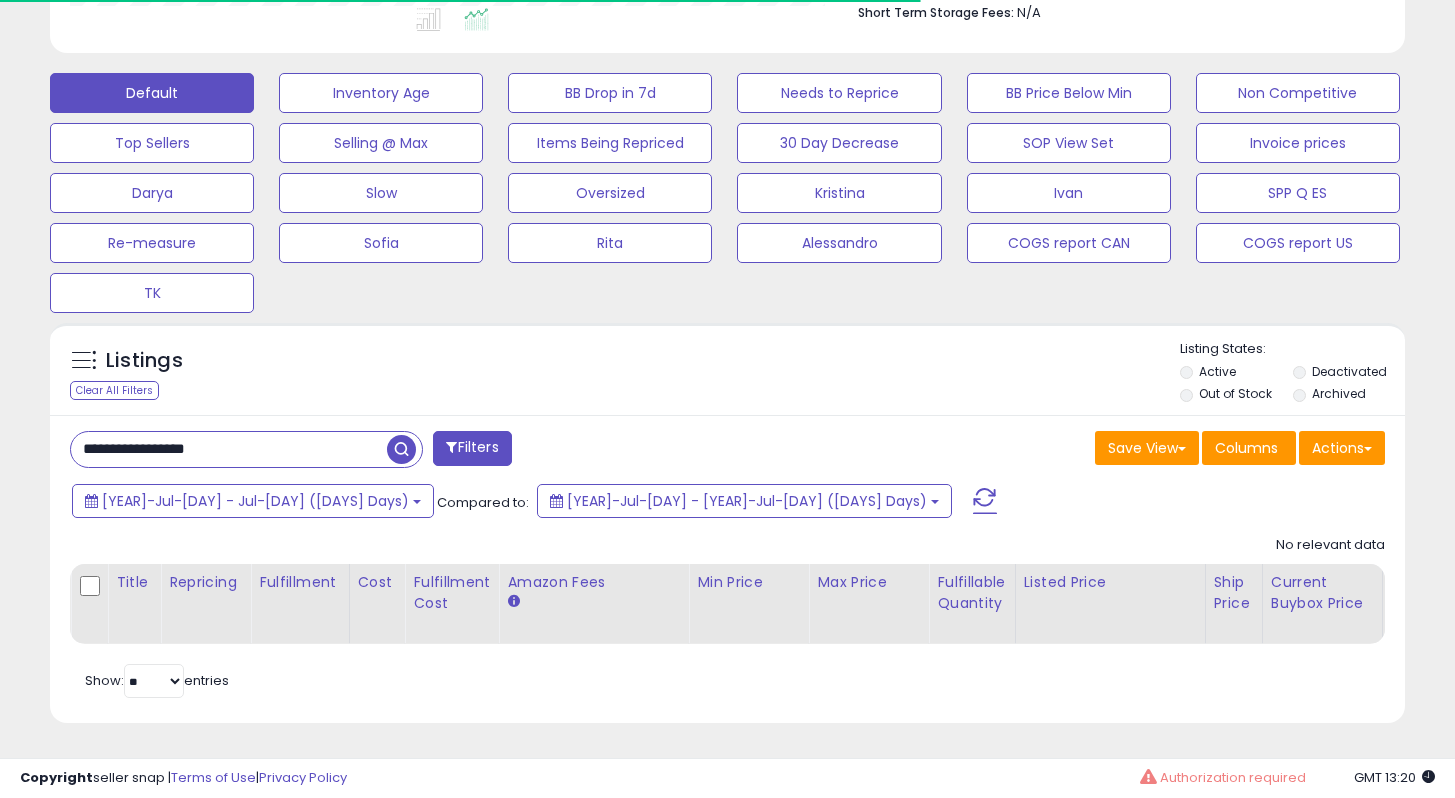 click on "**********" at bounding box center (229, 449) 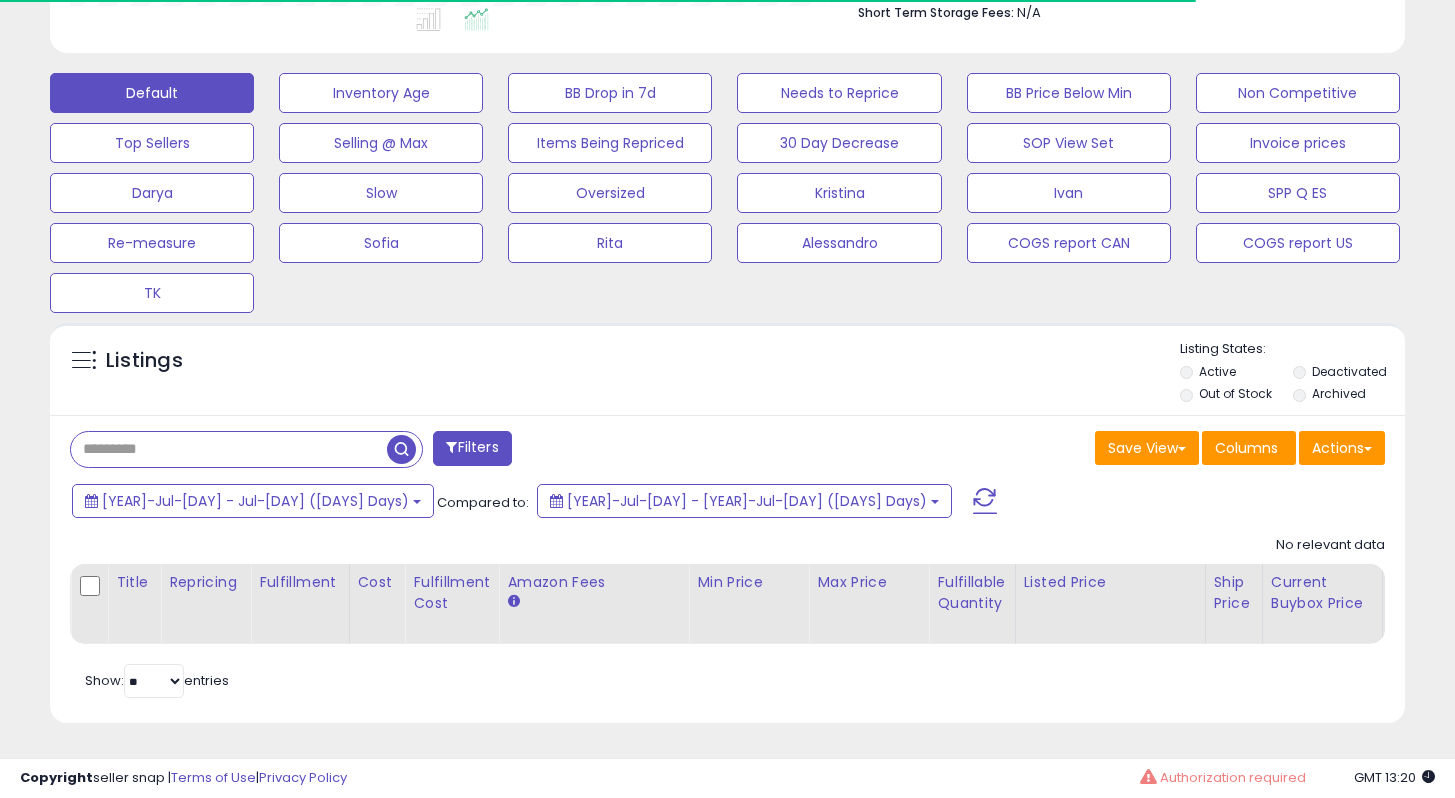type 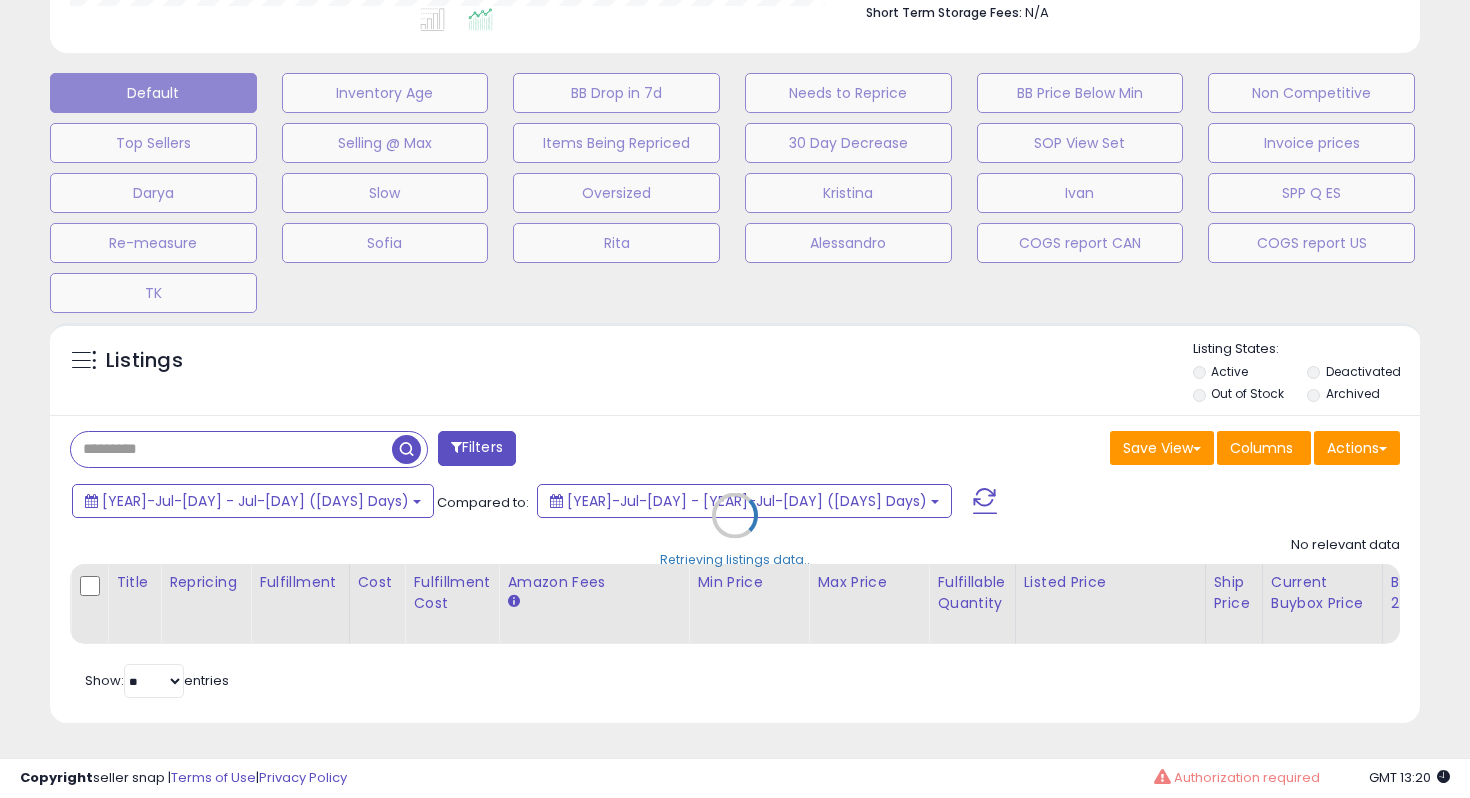 scroll, scrollTop: 0, scrollLeft: 0, axis: both 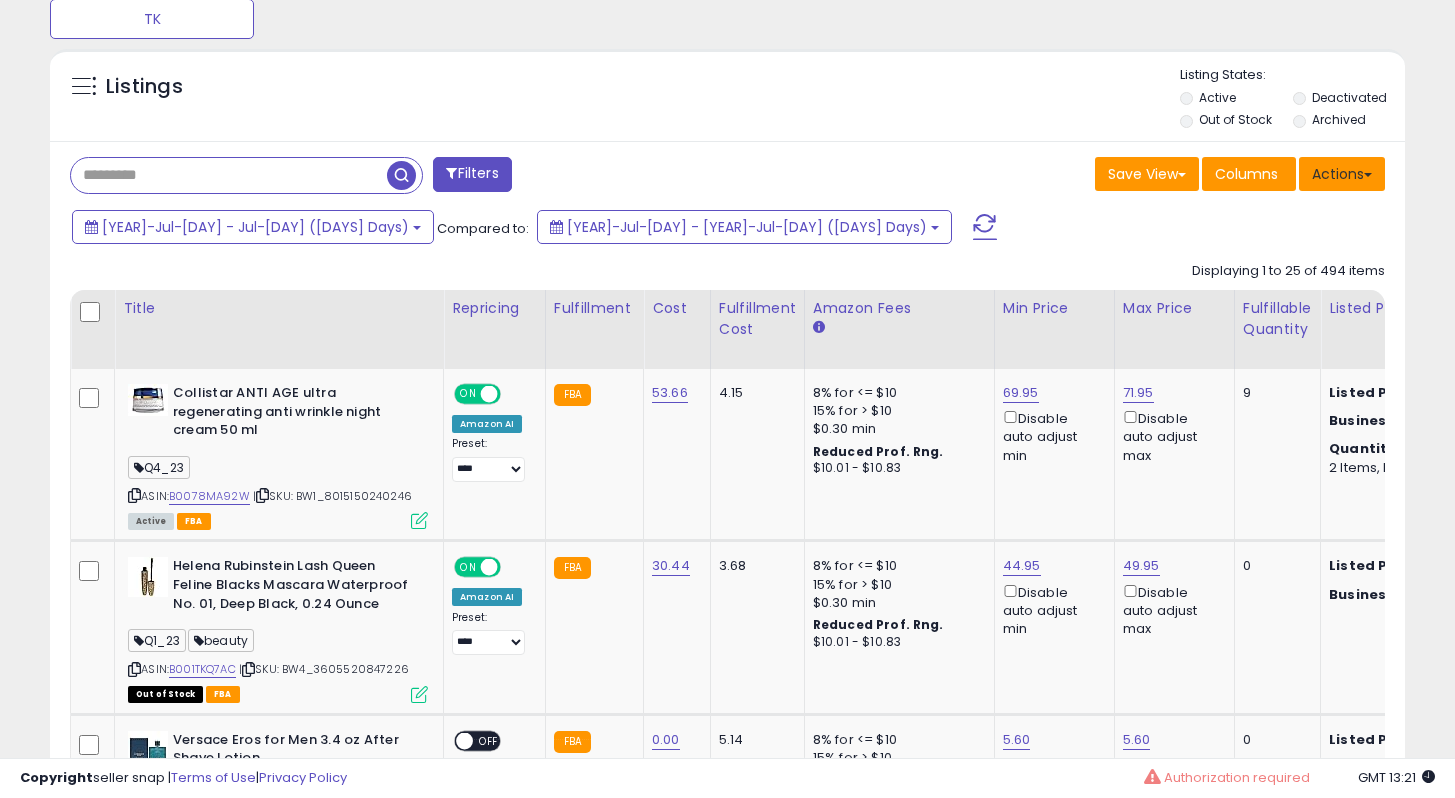 click on "Actions" at bounding box center [1342, 174] 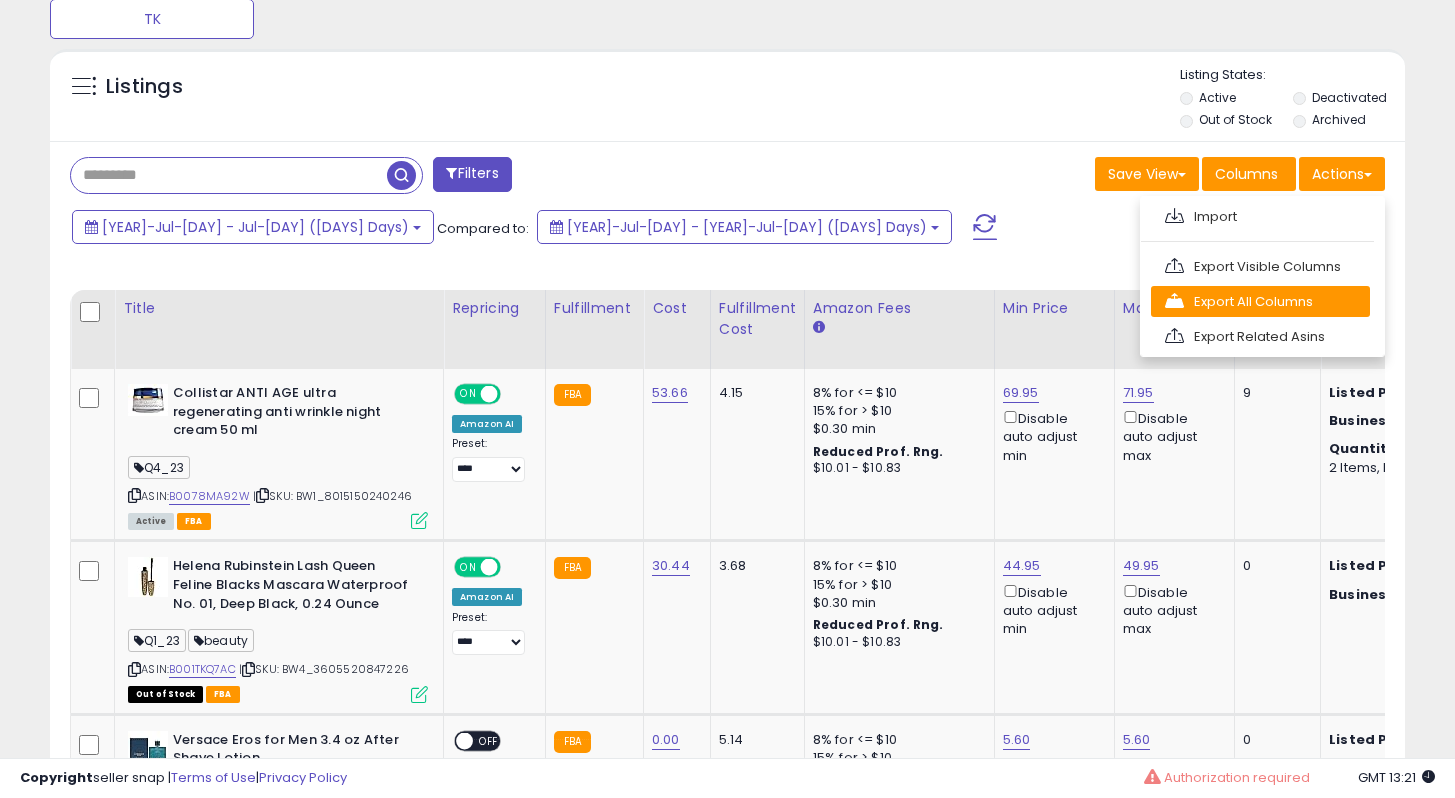 click on "Export All Columns" at bounding box center (1260, 216) 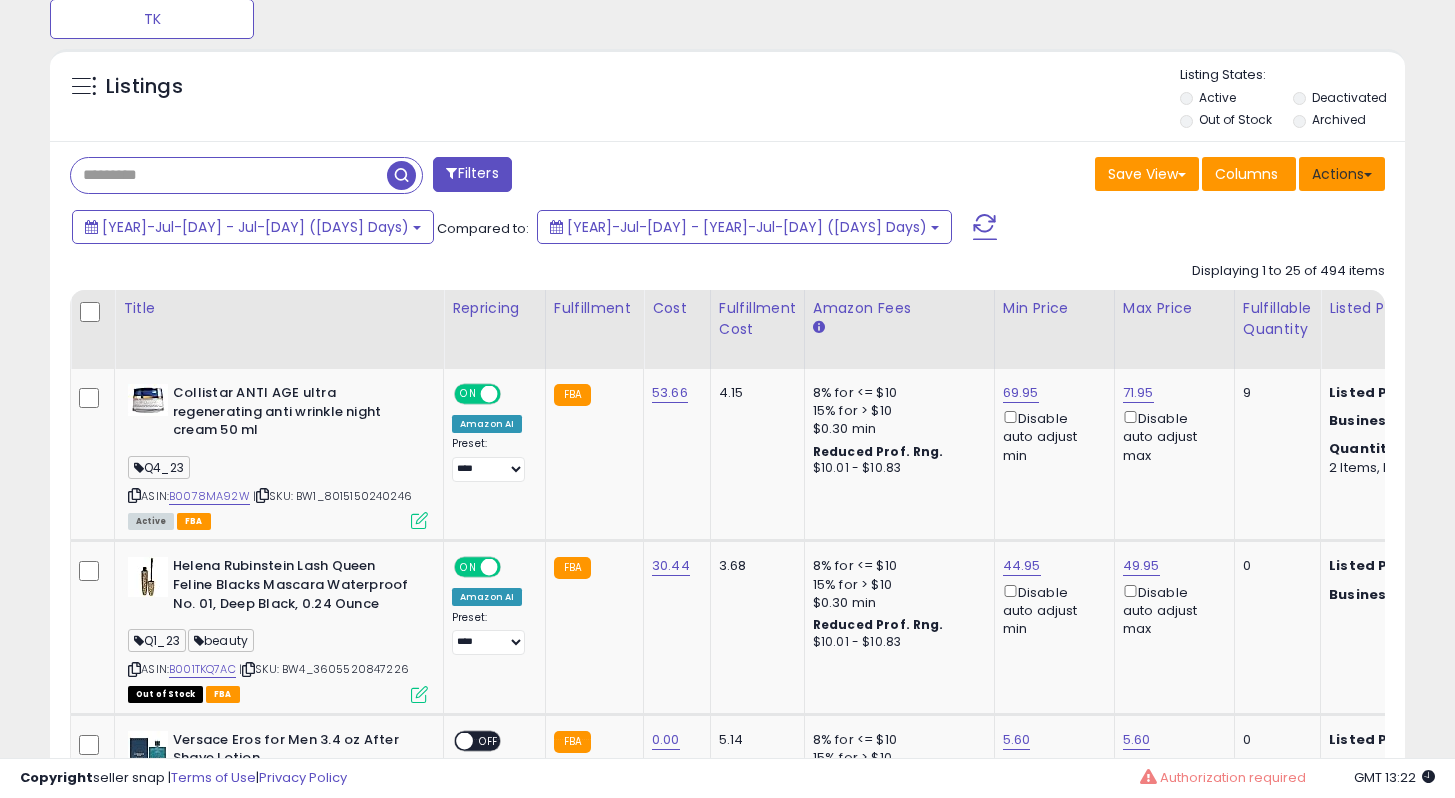click on "Actions" at bounding box center [1342, 174] 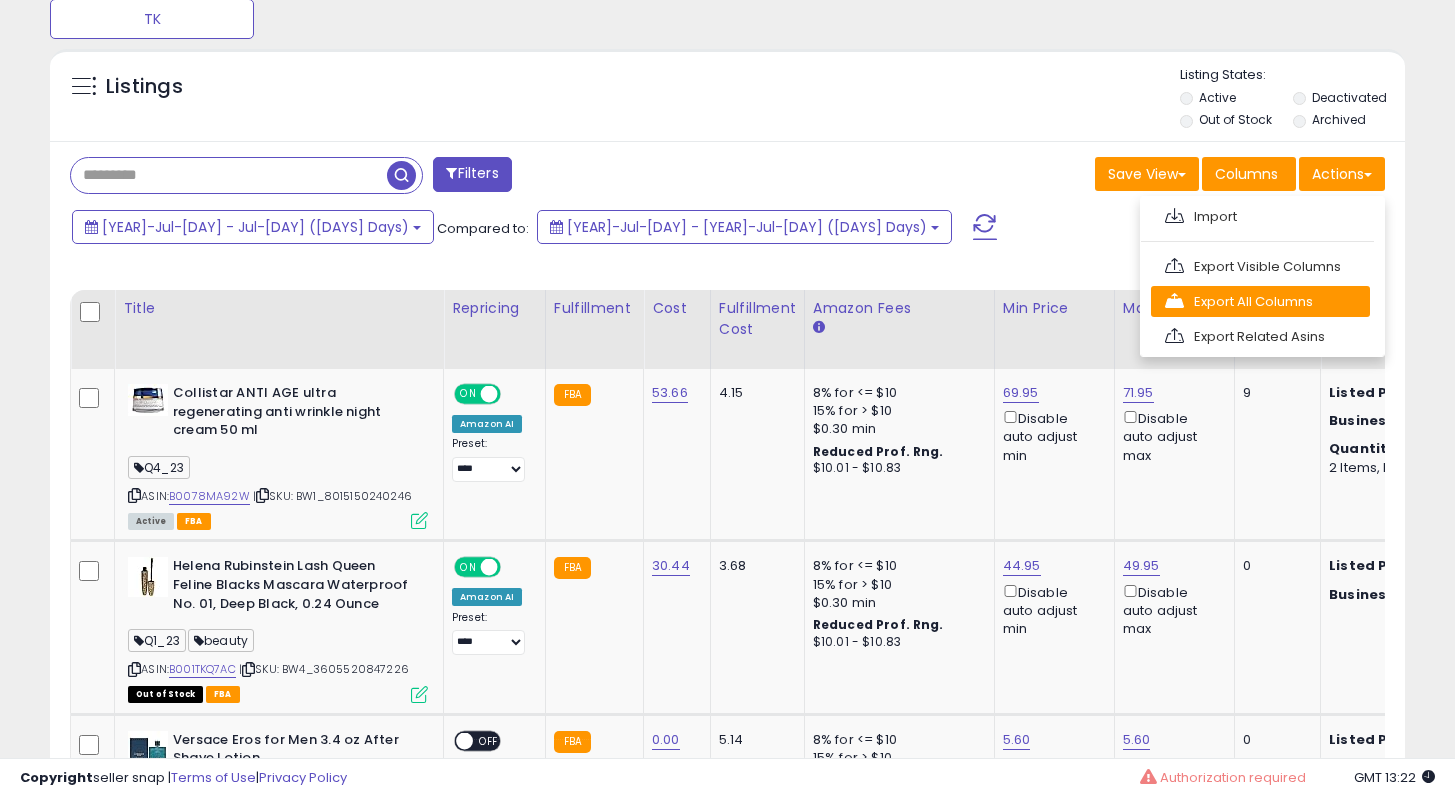 click on "Export All Columns" at bounding box center [1260, 216] 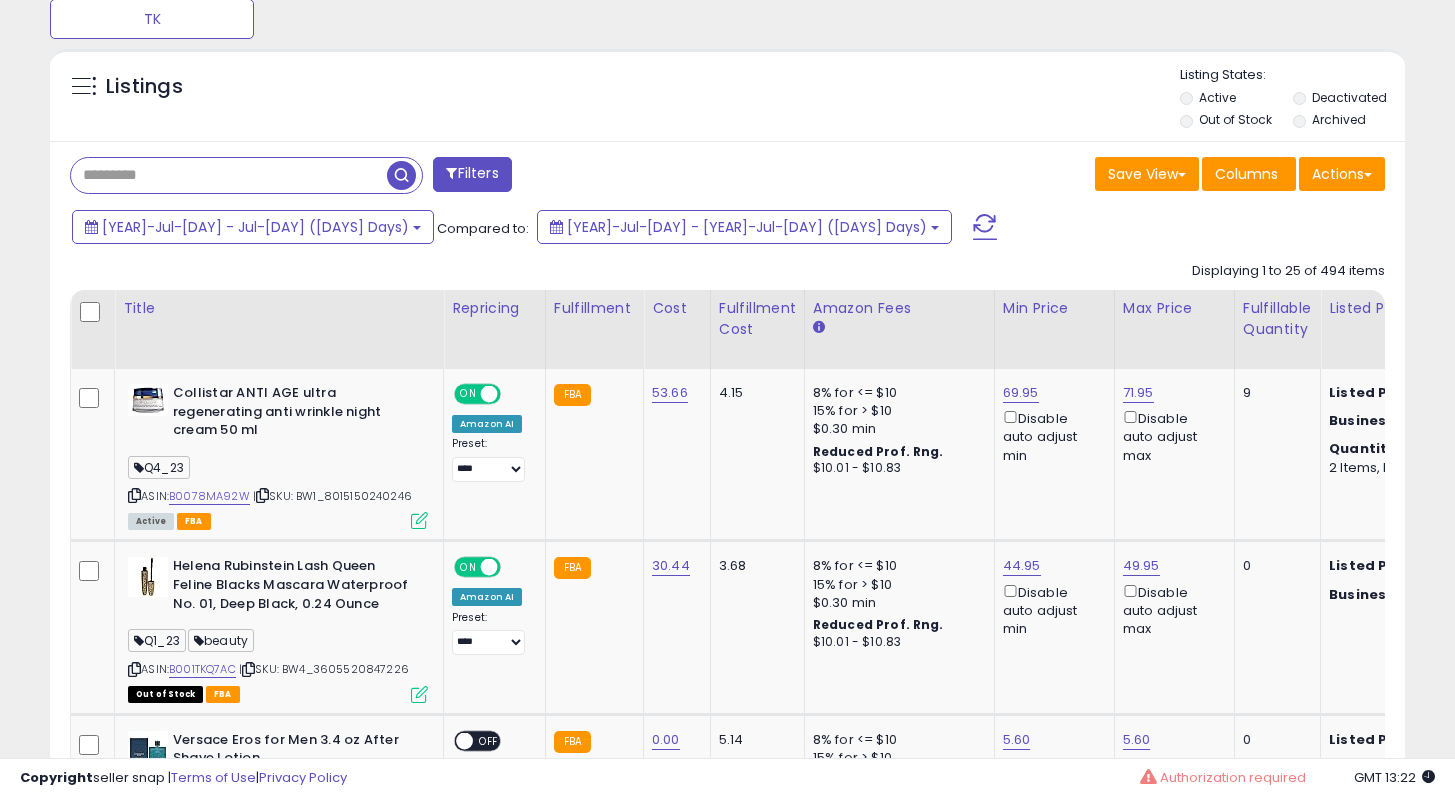 click on "Listings" at bounding box center (727, 100) 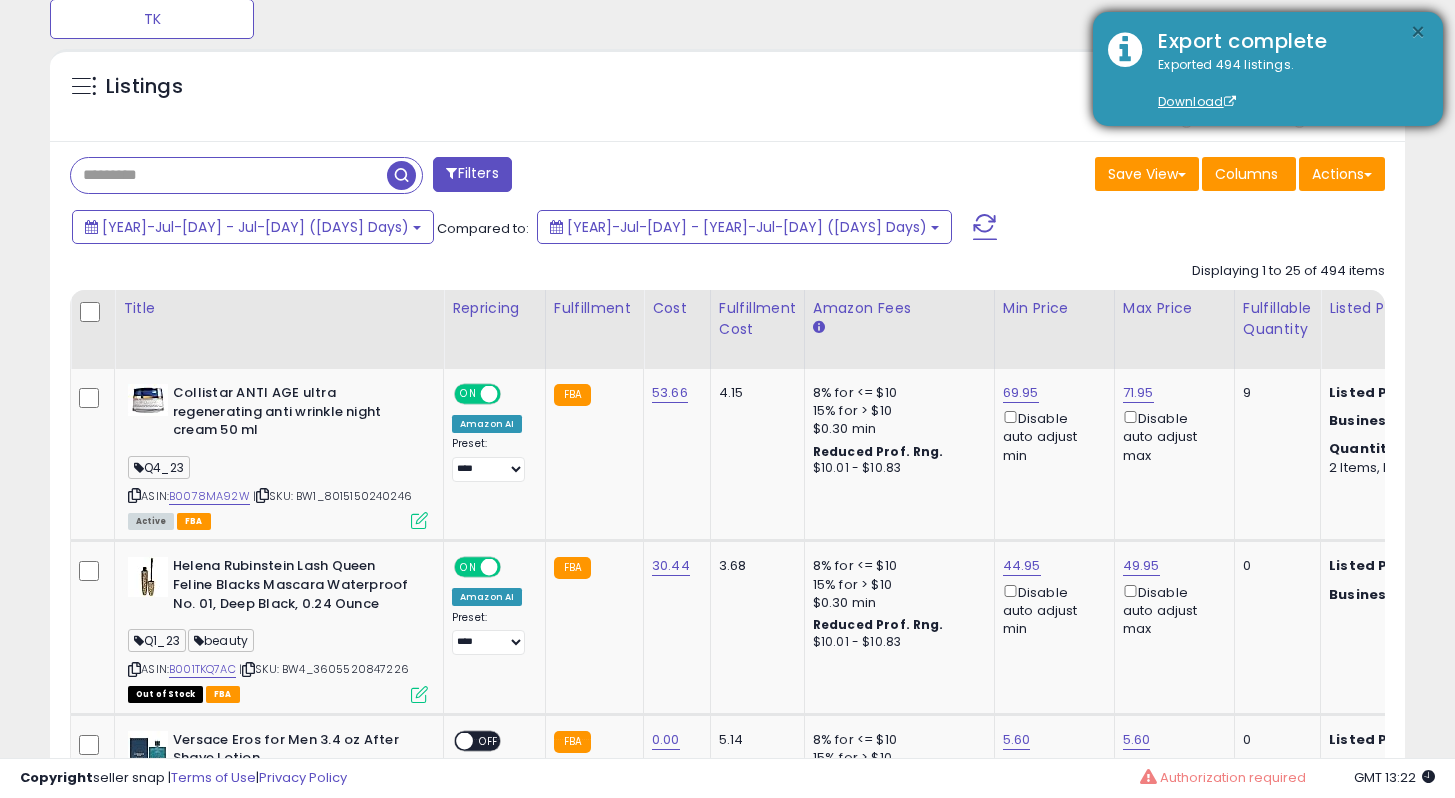 click on "×" at bounding box center (1418, 32) 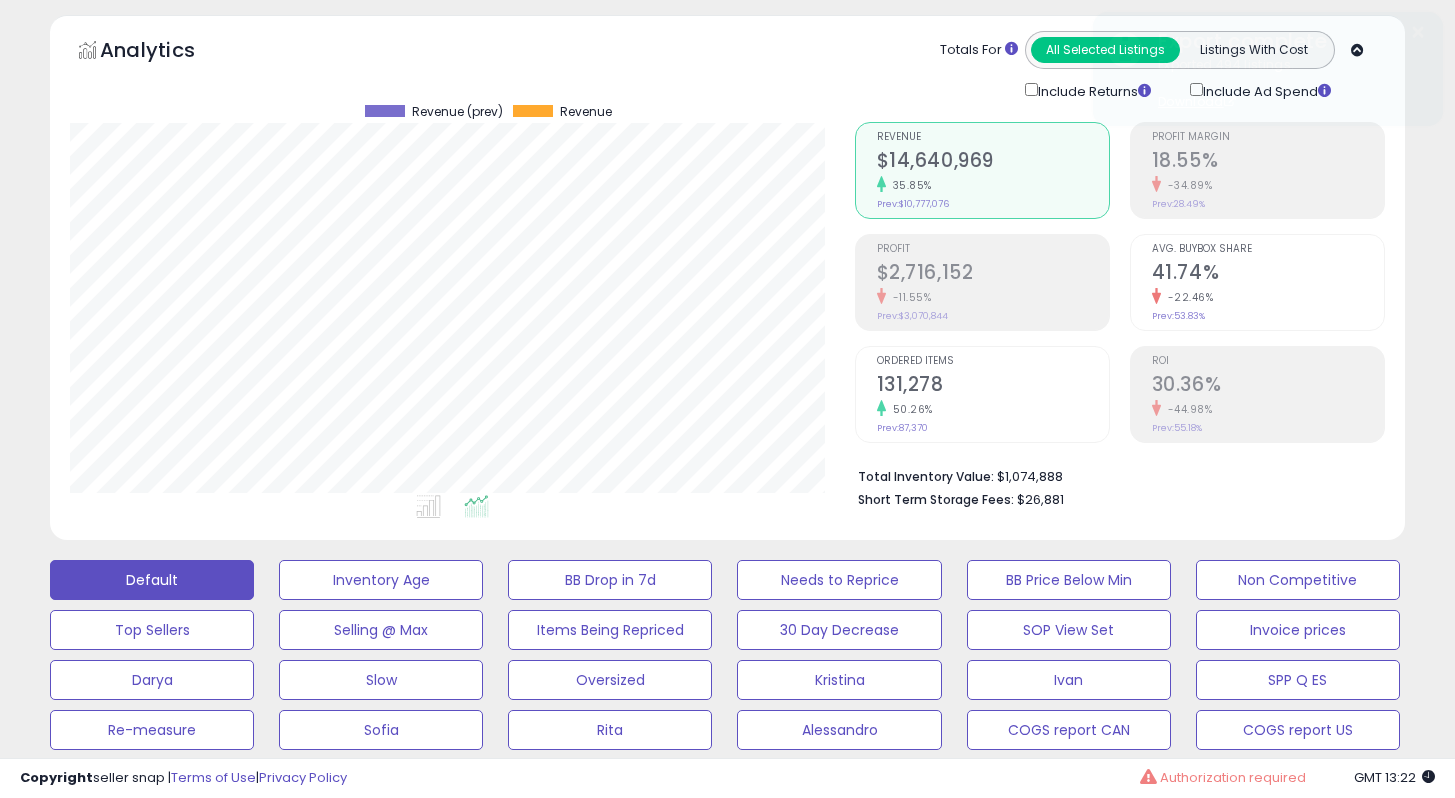 scroll, scrollTop: 0, scrollLeft: 0, axis: both 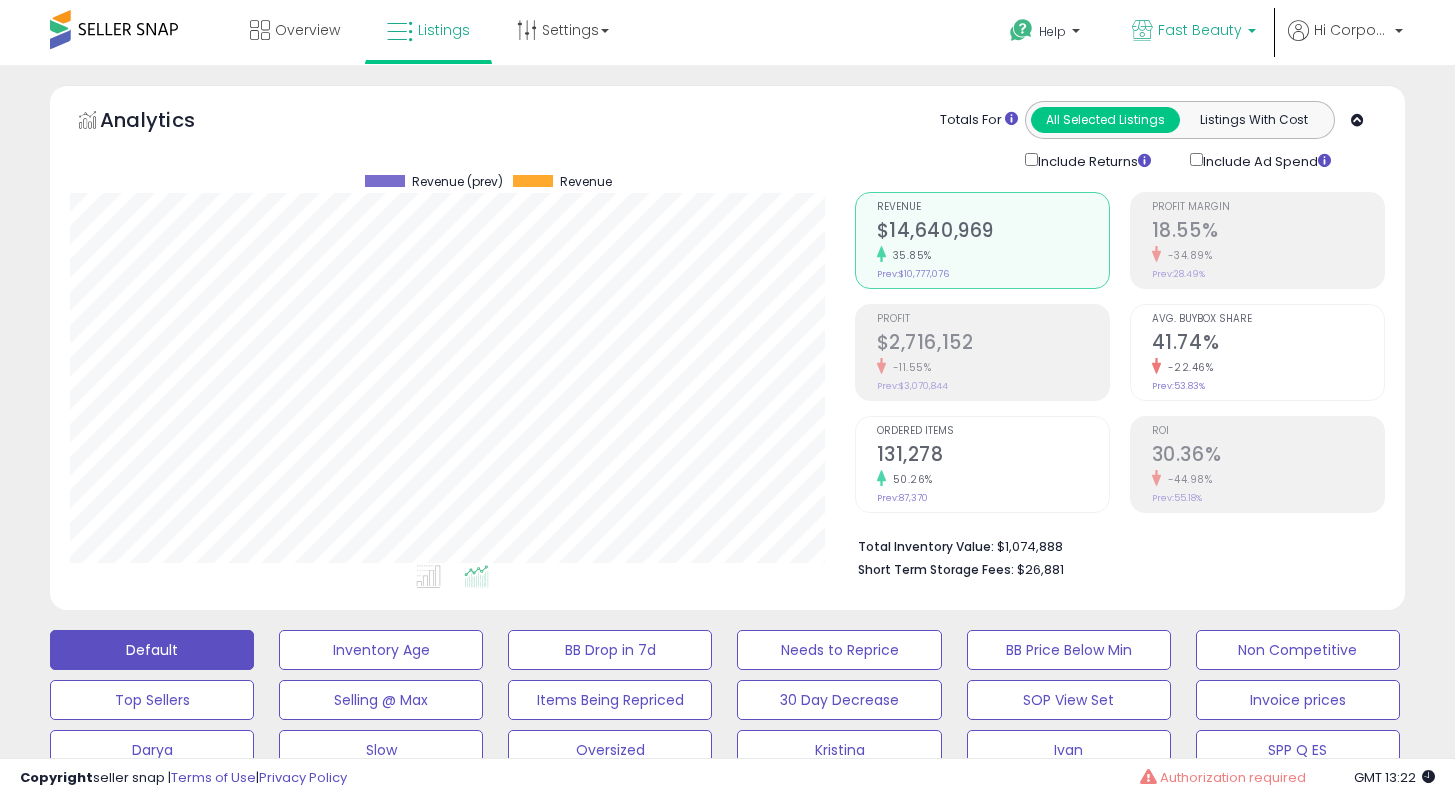 click on "Fast Beauty" at bounding box center [1194, 32] 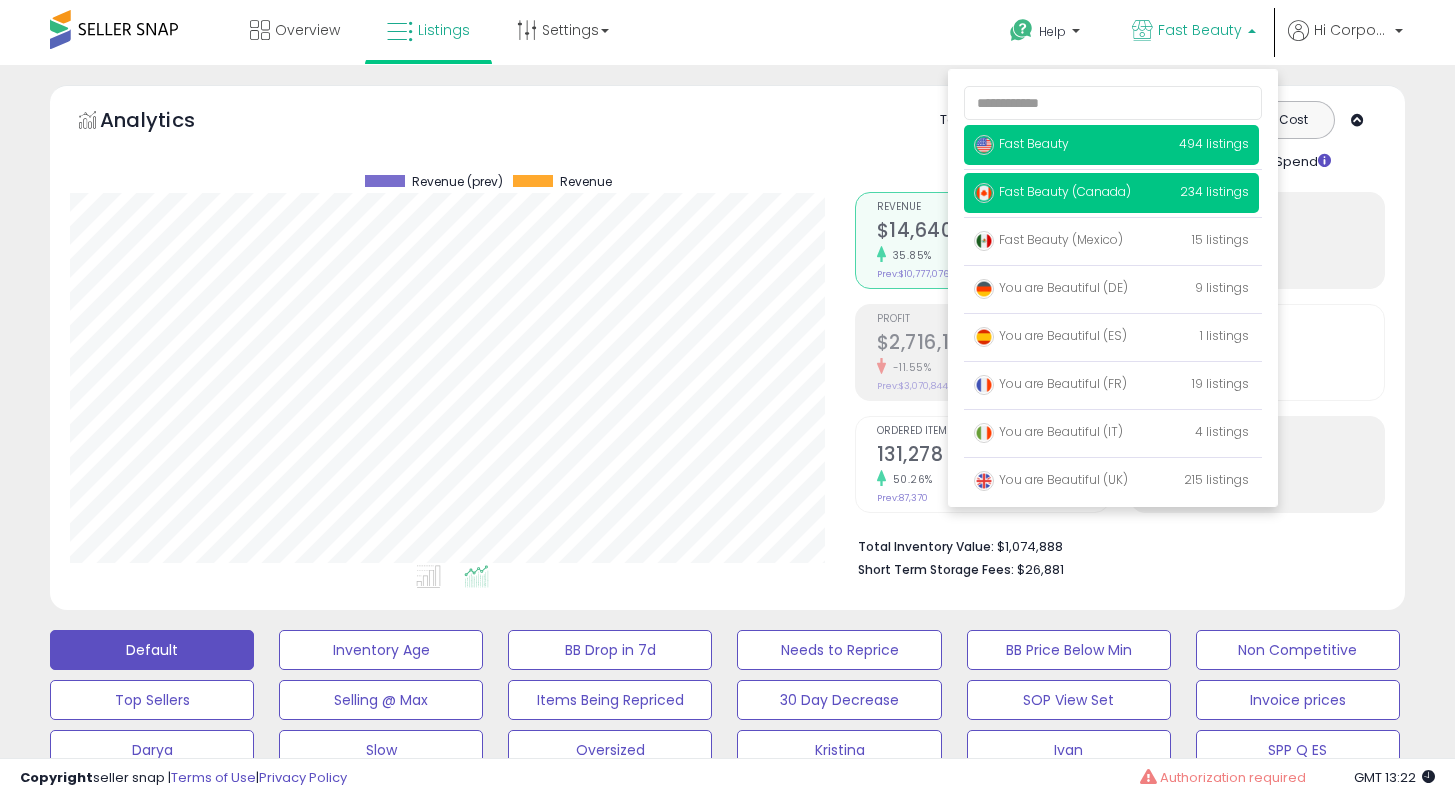 click on "Fast Beauty (Canada)" at bounding box center [1021, 143] 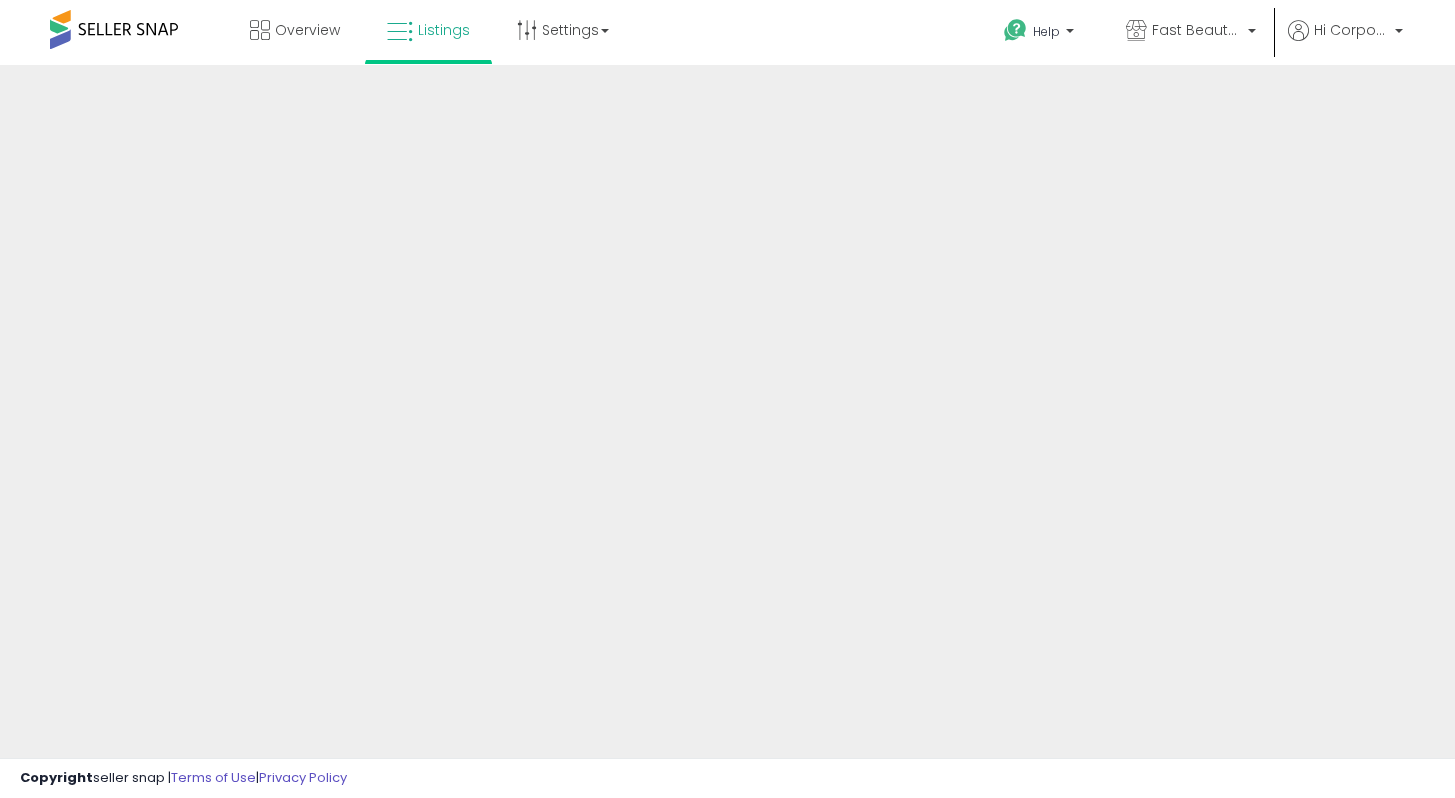 scroll, scrollTop: 0, scrollLeft: 0, axis: both 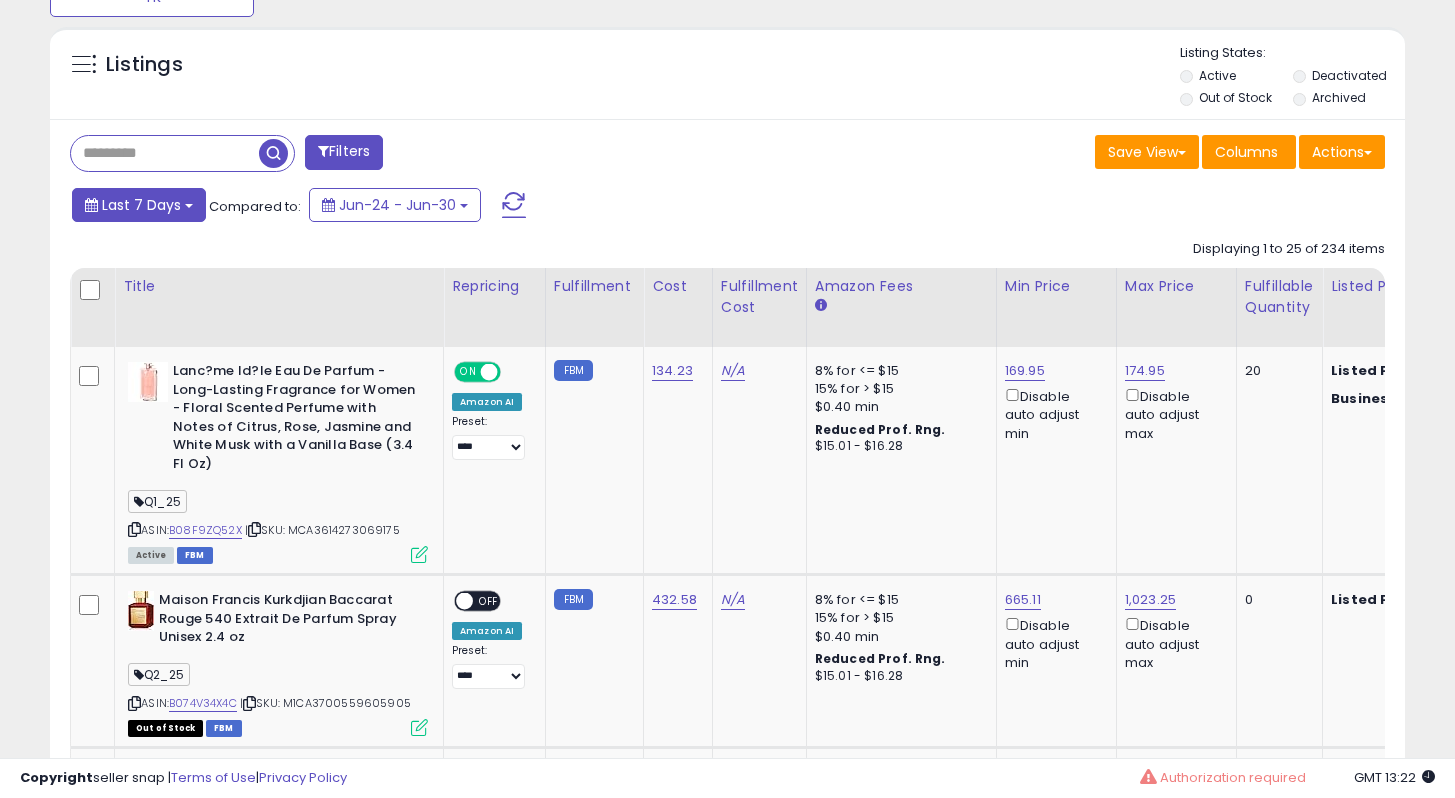 click on "Last 7 Days" at bounding box center [139, 205] 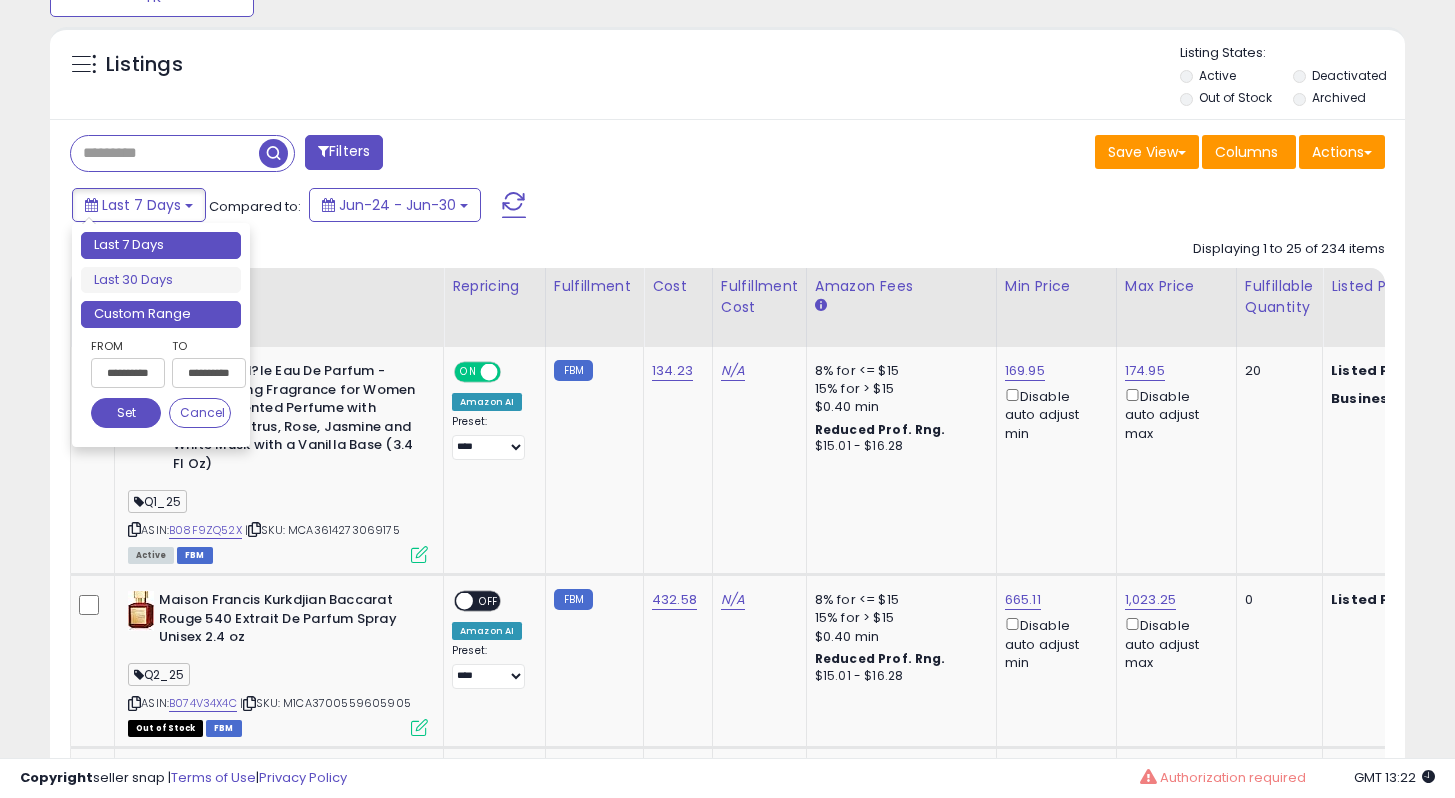 click on "Custom Range" at bounding box center [161, 314] 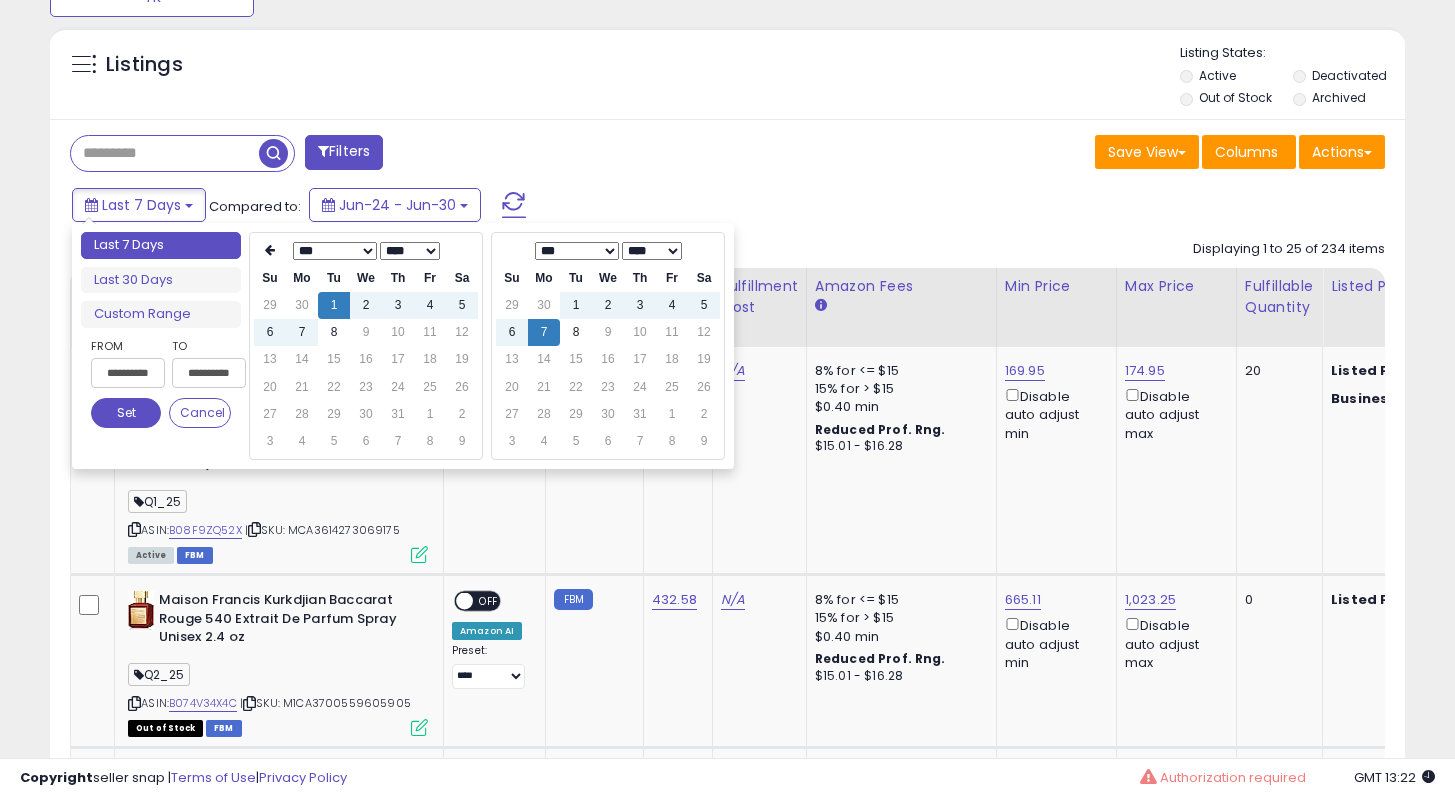 click on "**** **** **** **** **** **** **** **** **** **** **** **** **** **** **** **** **** **** **** **** **** **** **** **** **** **** **** **** **** **** **** **** **** **** **** **** **** **** **** **** **** **** **** **** **** **** **** **** **** **** ****" at bounding box center [410, 251] 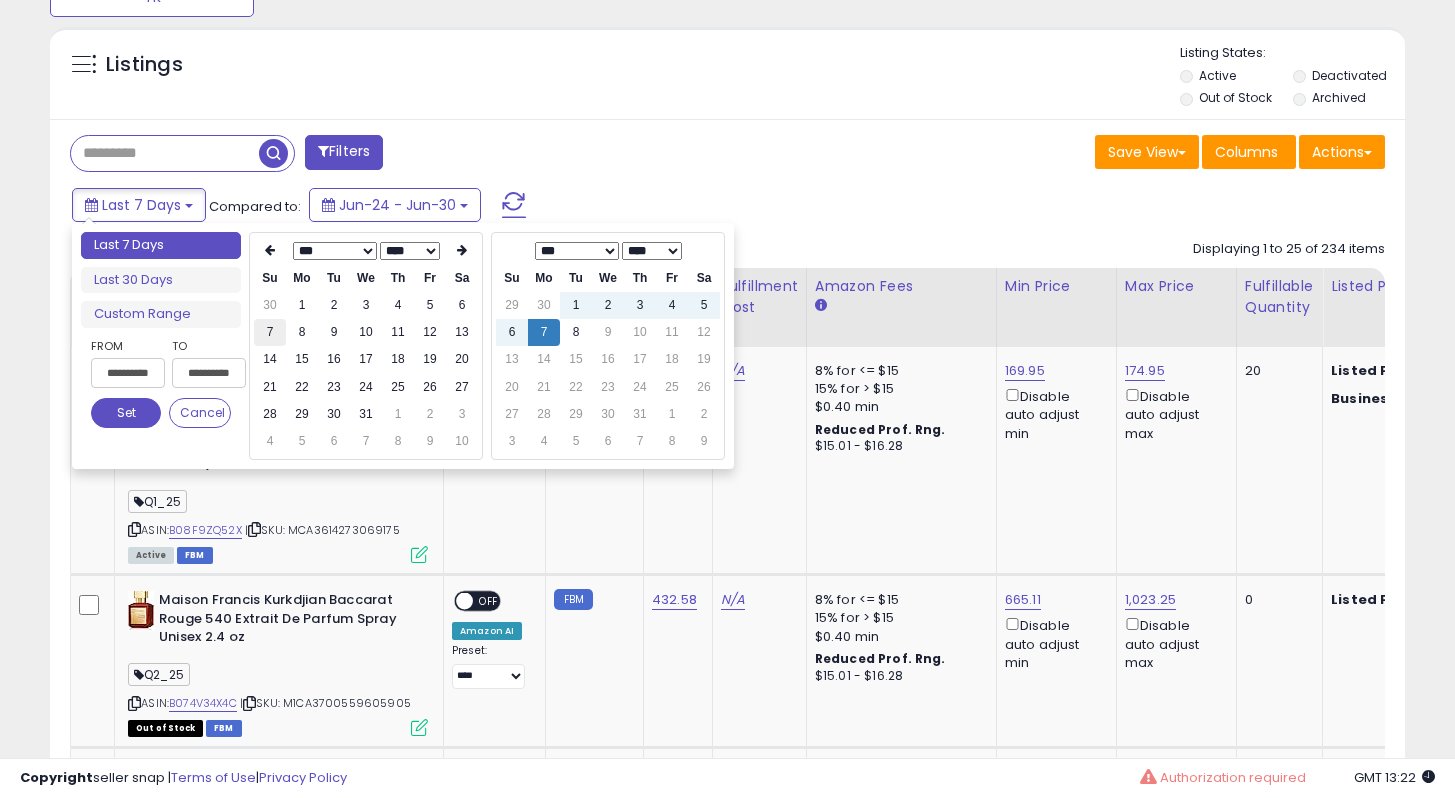 click on "7" at bounding box center [270, 305] 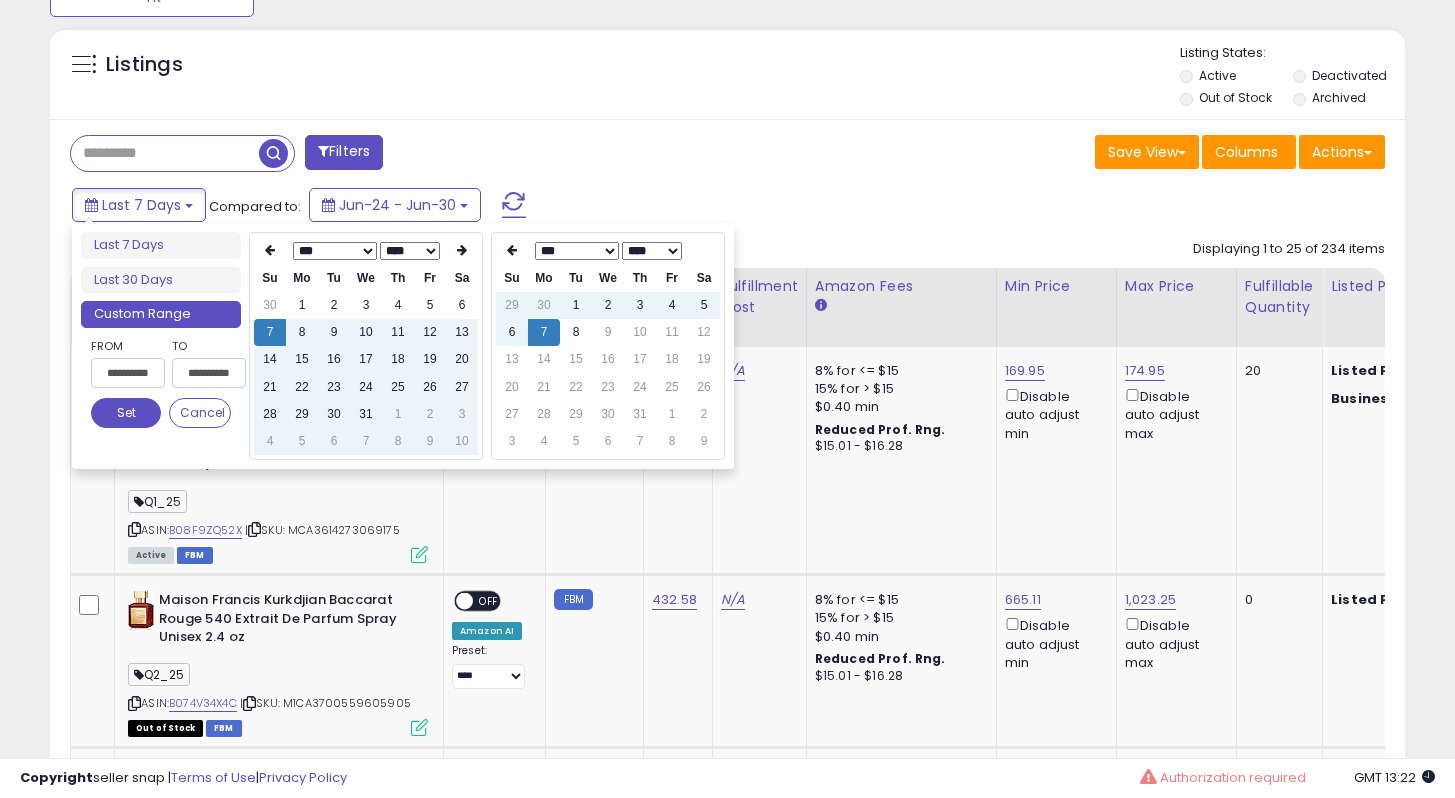 click on "Set" at bounding box center [126, 413] 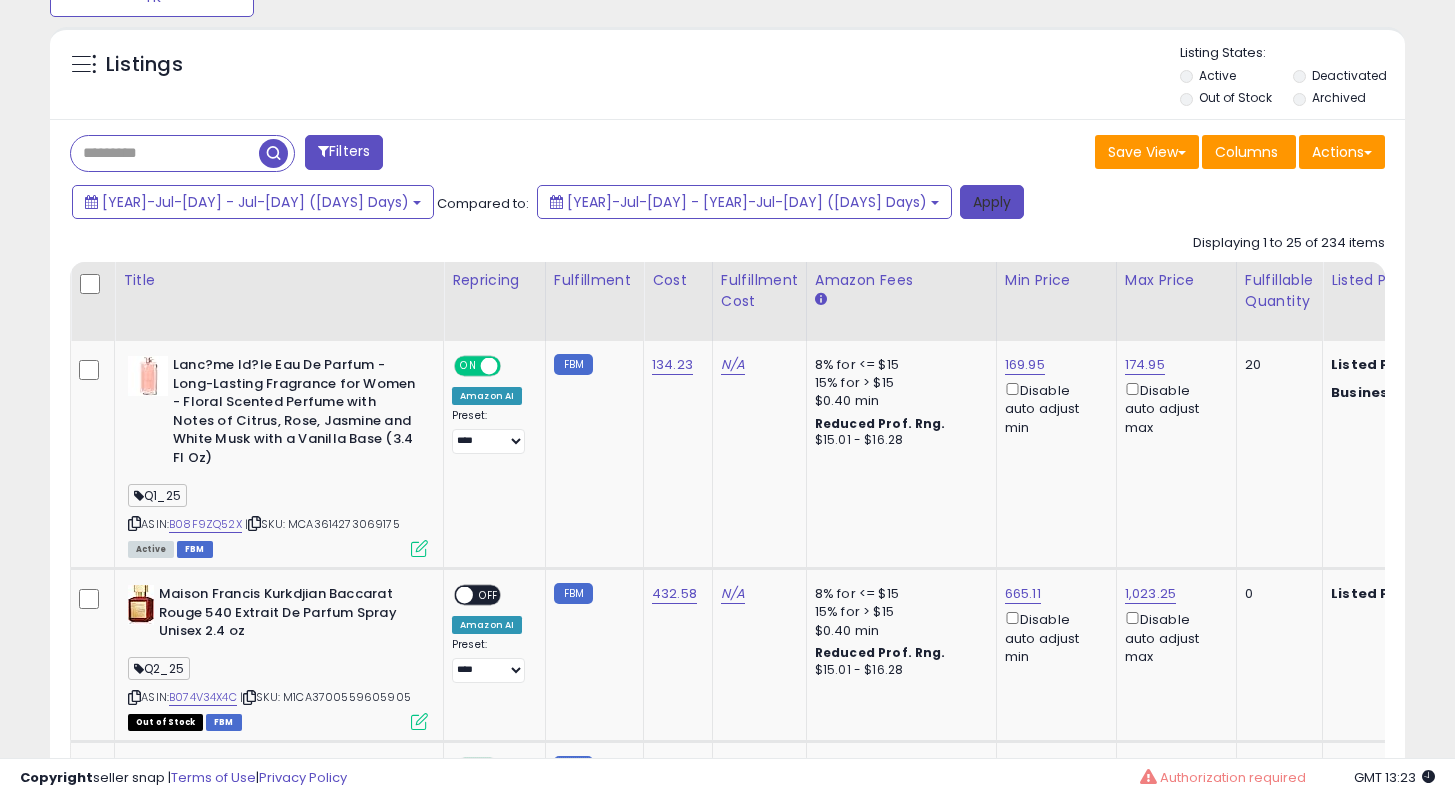 click on "Apply" at bounding box center [992, 202] 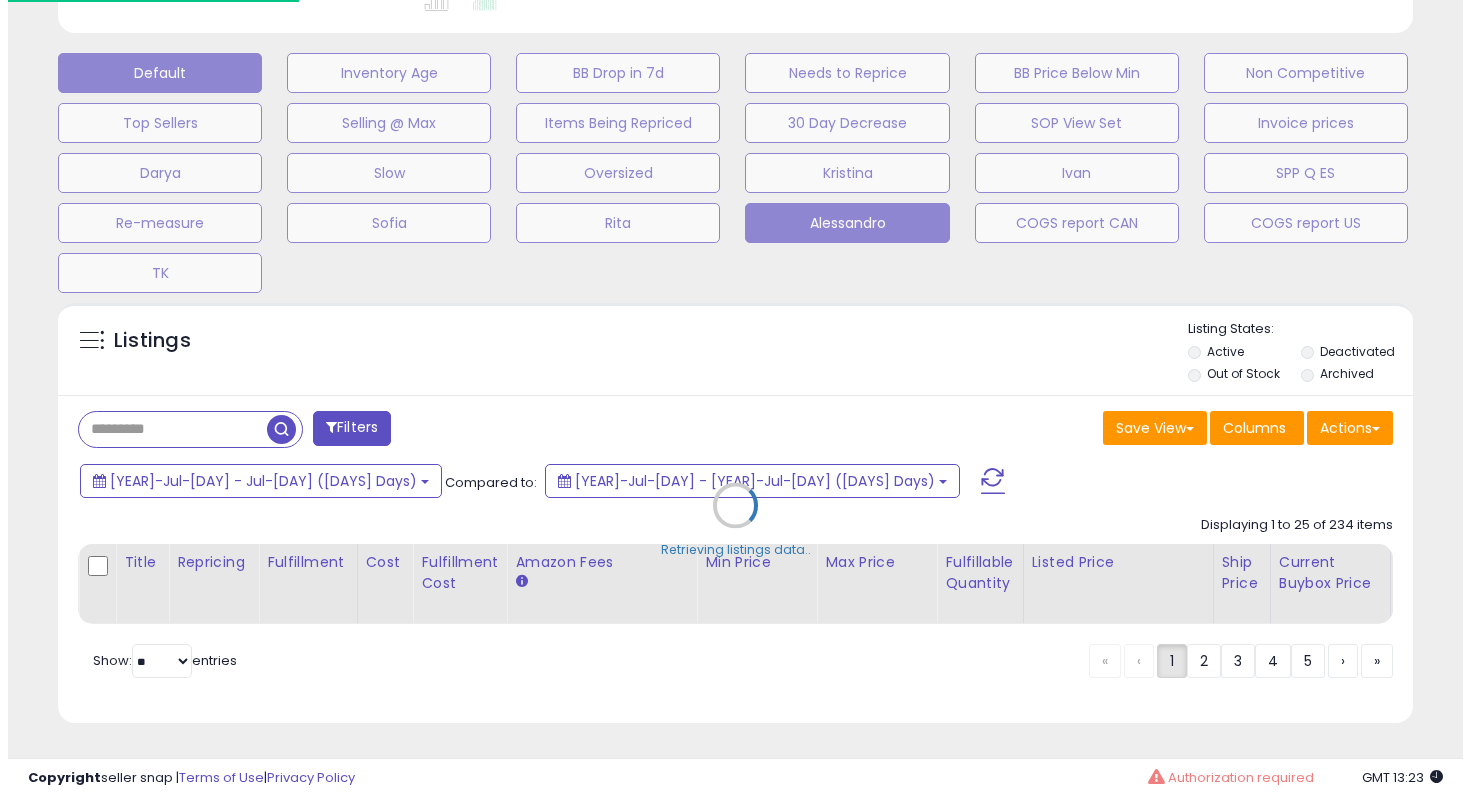 scroll, scrollTop: 592, scrollLeft: 0, axis: vertical 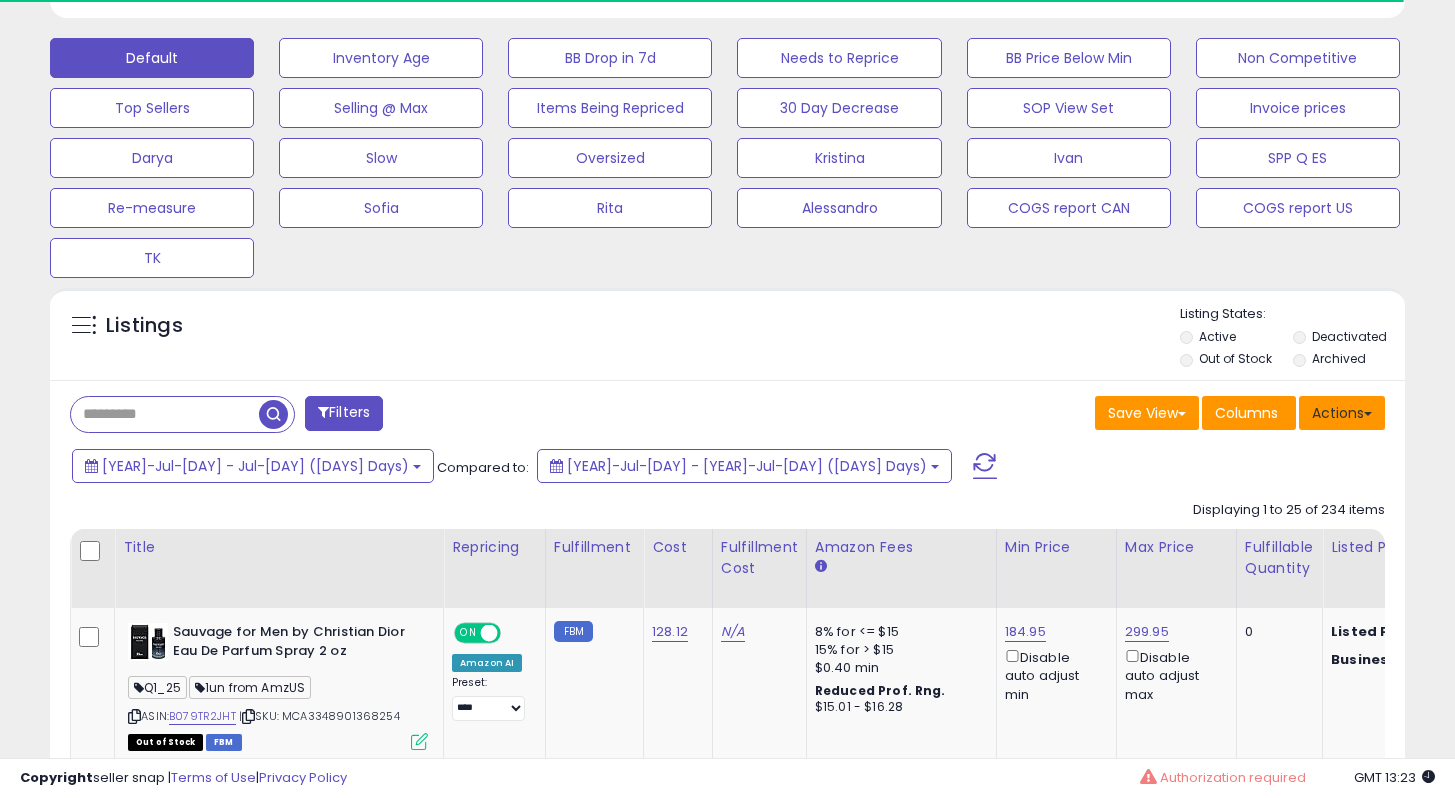 click on "Actions" at bounding box center (1342, 413) 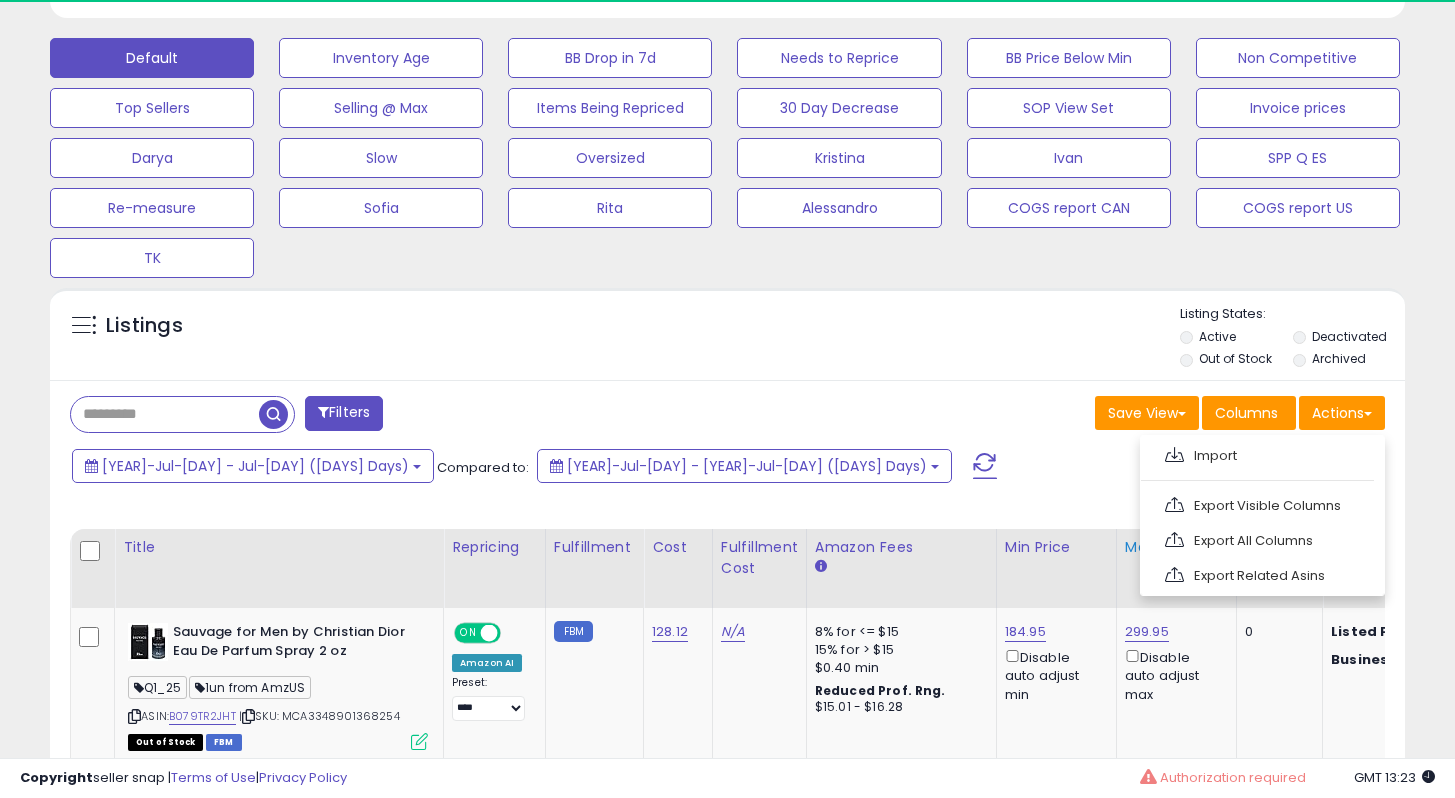 click on "Export All Columns" at bounding box center [1260, 455] 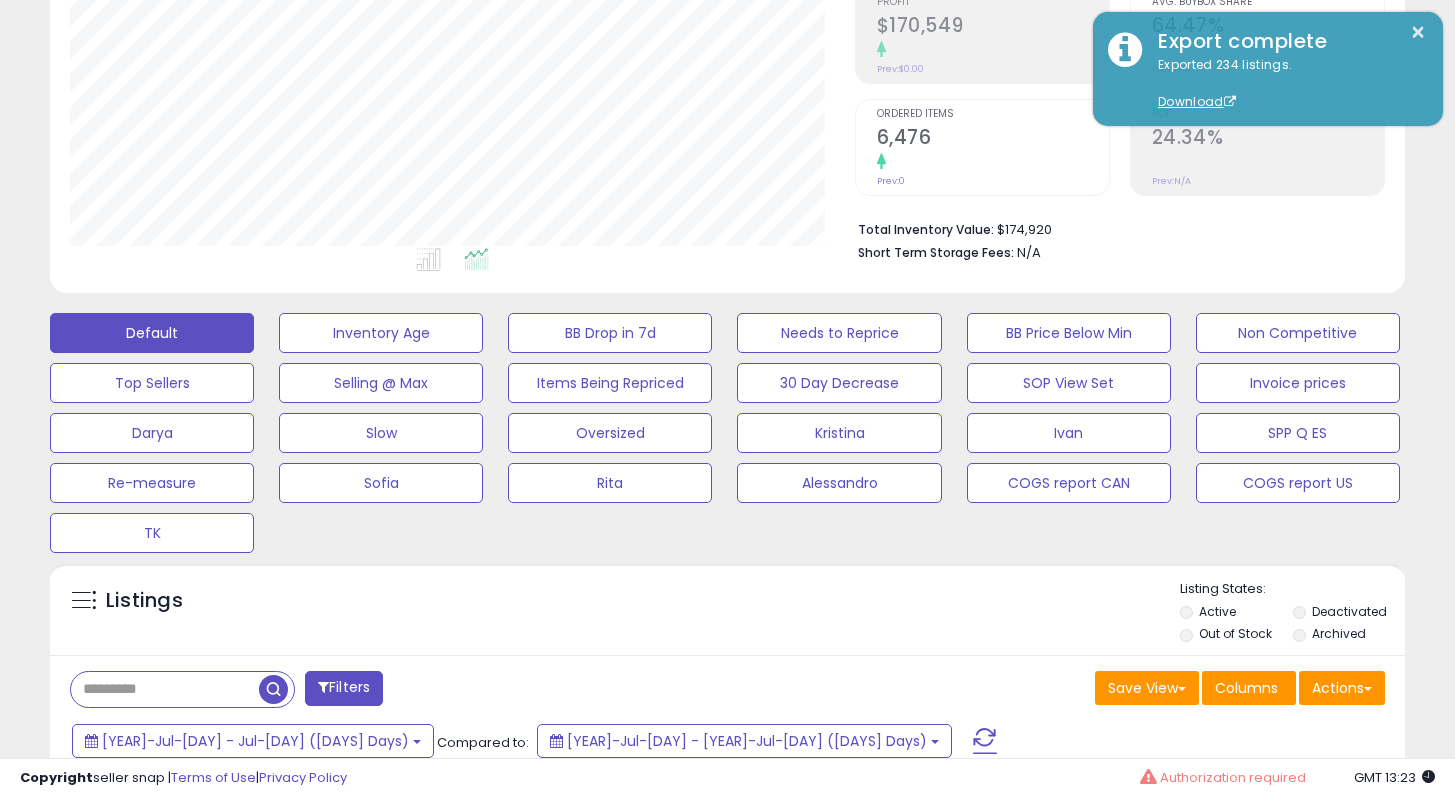 scroll, scrollTop: 0, scrollLeft: 0, axis: both 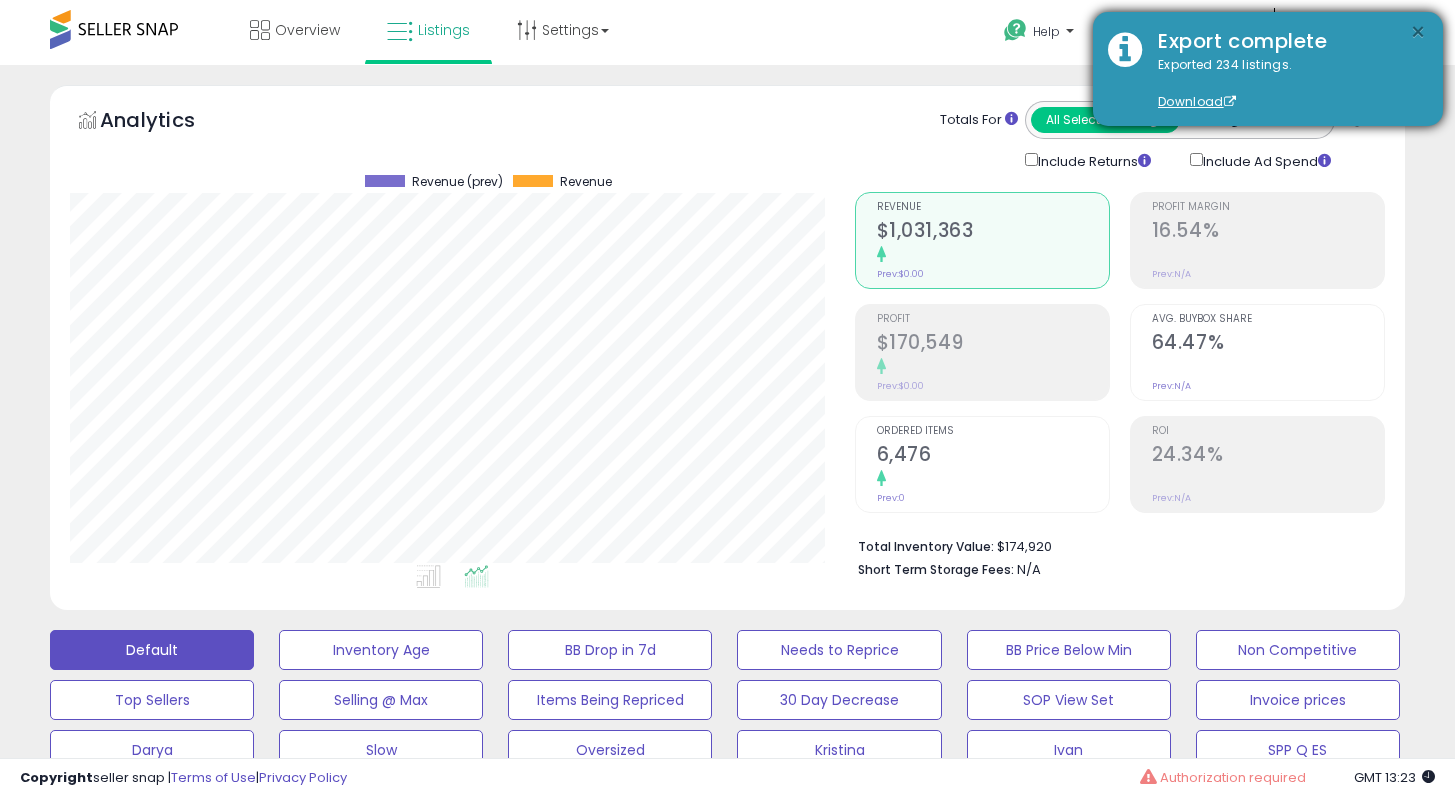 click on "×" at bounding box center (1418, 32) 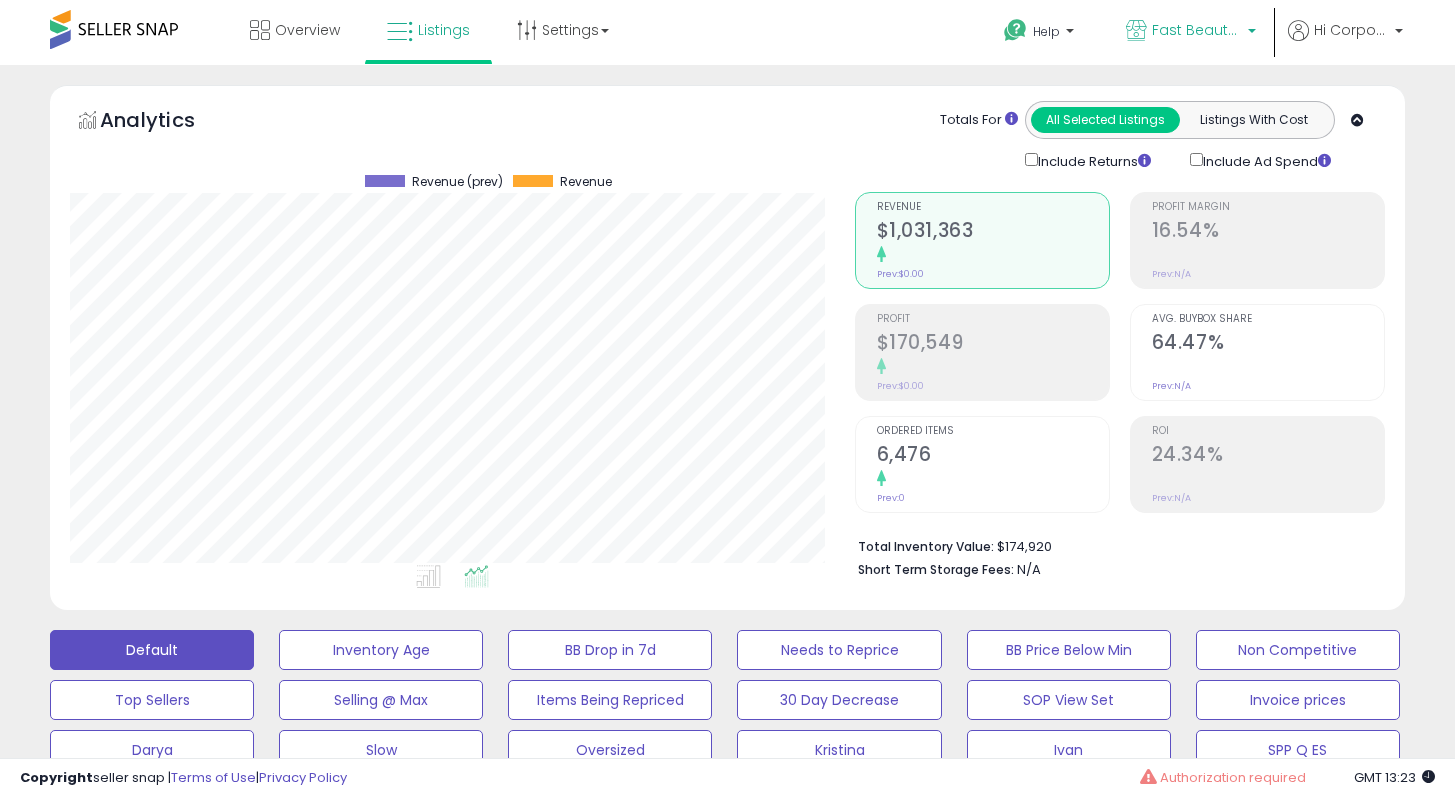 click on "Fast Beauty (Canada)" at bounding box center [1191, 32] 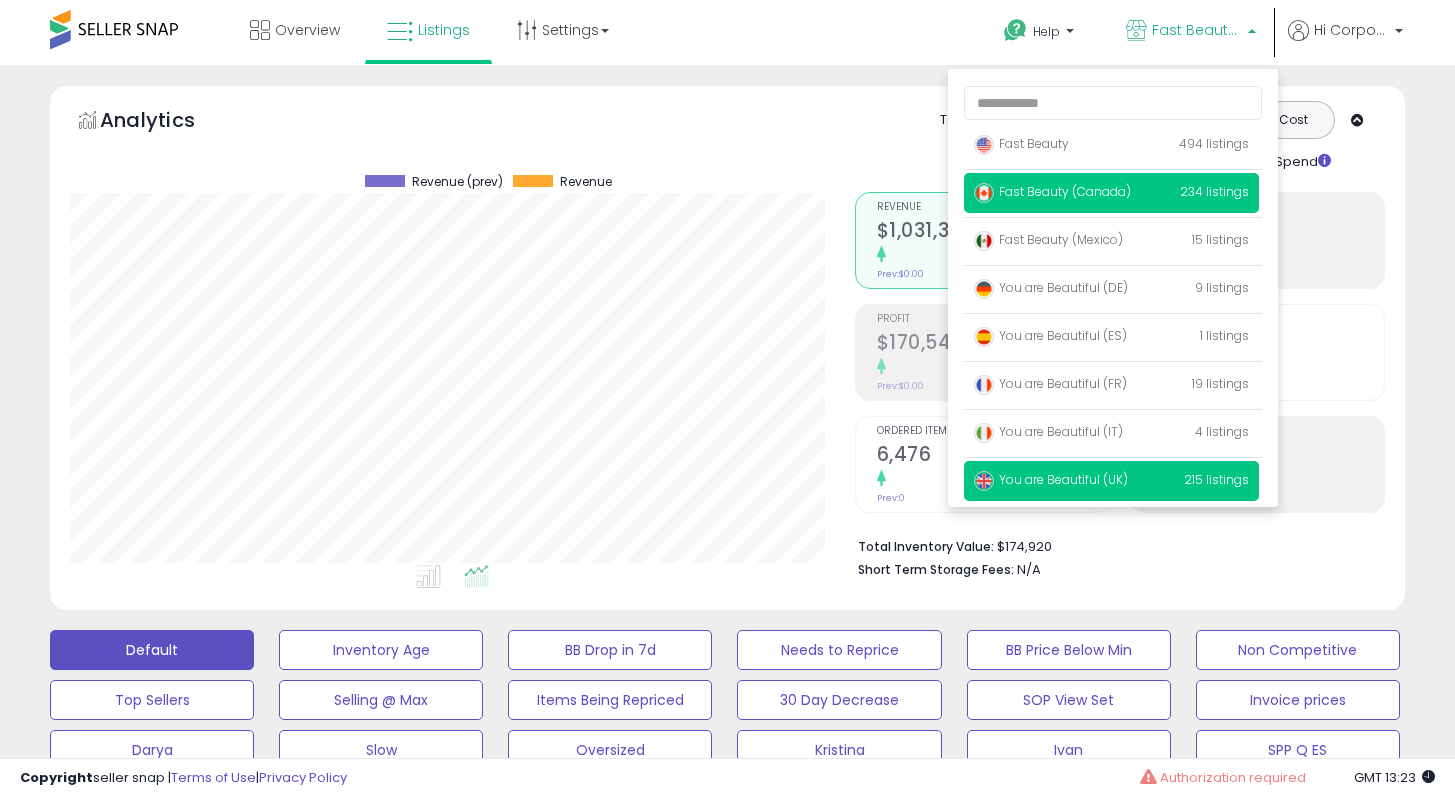 click on "You are Beautiful (UK)
215
listings" at bounding box center [1111, 145] 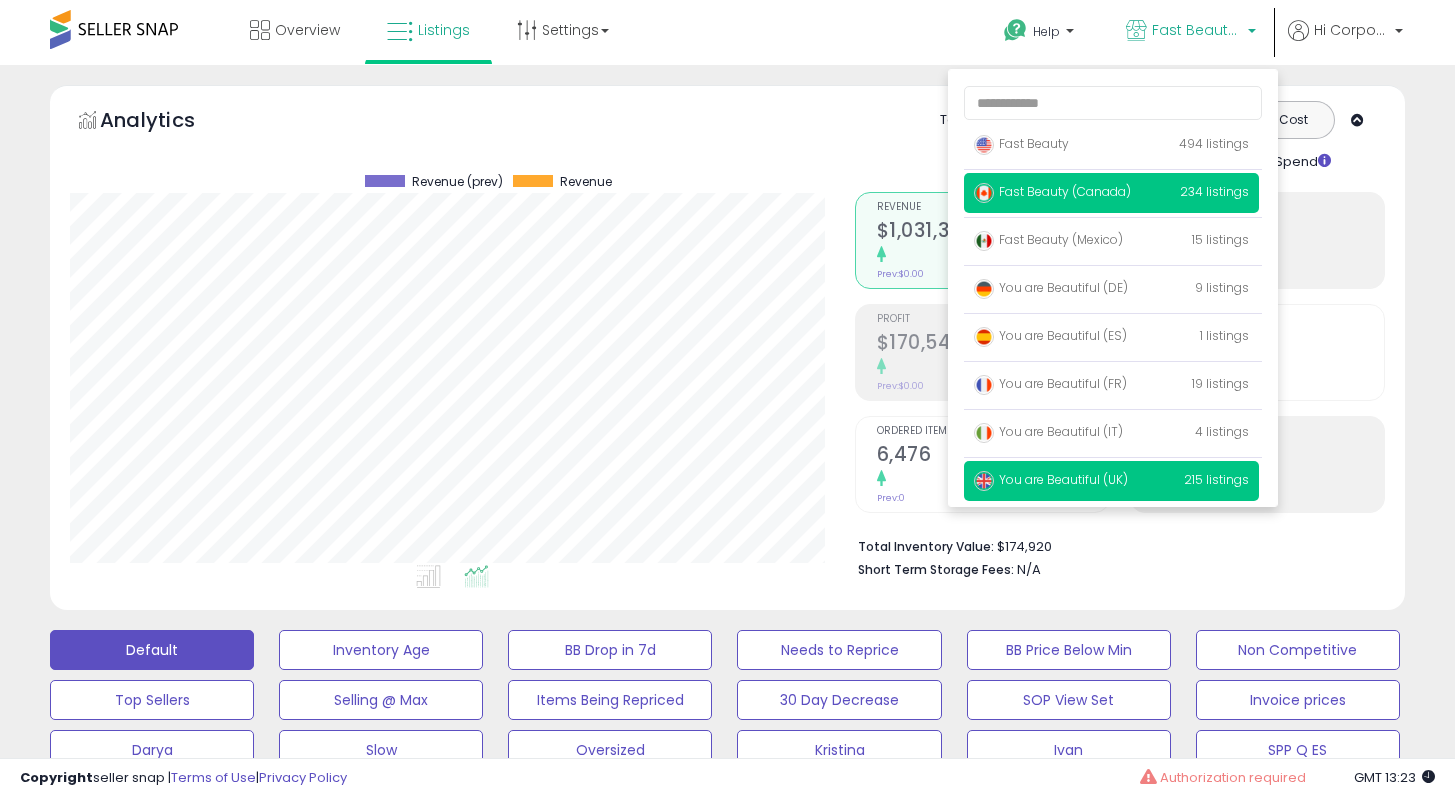 click on "You are Beautiful (UK)" at bounding box center [1021, 143] 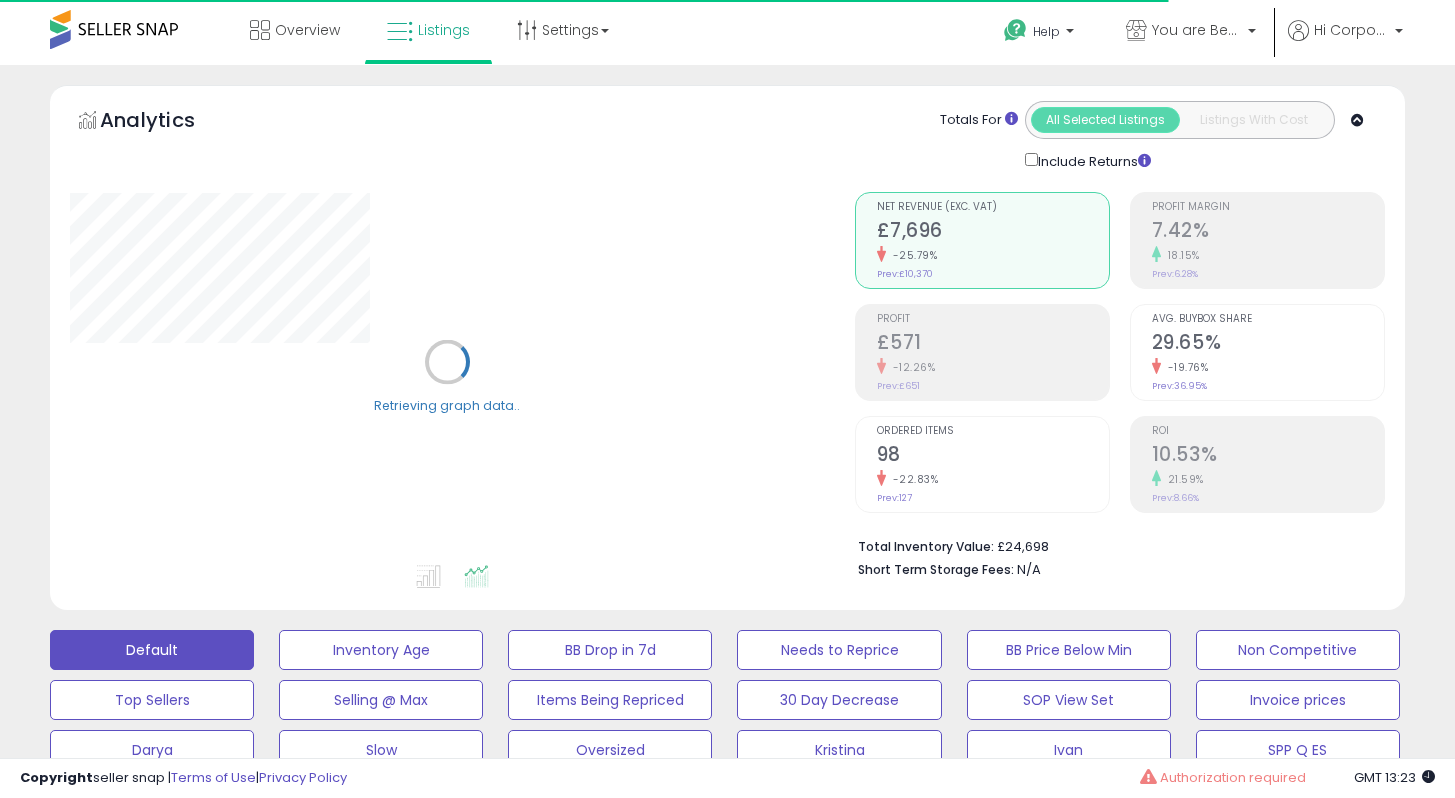 scroll, scrollTop: 609, scrollLeft: 0, axis: vertical 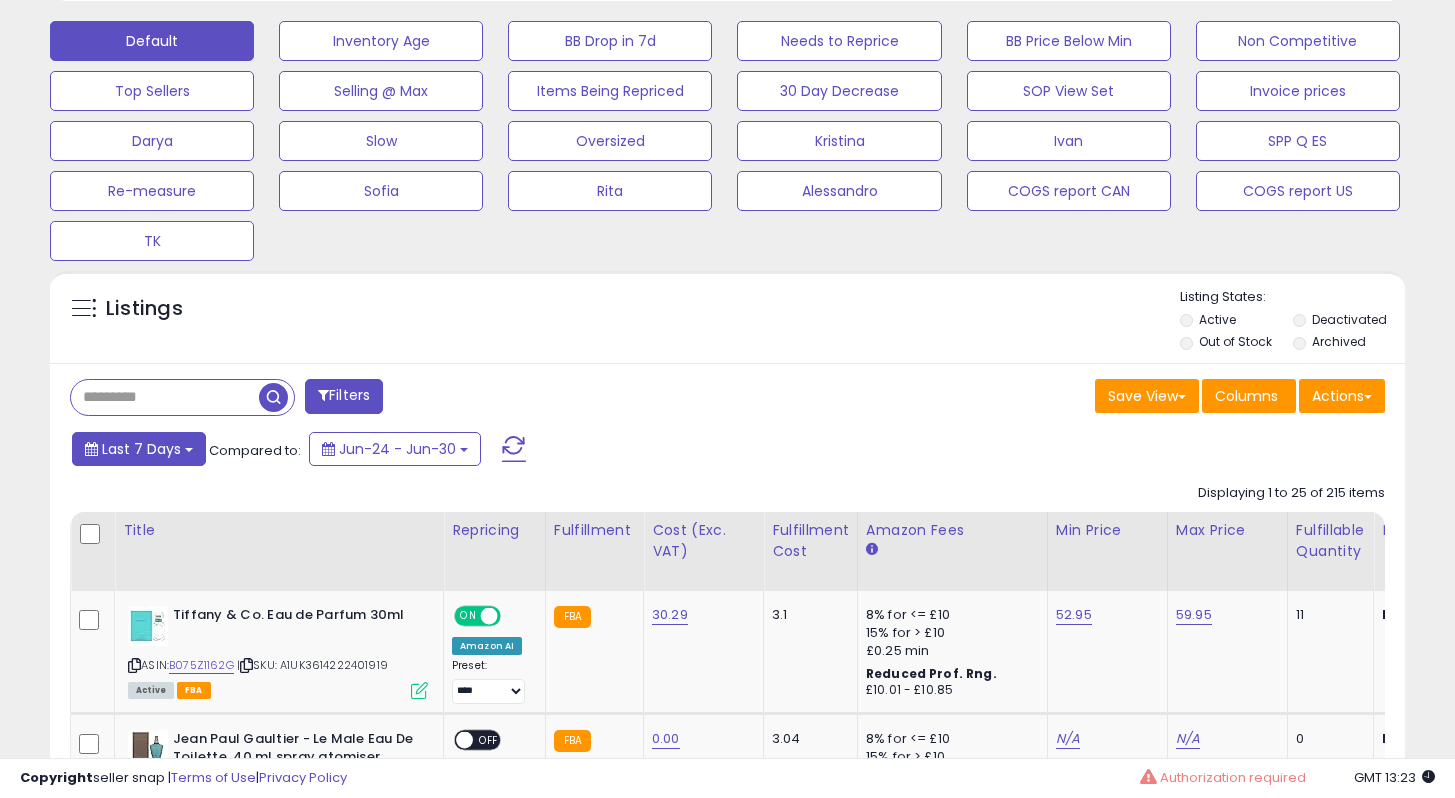 click on "Last 7 Days" at bounding box center [139, 449] 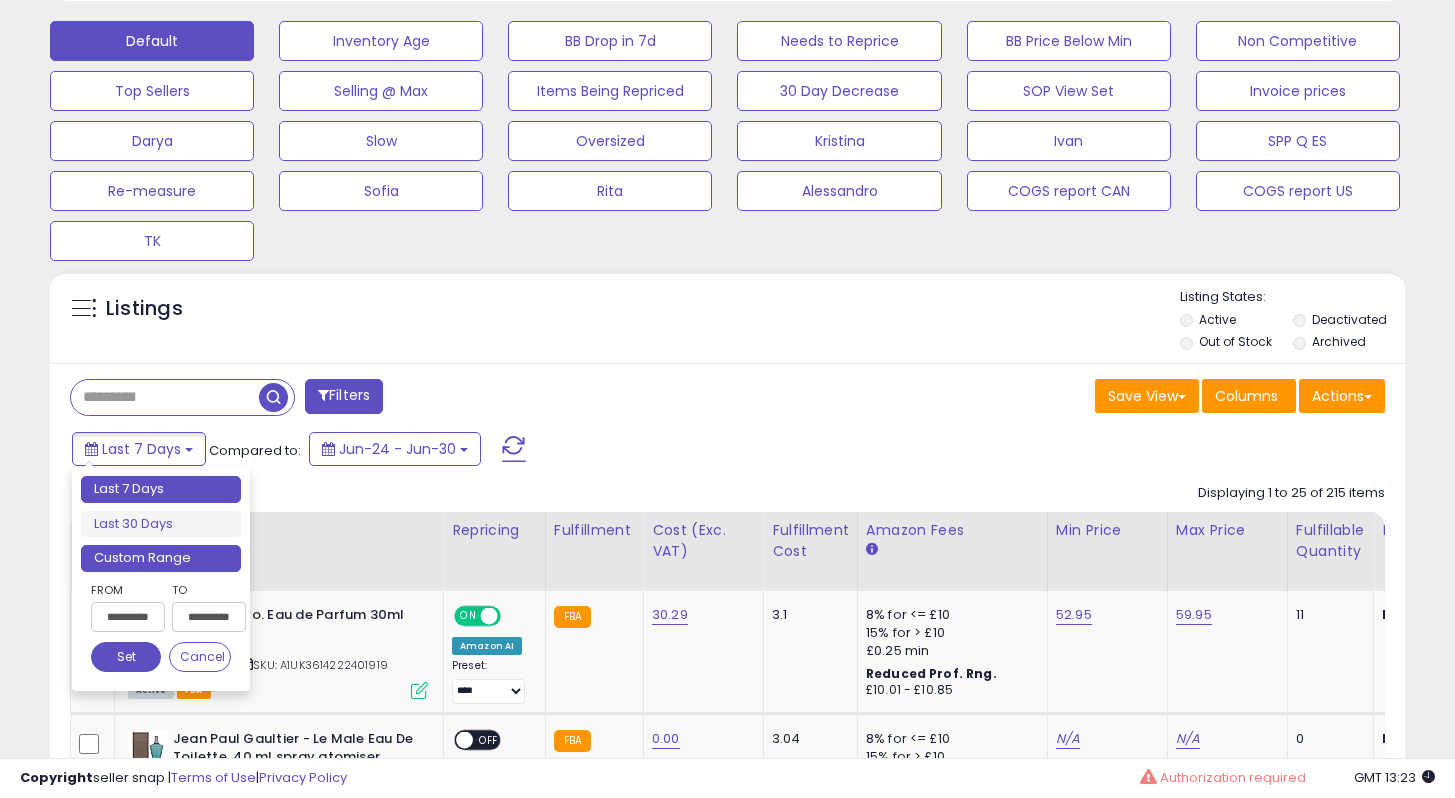 click on "Custom Range" at bounding box center (161, 558) 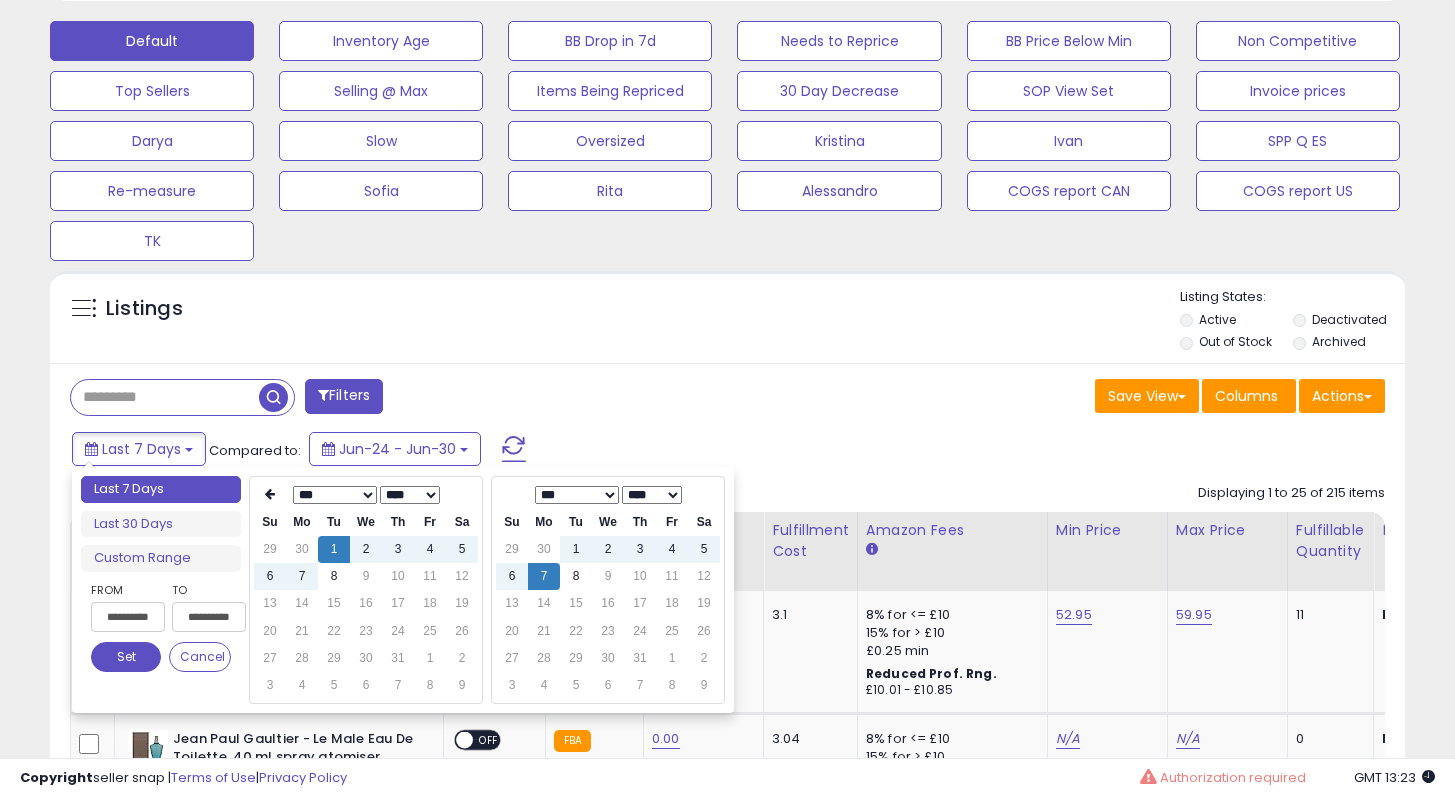 click on "**** **** **** **** **** **** **** **** **** **** **** **** **** **** **** **** **** **** **** **** **** **** **** **** **** **** **** **** **** **** **** **** **** **** **** **** **** **** **** **** **** **** **** **** **** **** **** **** **** **** ****" at bounding box center (410, 495) 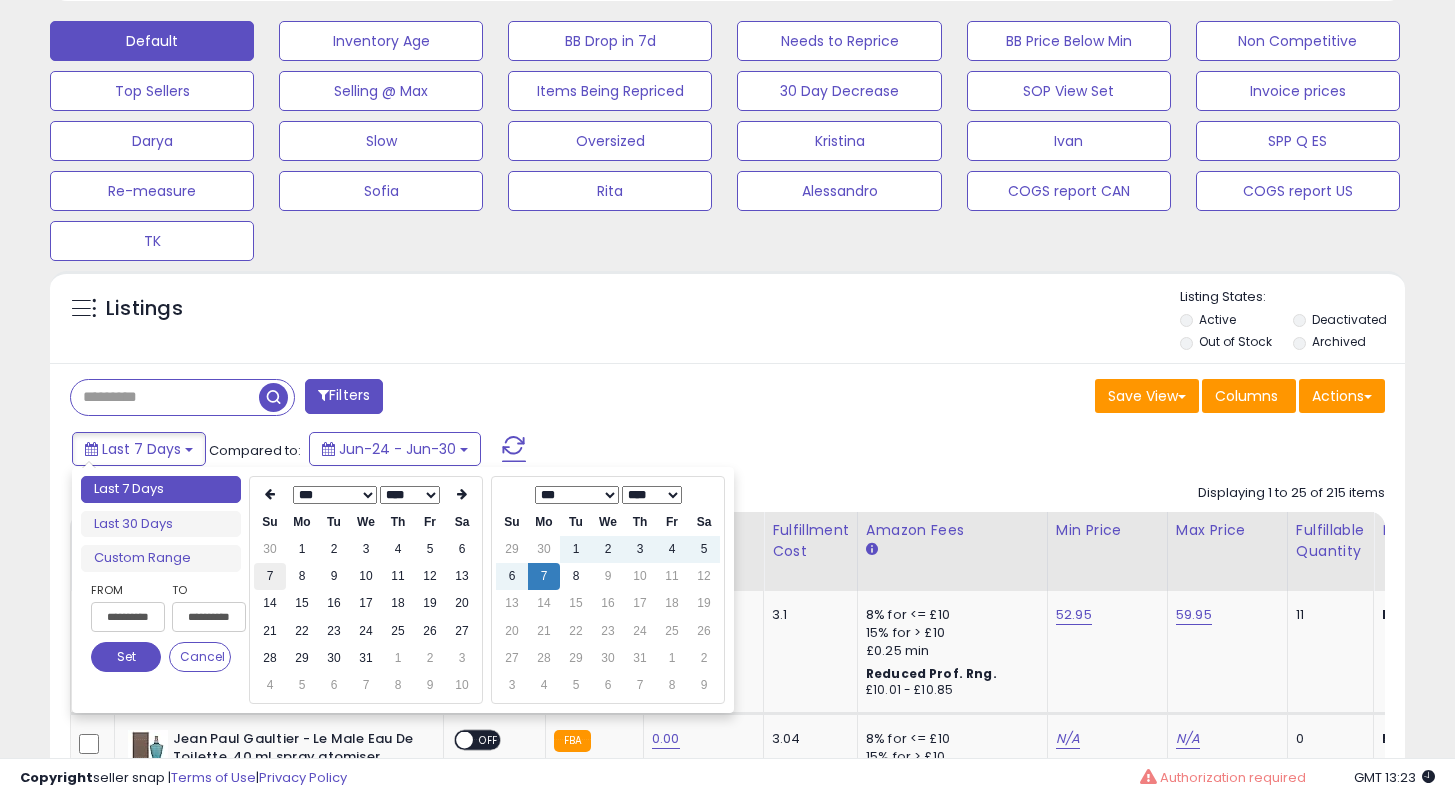click on "7" at bounding box center [270, 549] 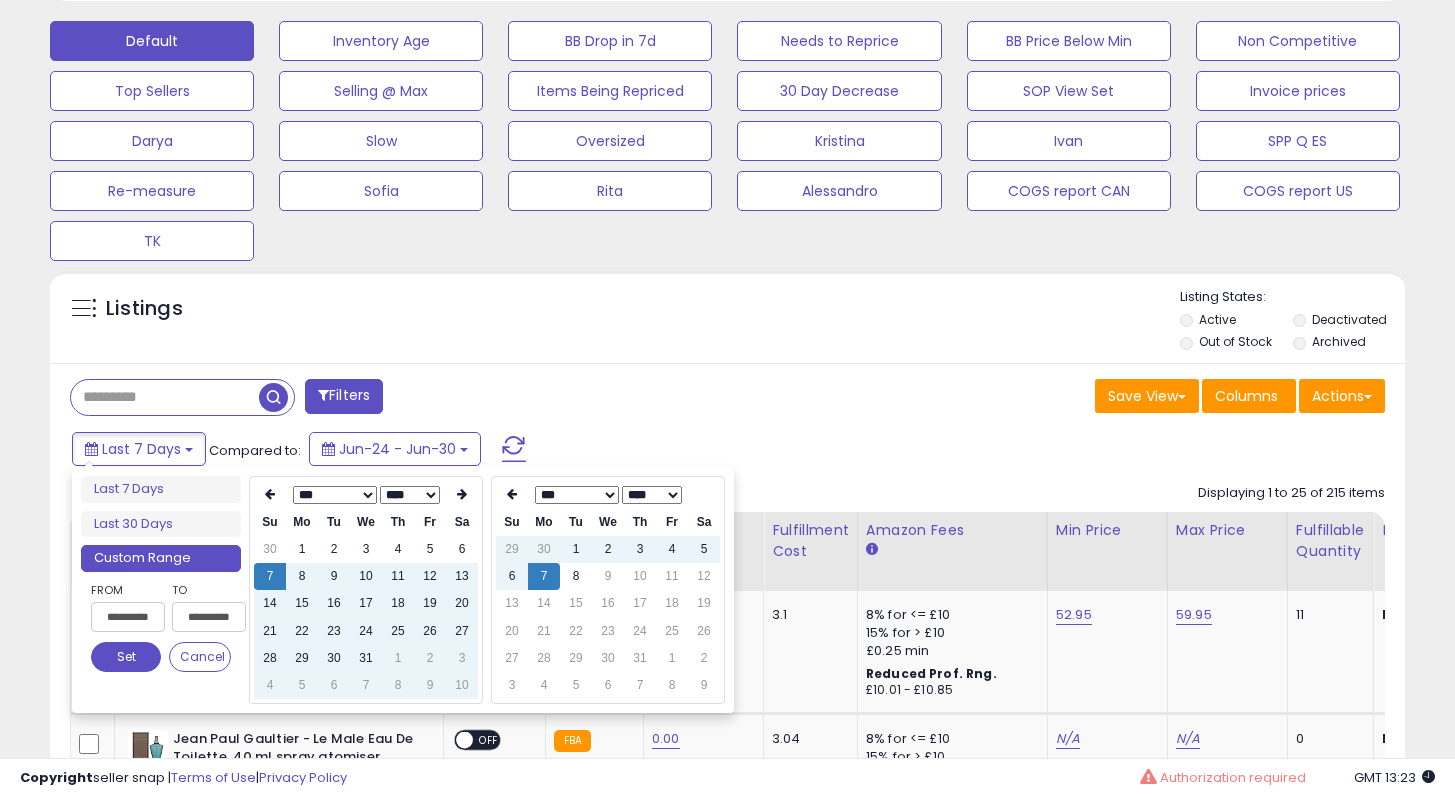 click on "Set" at bounding box center [126, 657] 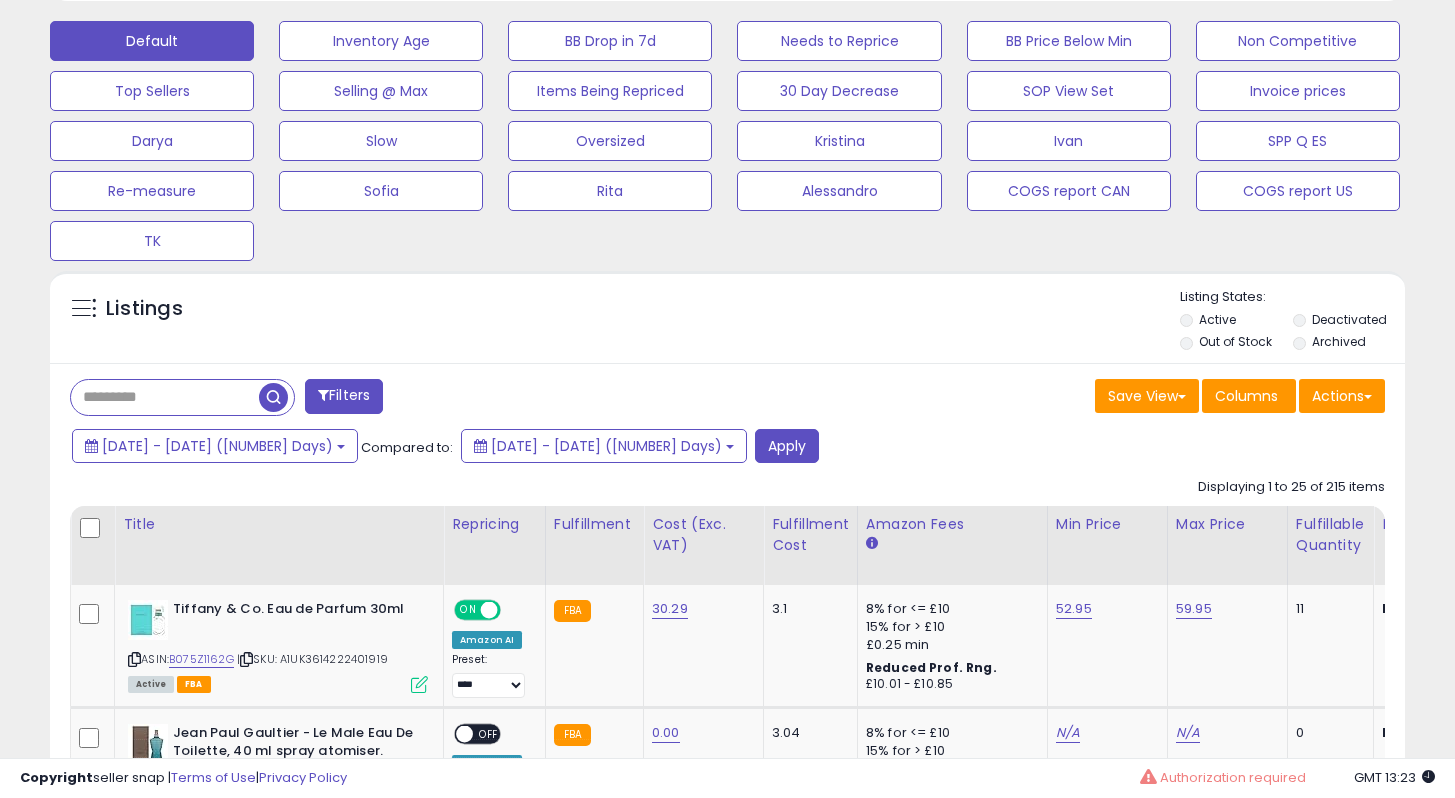 click on "2024-Jul-07 - Jul-07 (366 Days)
Compared to:
2023-Jul-07 - 2024-Jul-06 (366 Days)
Apply" at bounding box center (560, 448) 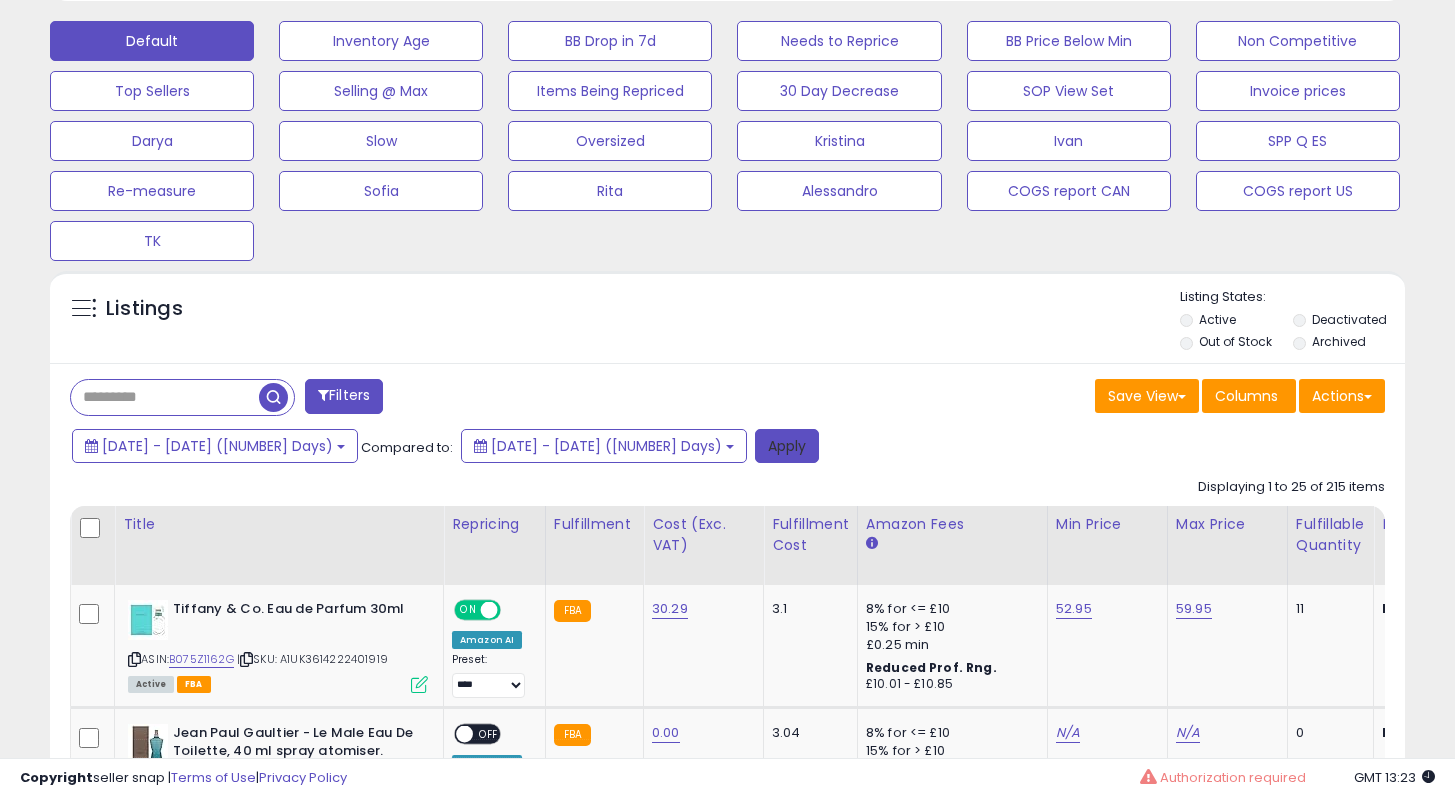 click on "Apply" at bounding box center [787, 446] 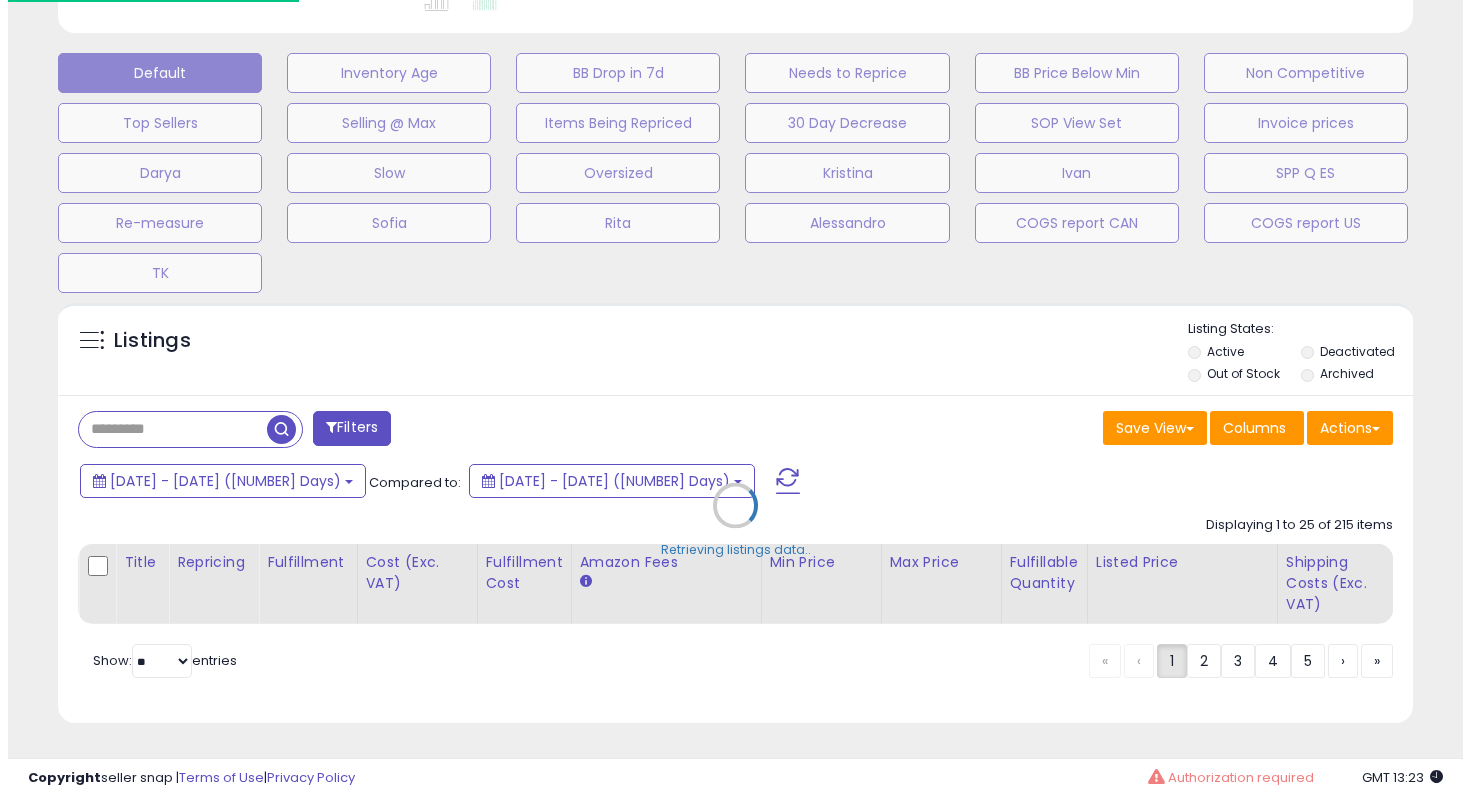 scroll, scrollTop: 592, scrollLeft: 0, axis: vertical 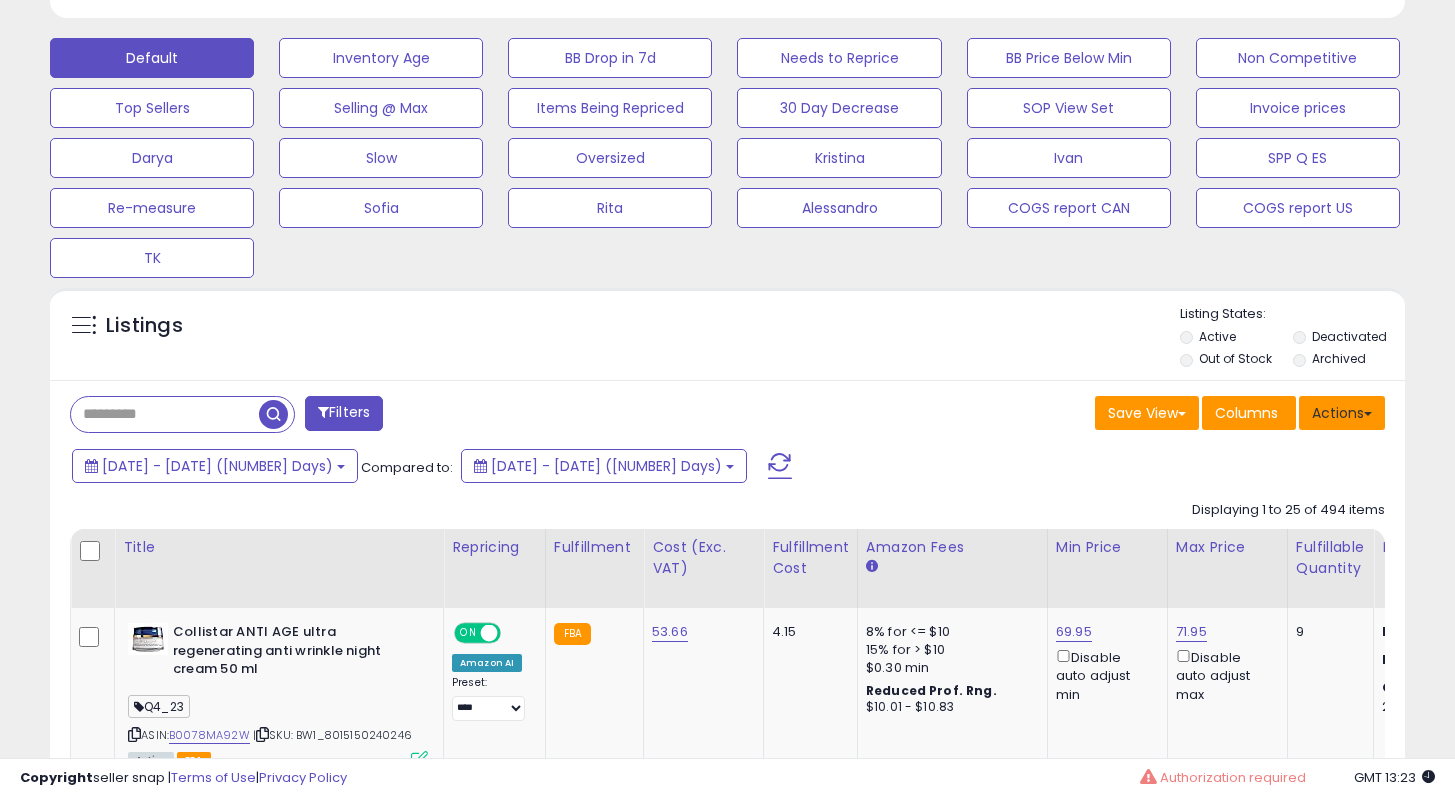 click on "Actions" at bounding box center [1342, 413] 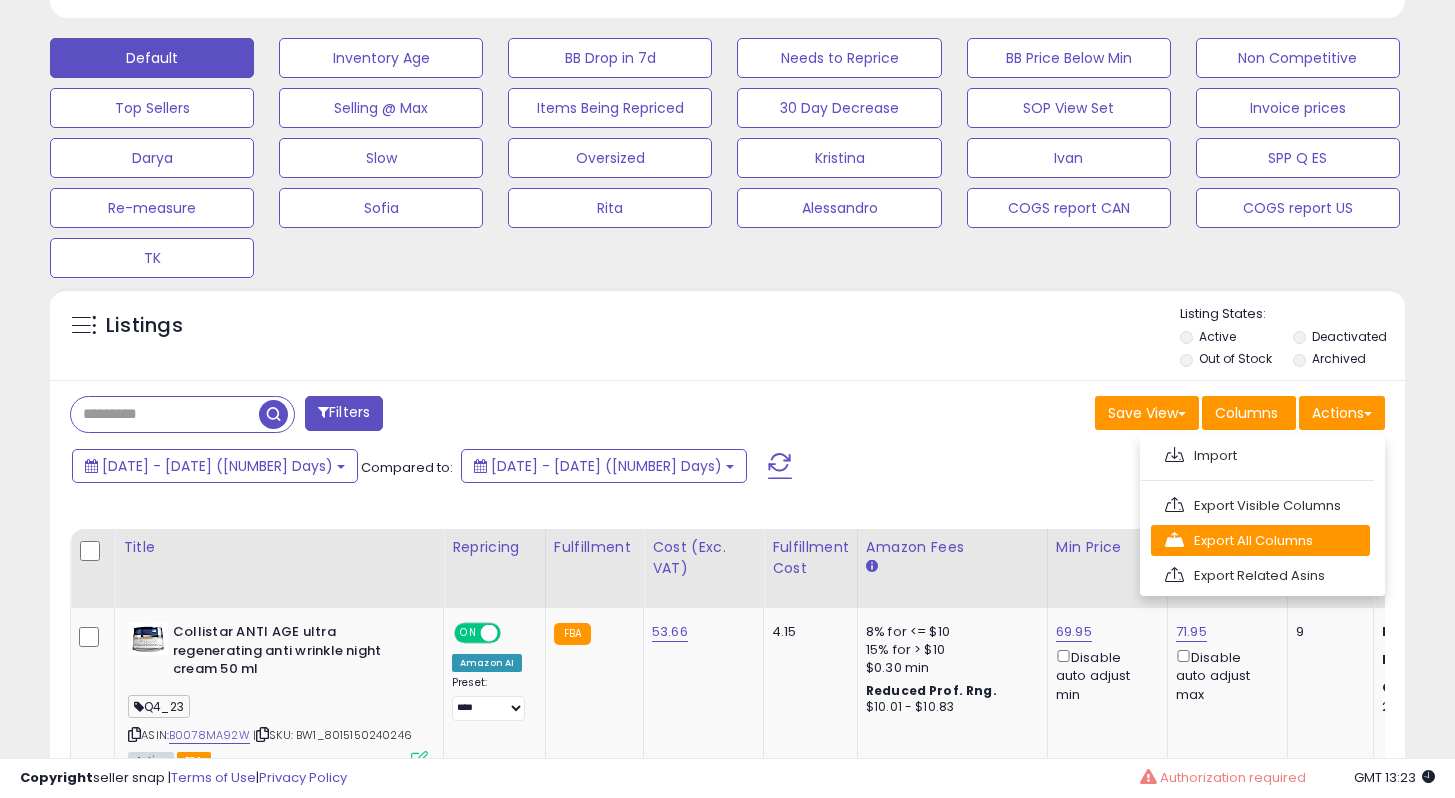 click on "Export All Columns" at bounding box center (1260, 455) 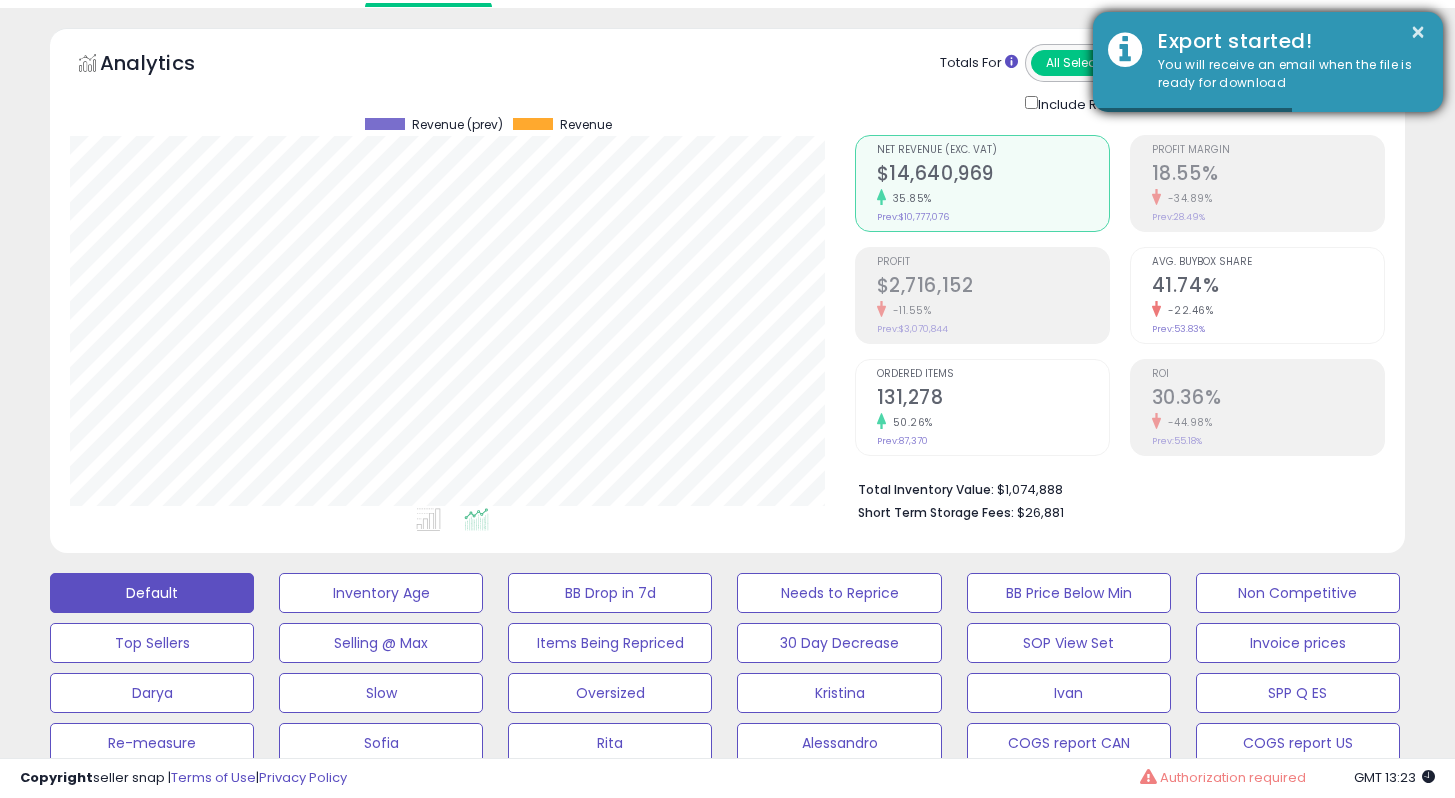 scroll, scrollTop: 44, scrollLeft: 0, axis: vertical 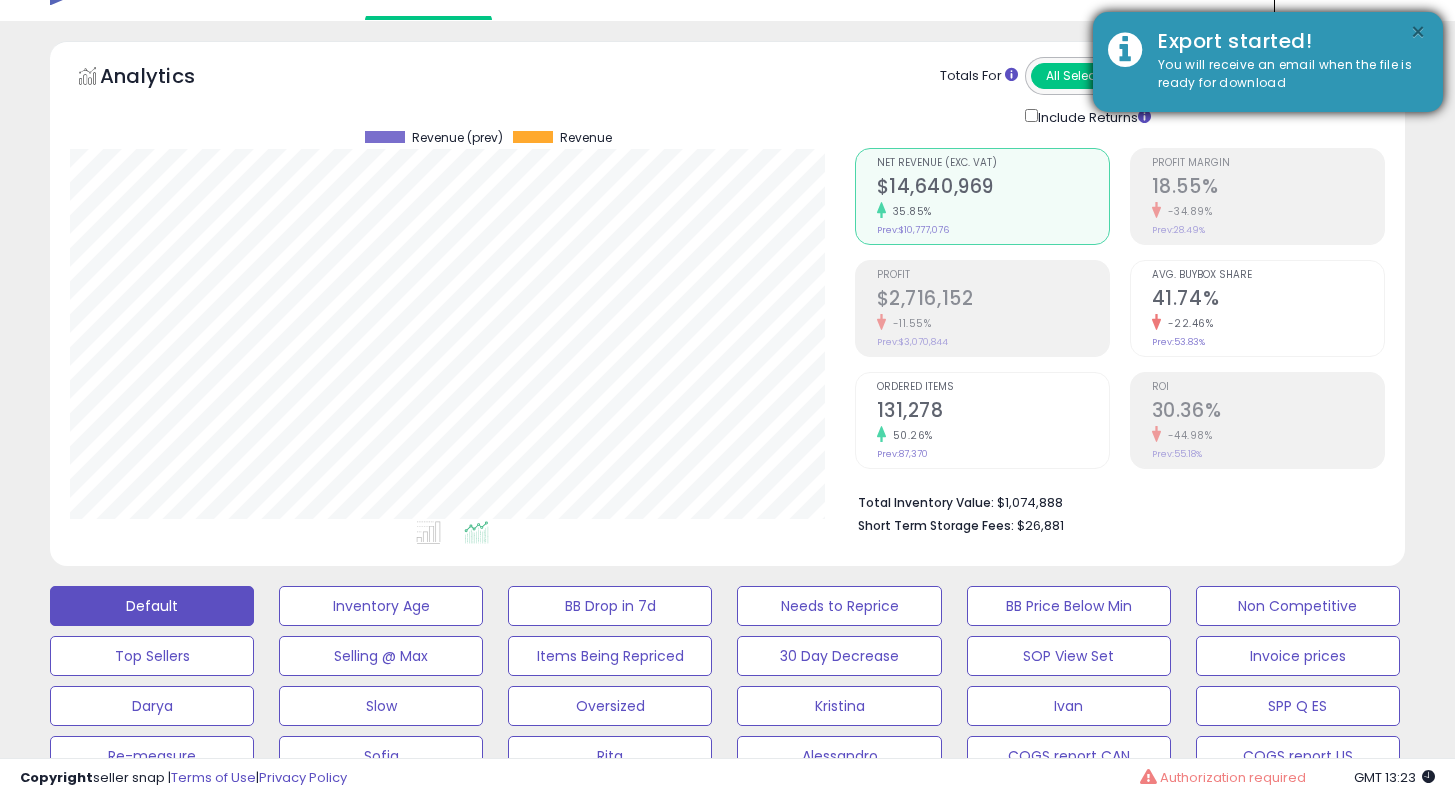 click on "×" at bounding box center (1418, 32) 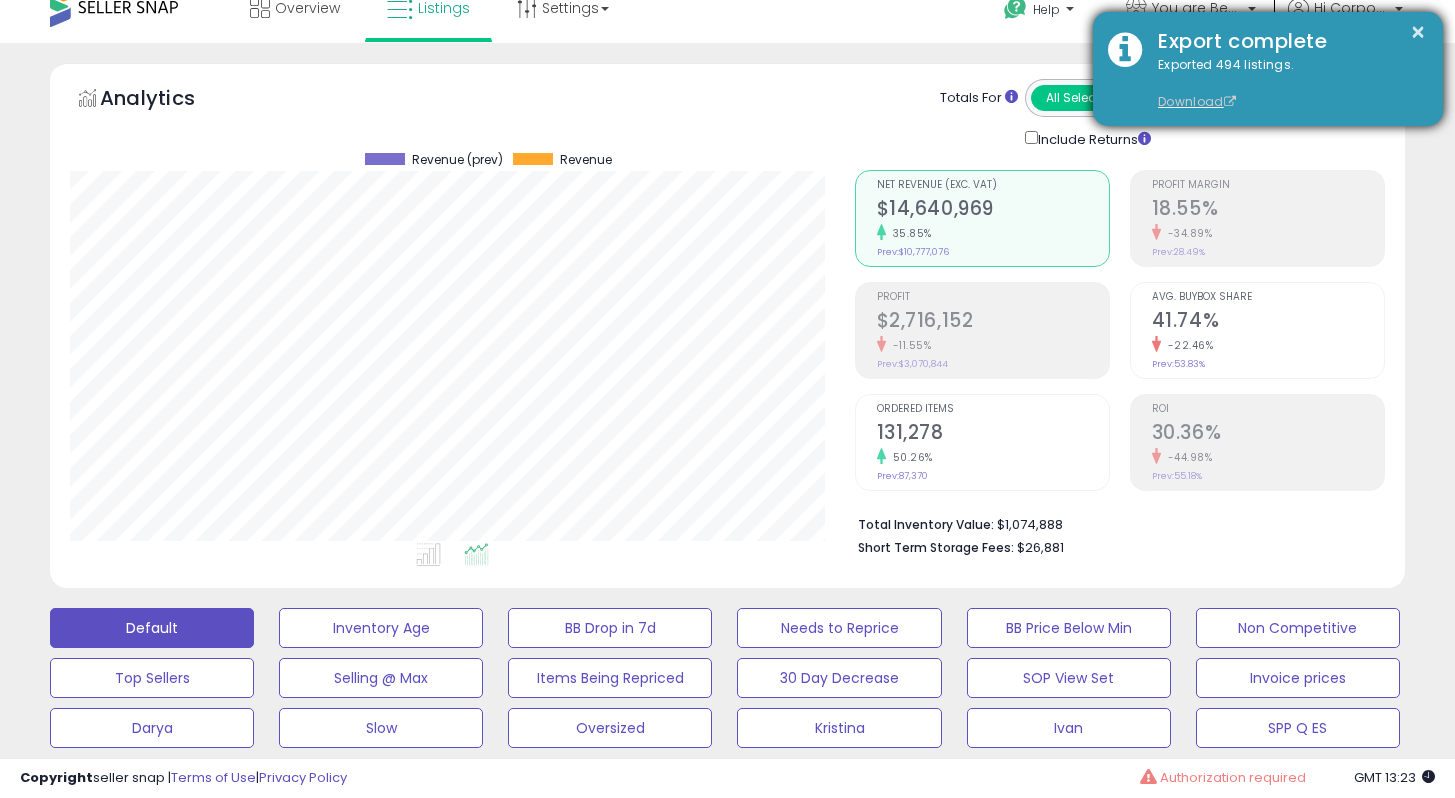 scroll, scrollTop: 0, scrollLeft: 0, axis: both 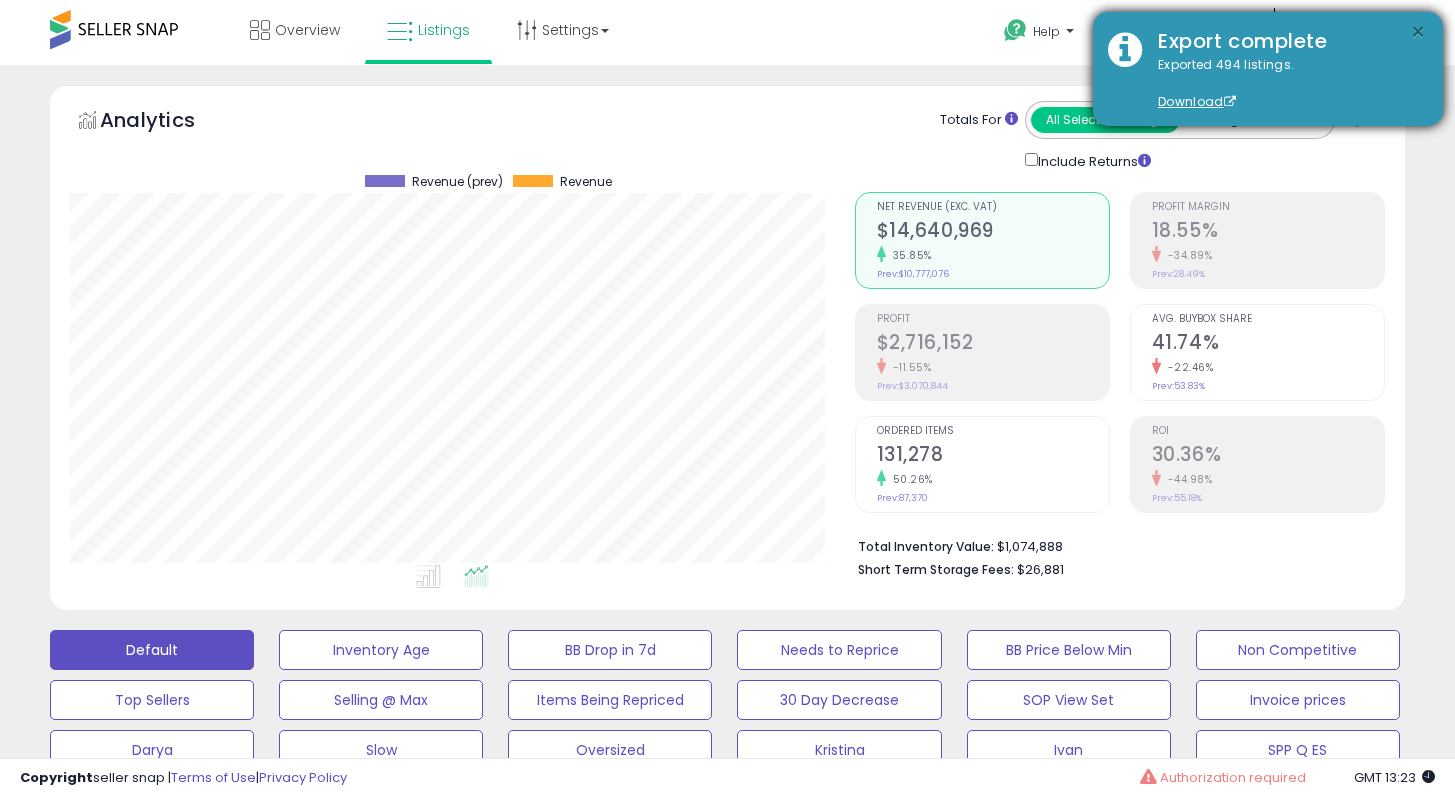 click on "×" at bounding box center (1418, 32) 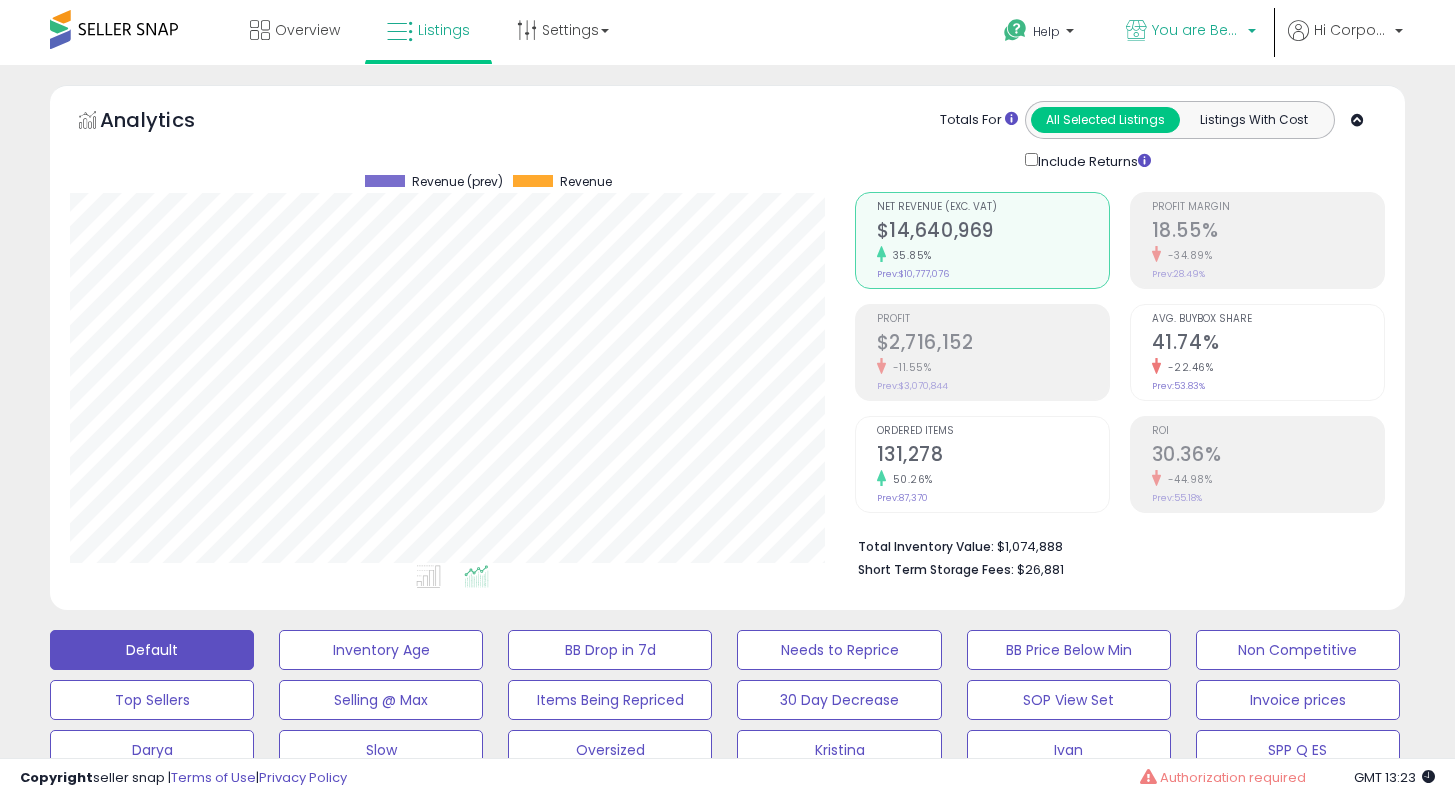 click on "You are Beautiful (UK)" at bounding box center (1197, 30) 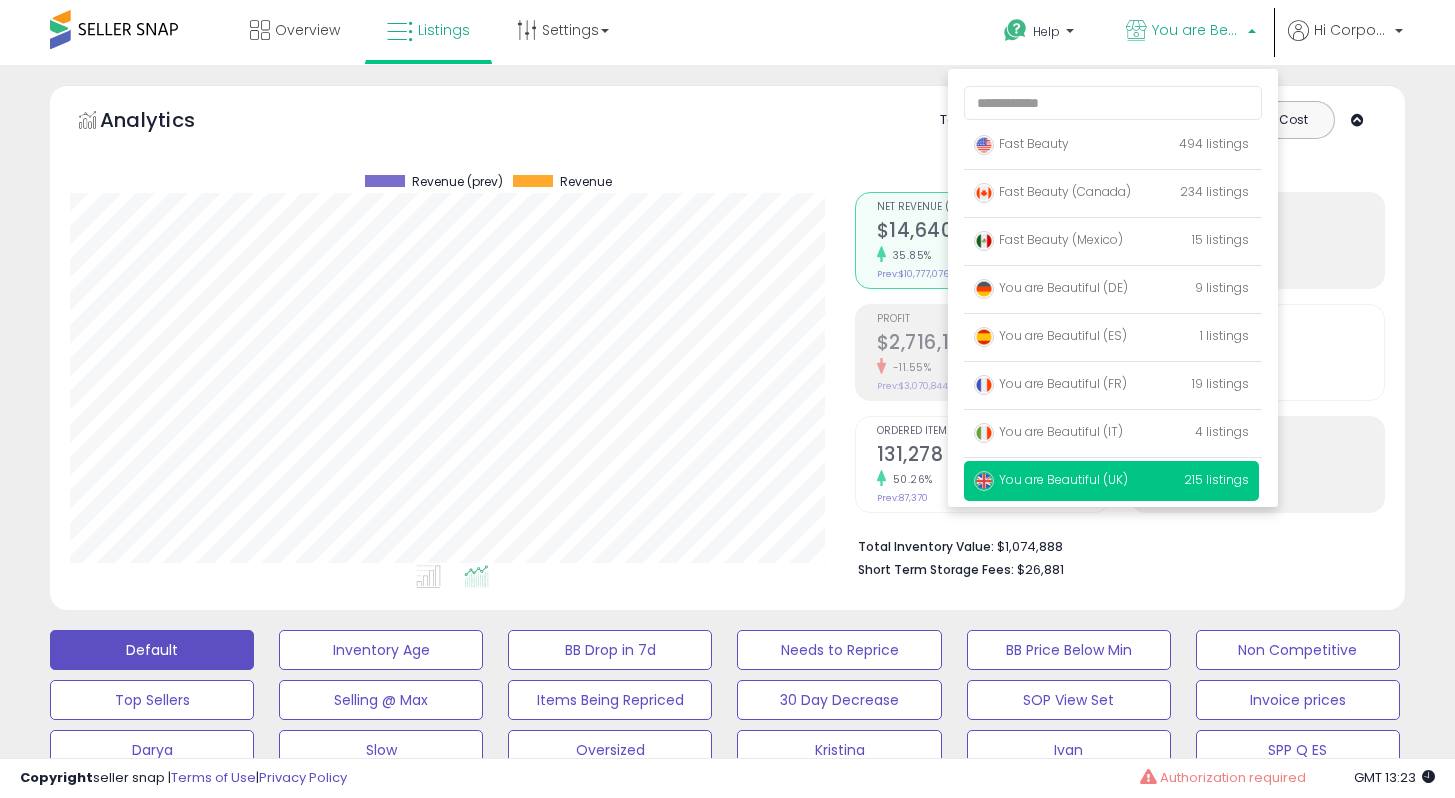 click on "You are Beautiful (UK)" at bounding box center [1051, 479] 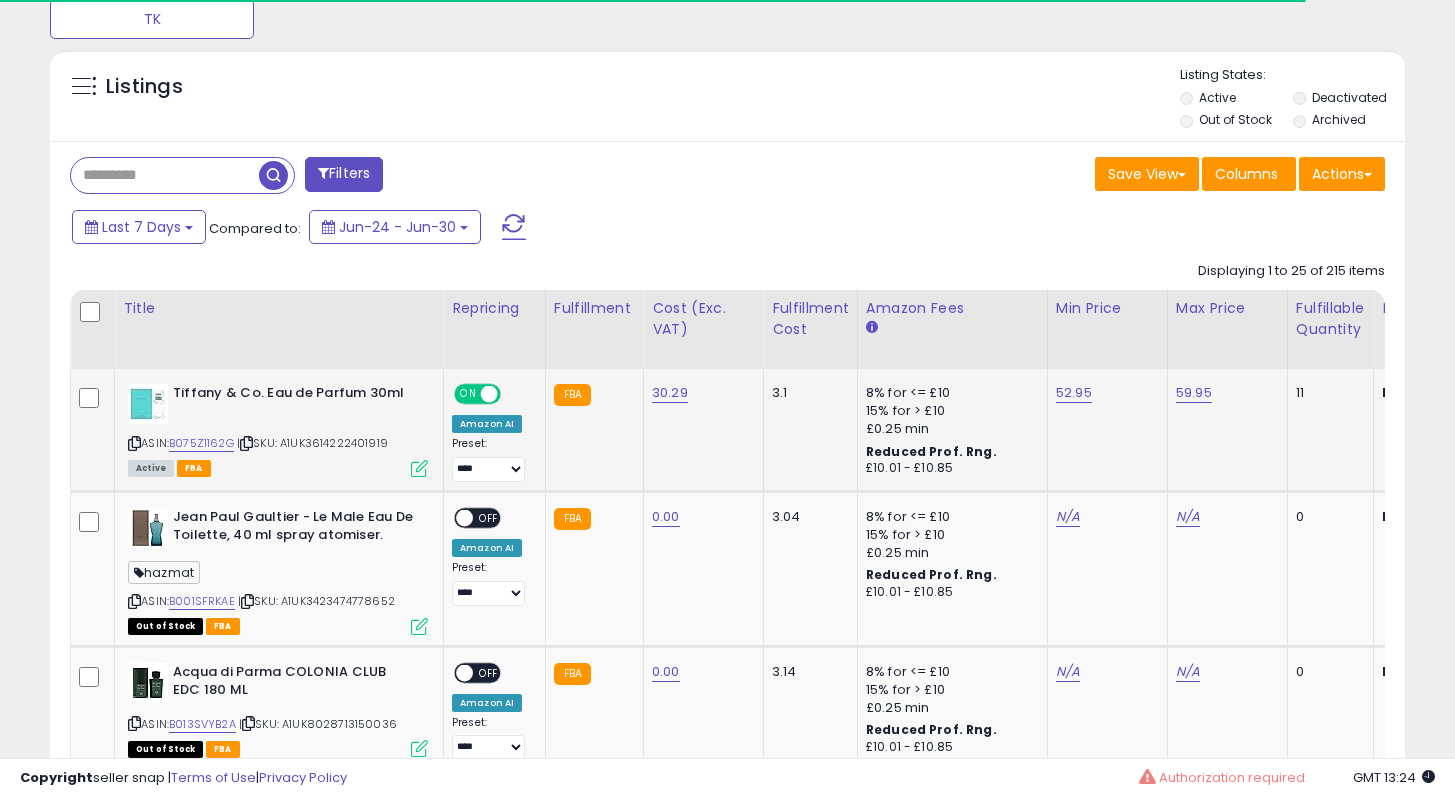 scroll, scrollTop: 910, scrollLeft: 0, axis: vertical 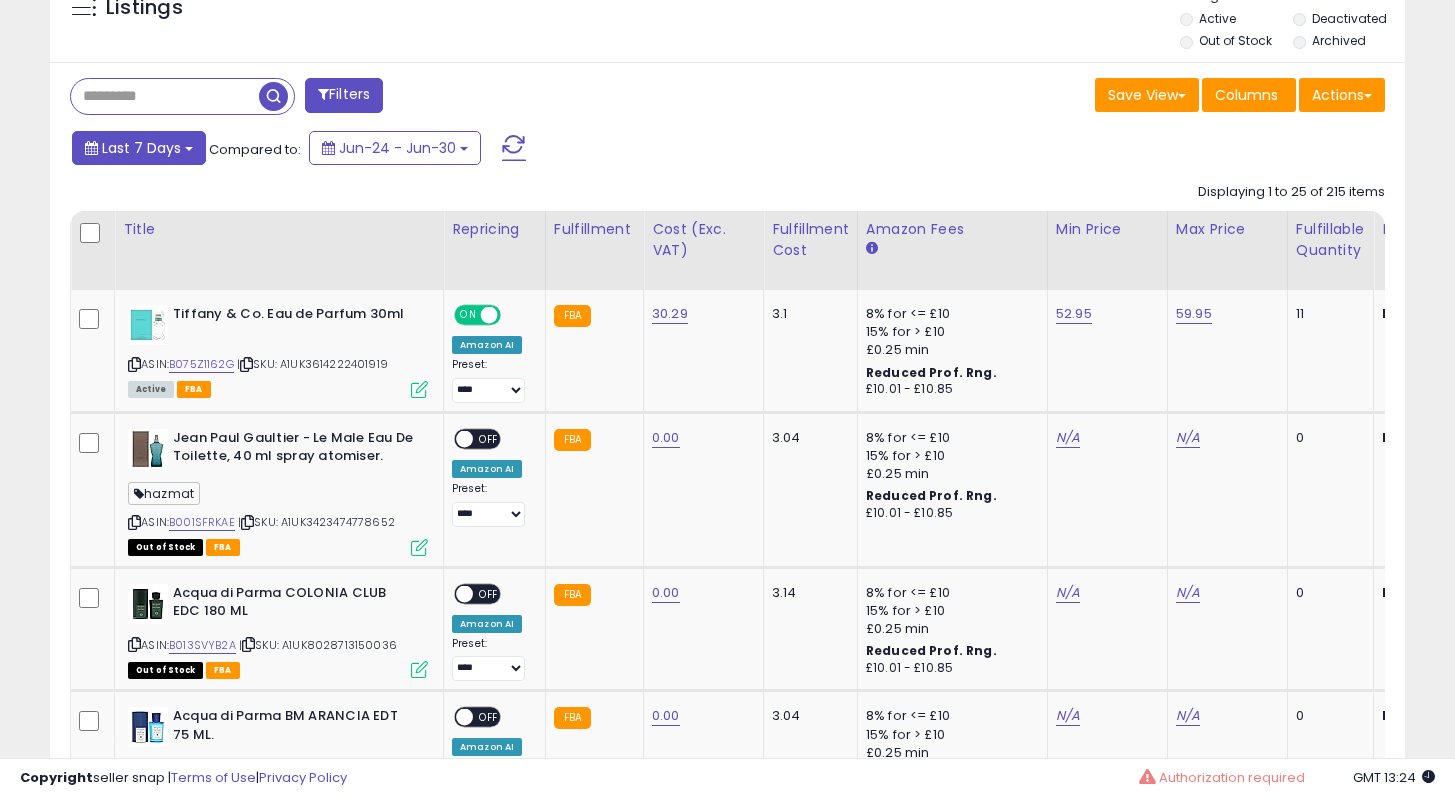 click on "Last 7 Days" at bounding box center [141, 148] 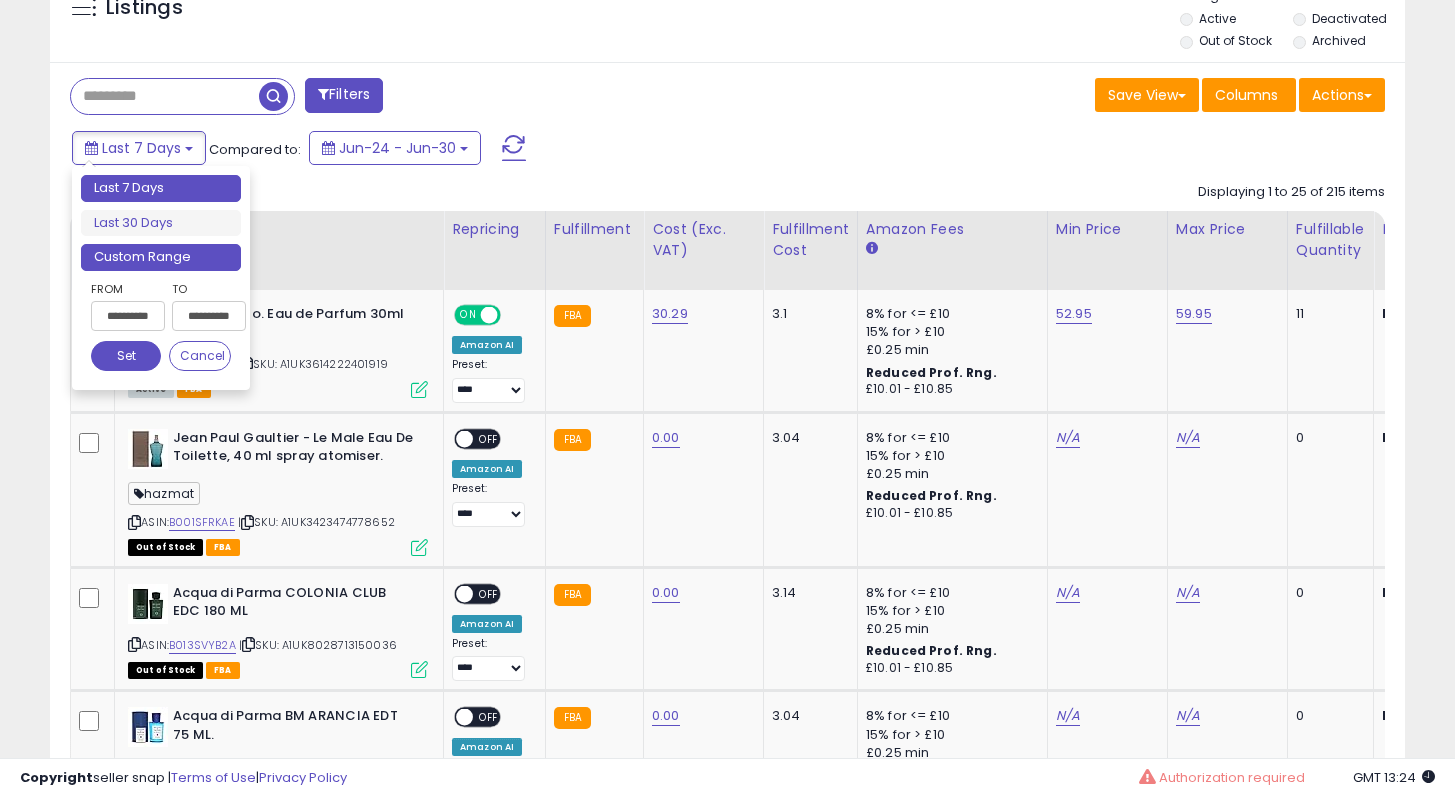click on "Custom Range" at bounding box center (161, 257) 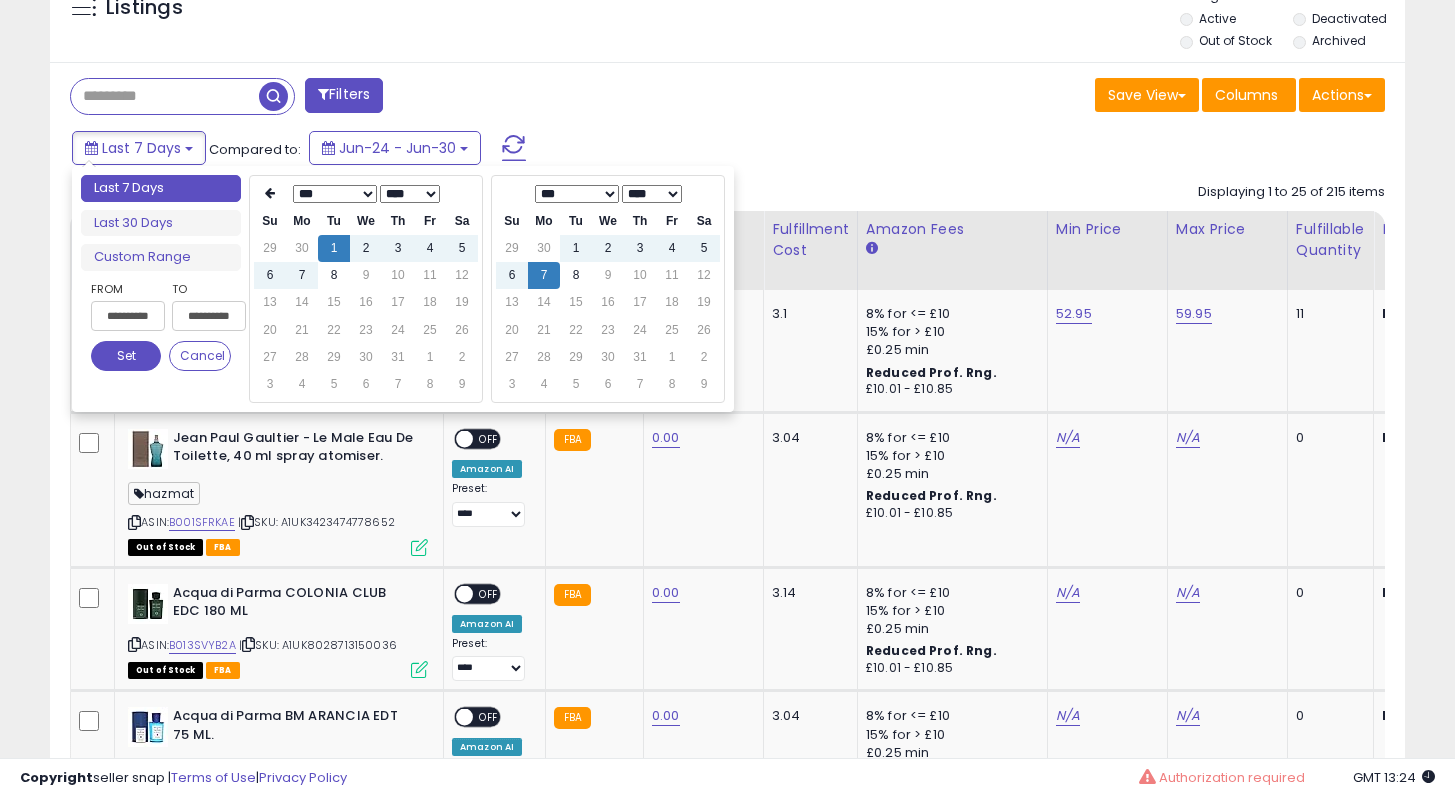 click on "**** **** **** **** **** **** **** **** **** **** **** **** **** **** **** **** **** **** **** **** **** **** **** **** **** **** **** **** **** **** **** **** **** **** **** **** **** **** **** **** **** **** **** **** **** **** **** **** **** **** ****" at bounding box center [410, 194] 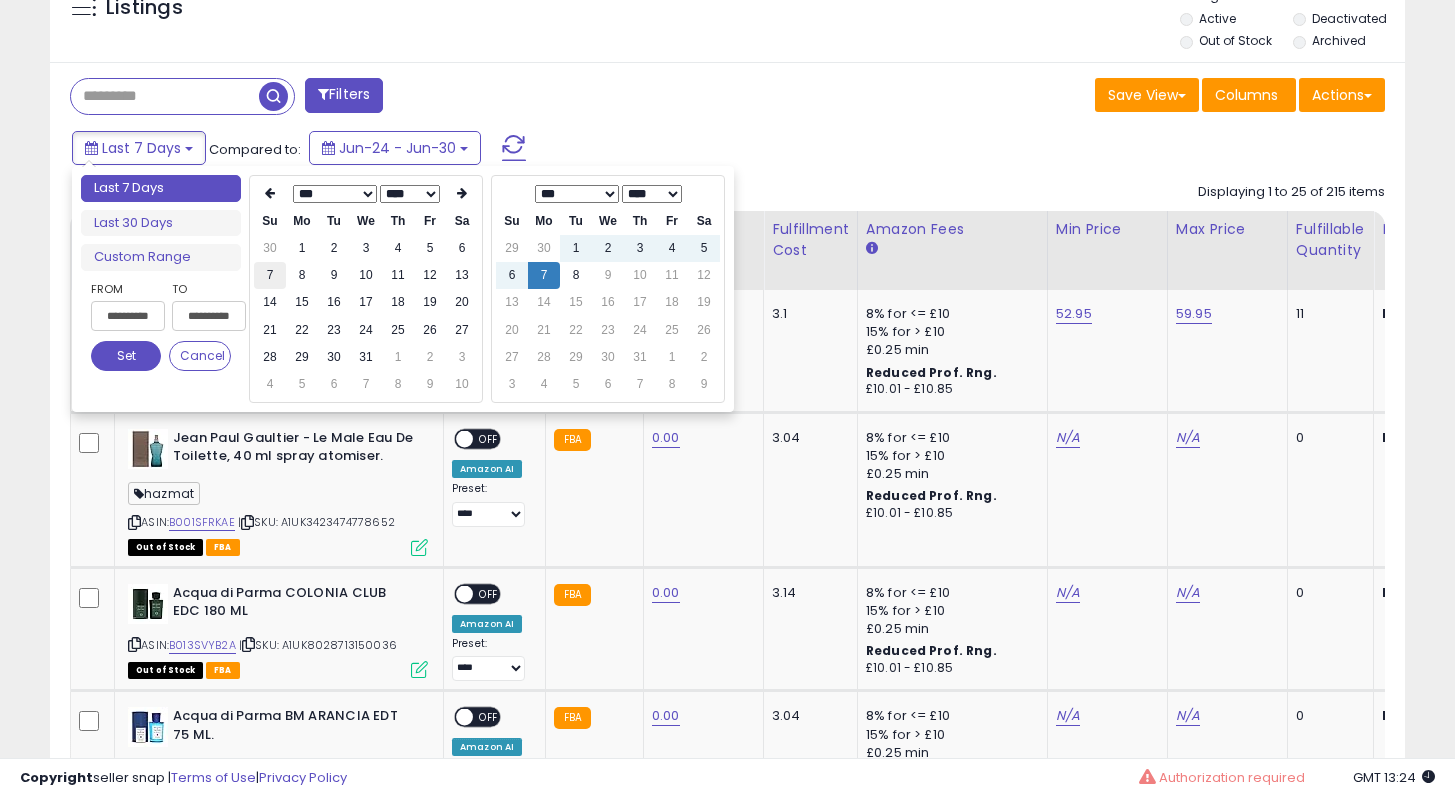 click on "7" at bounding box center [270, 248] 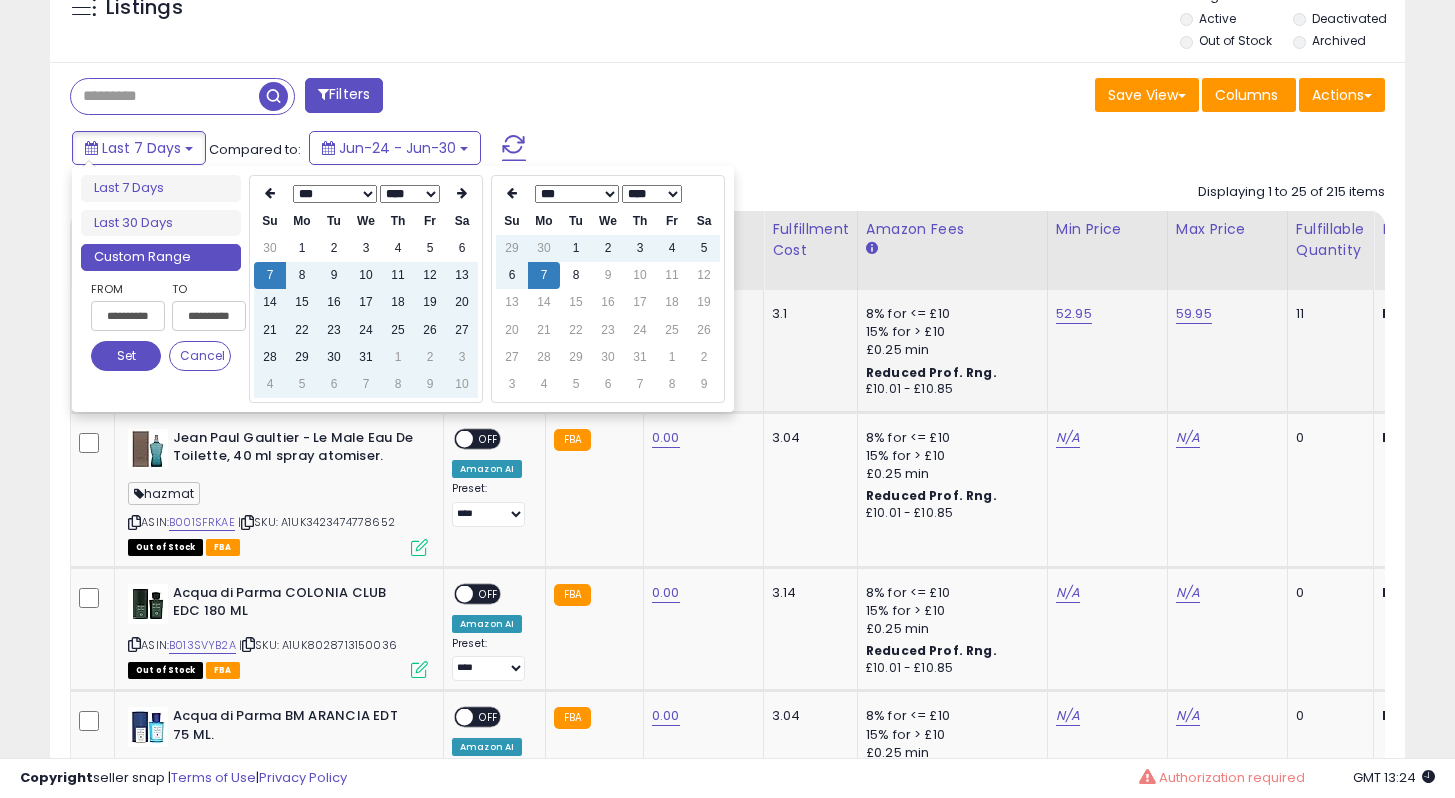 click on "Set" at bounding box center [126, 356] 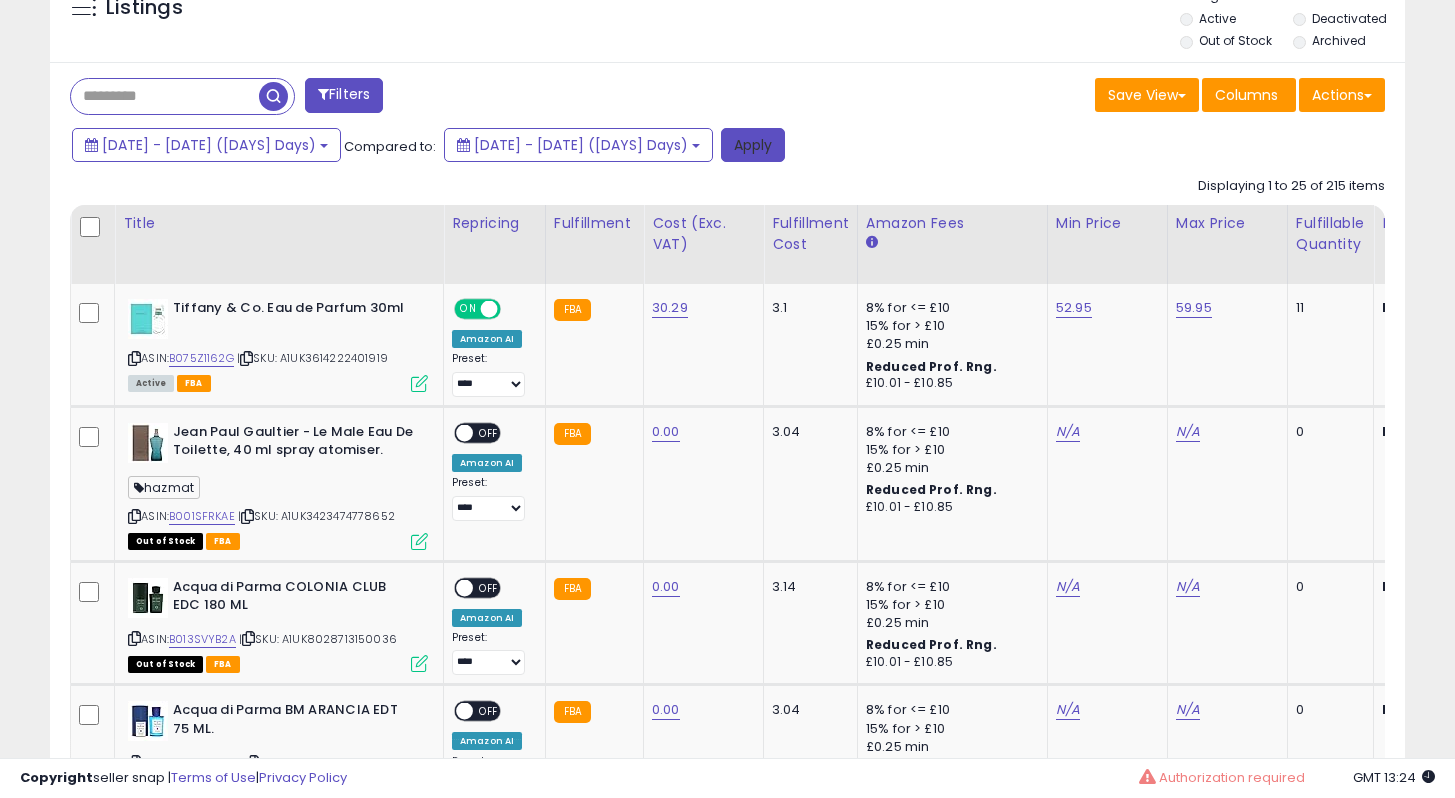 click on "Apply" at bounding box center [753, 145] 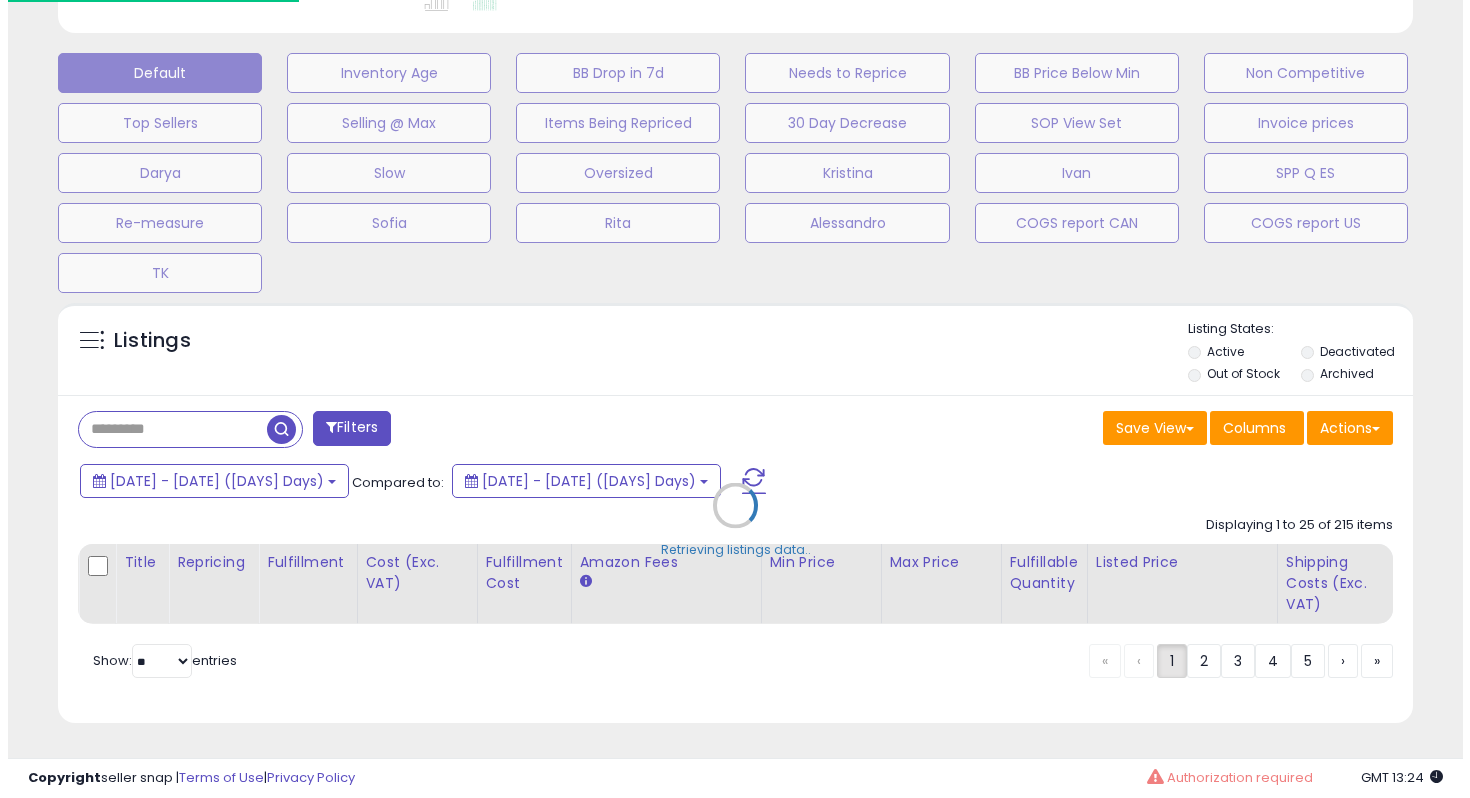 scroll, scrollTop: 592, scrollLeft: 0, axis: vertical 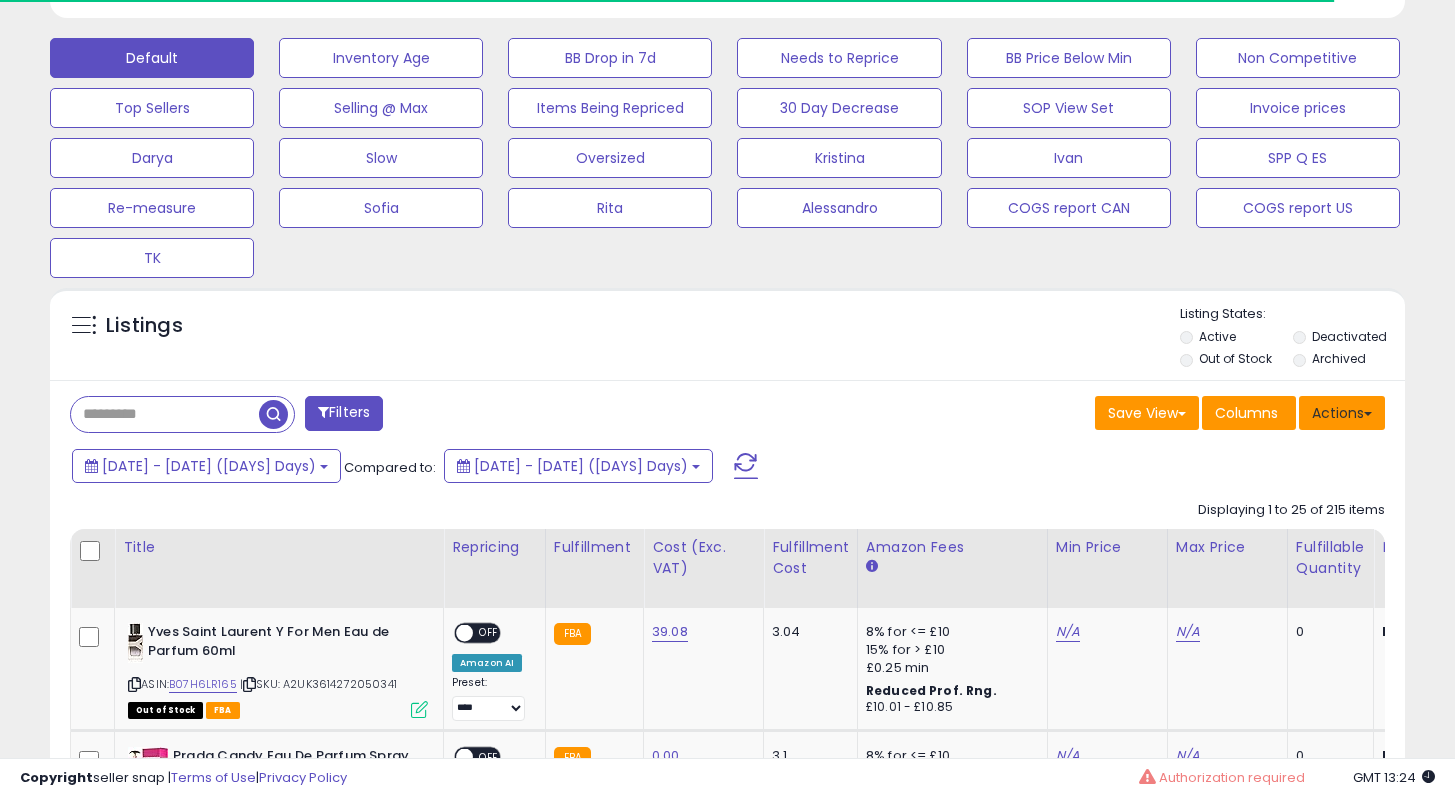 click on "Actions" at bounding box center (1342, 413) 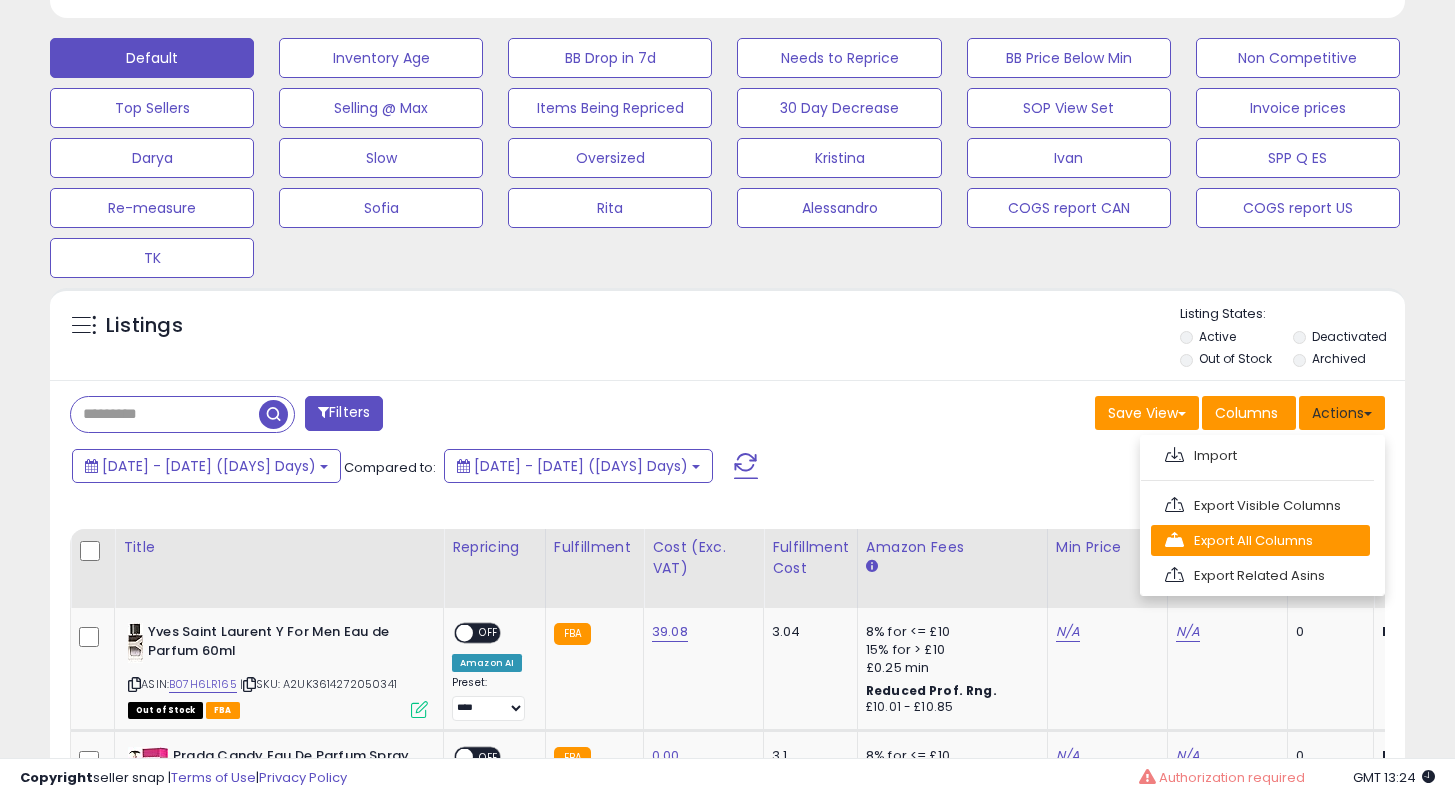 scroll, scrollTop: 999590, scrollLeft: 999215, axis: both 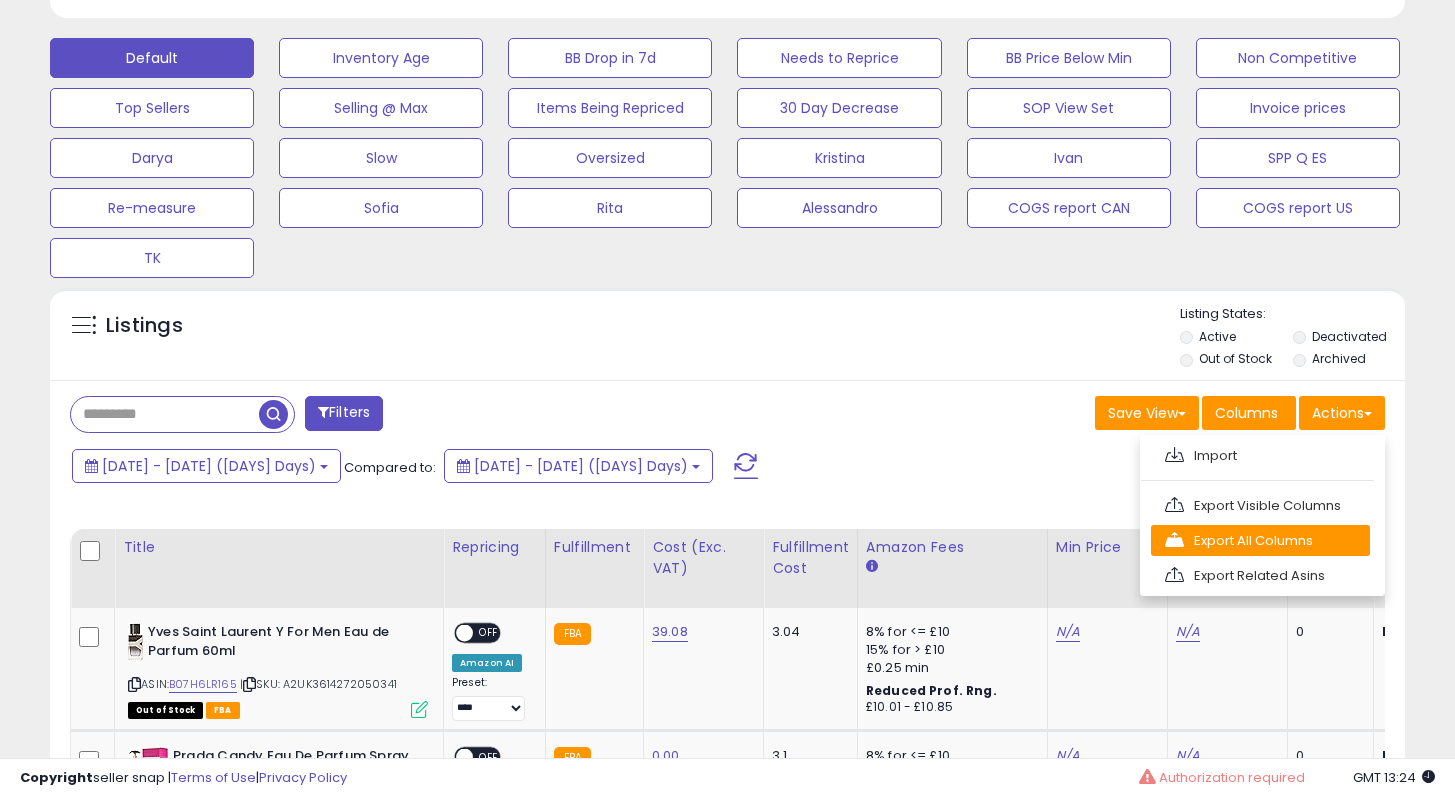 click on "Export All Columns" at bounding box center (1260, 455) 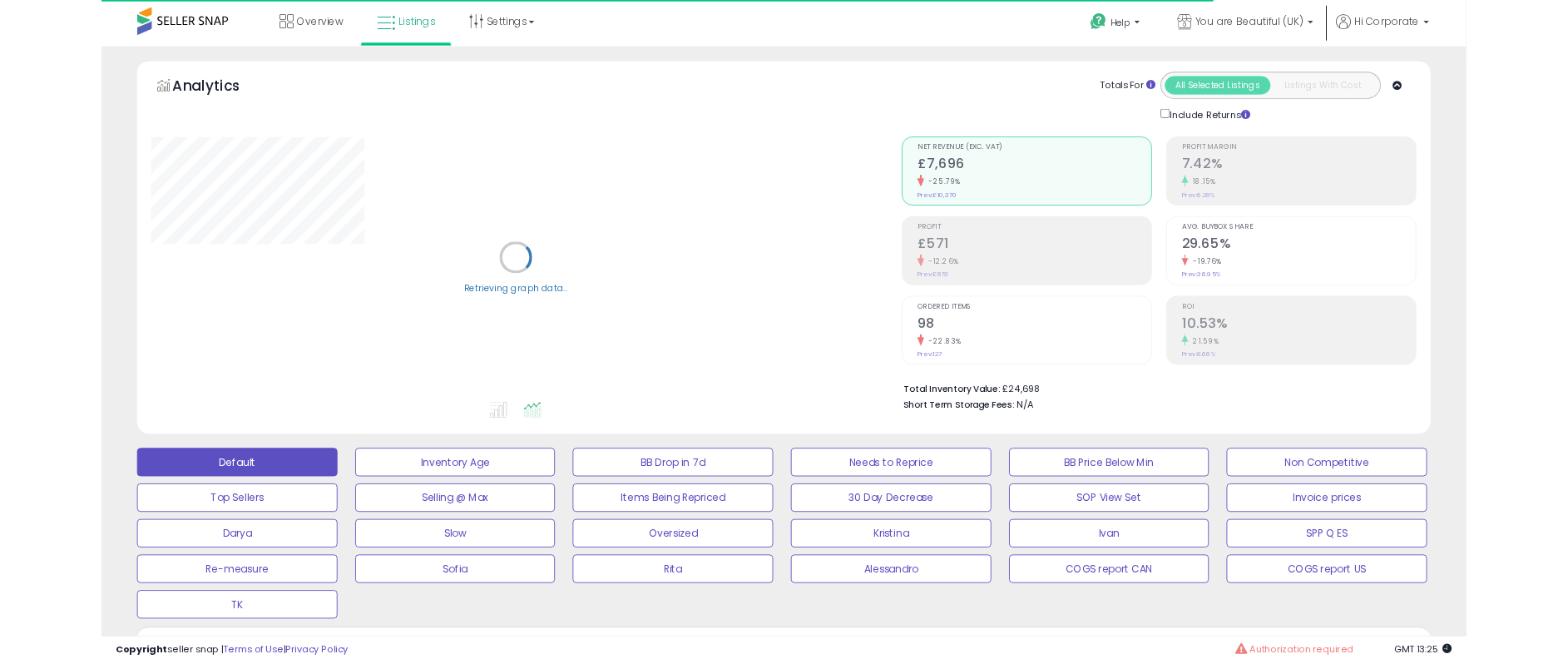scroll, scrollTop: 0, scrollLeft: 0, axis: both 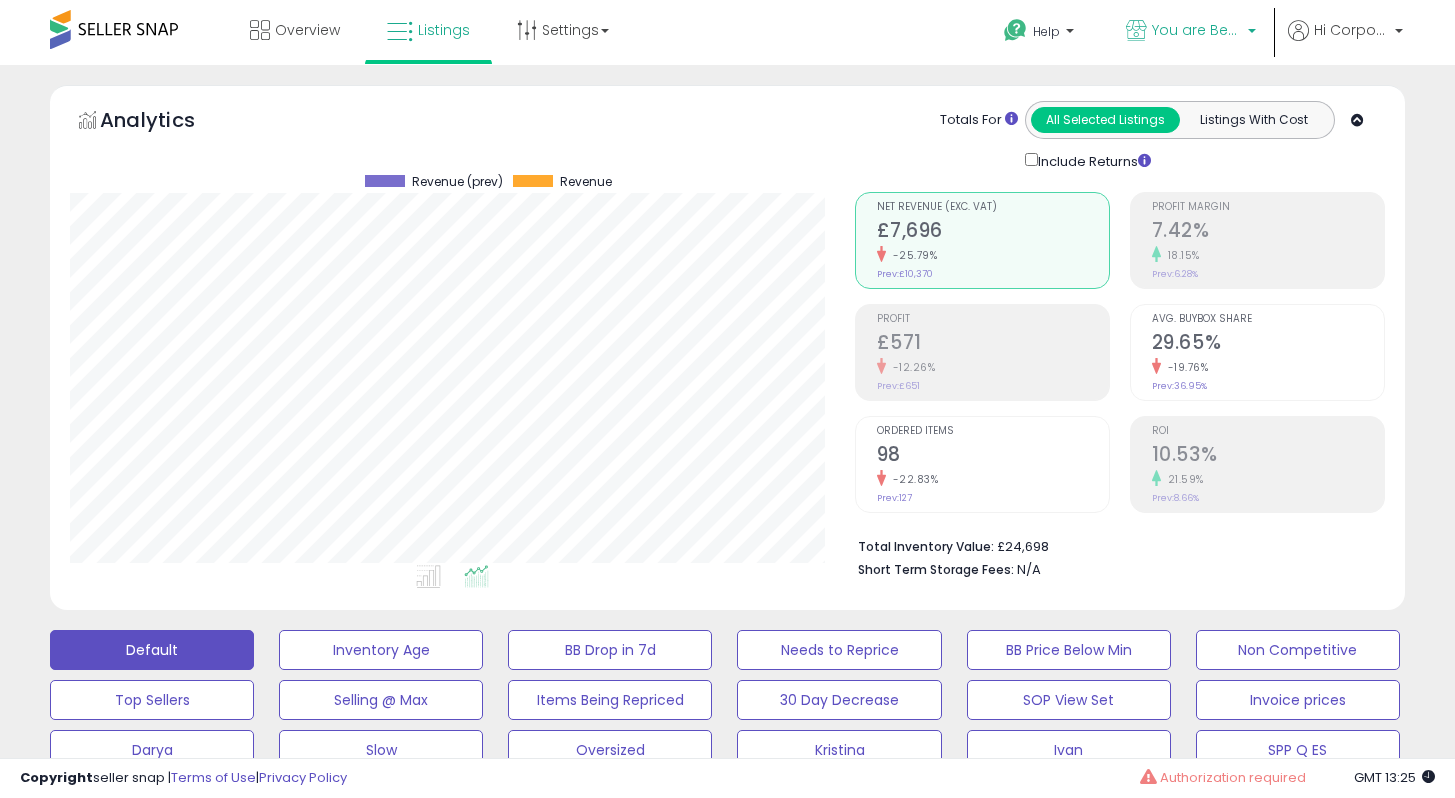 click on "You are Beautiful (UK)" at bounding box center [1197, 30] 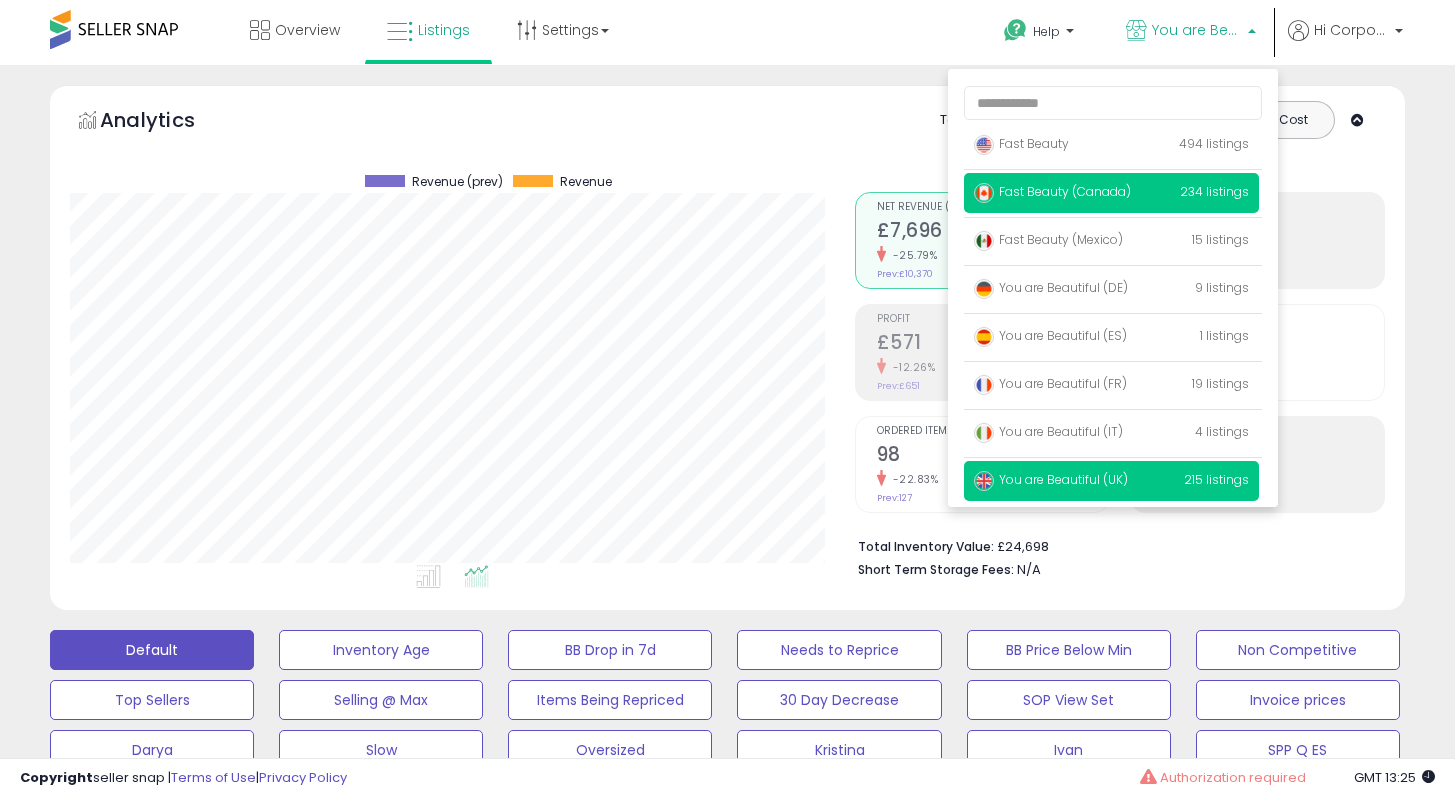 click on "Fast Beauty (Canada)
234
listings" at bounding box center (1021, 143) 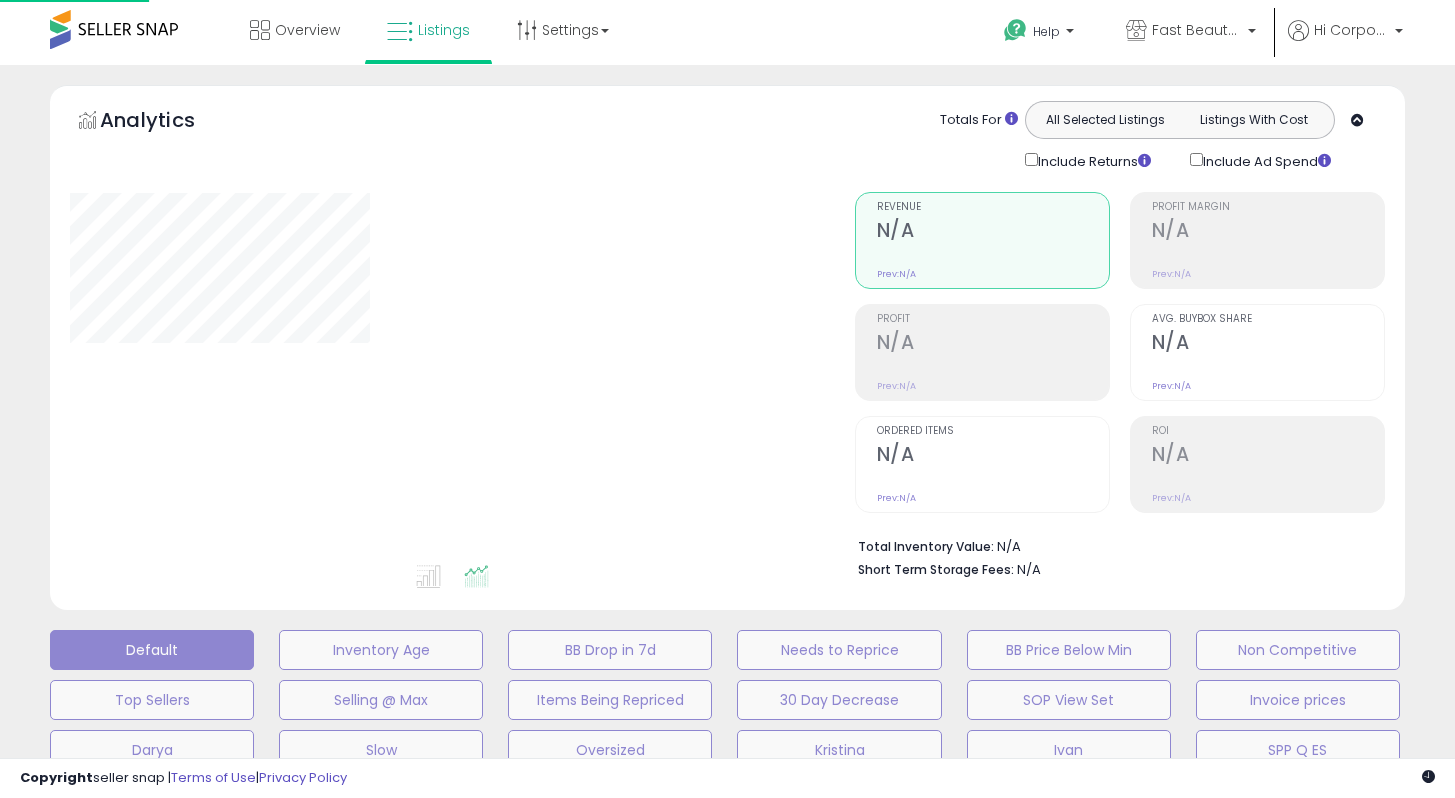 scroll, scrollTop: 0, scrollLeft: 0, axis: both 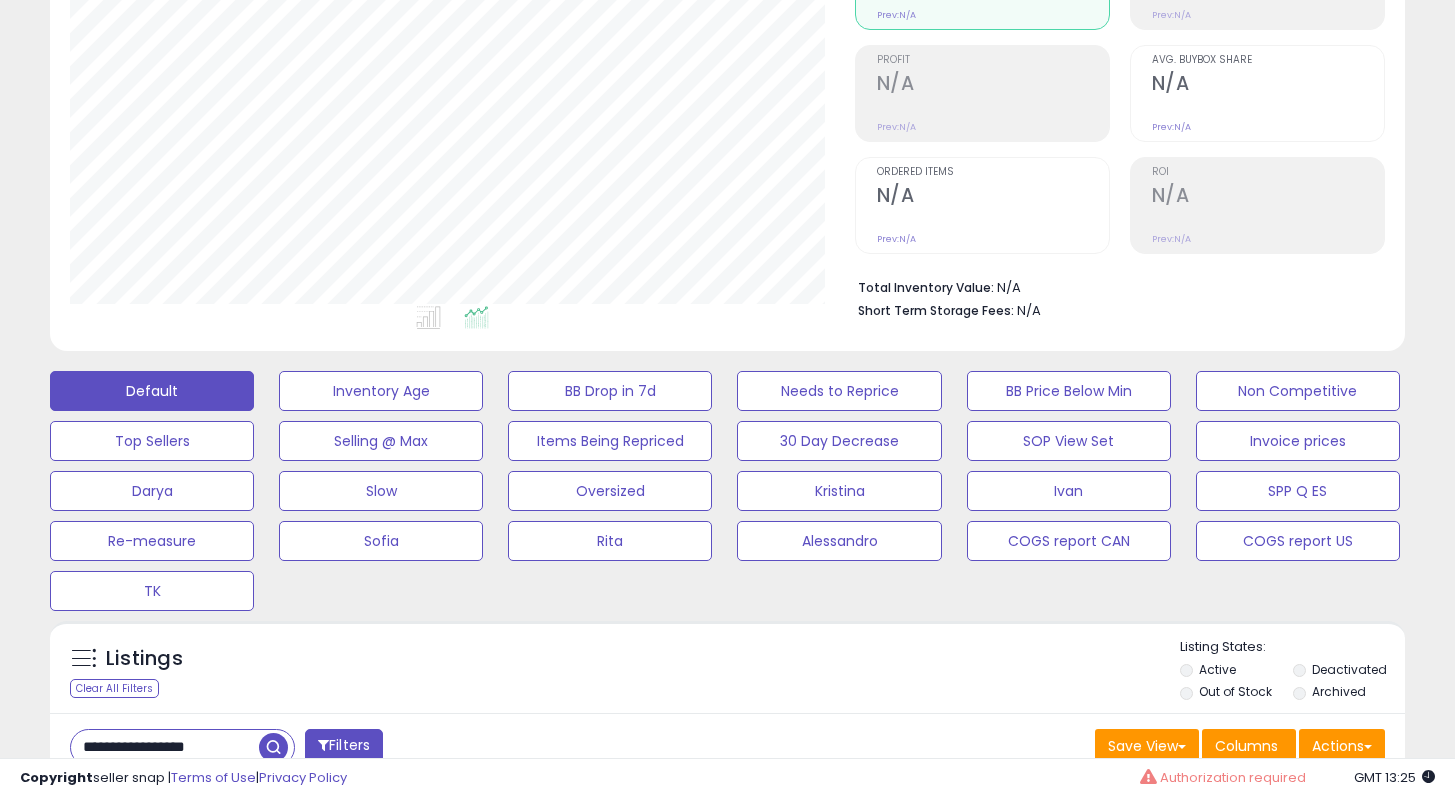 click on "Deactivated" at bounding box center [1349, 669] 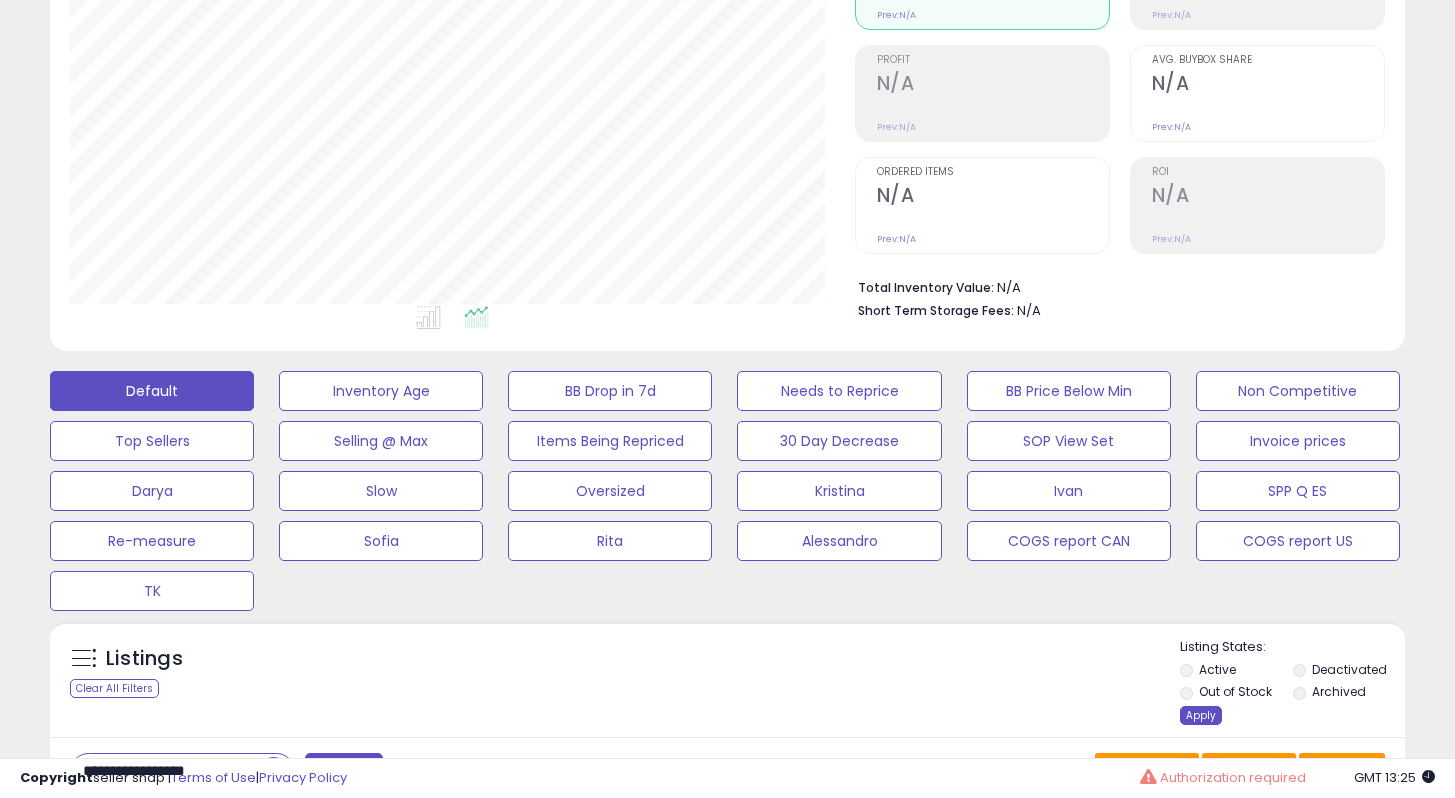 click on "Apply" at bounding box center (1201, 715) 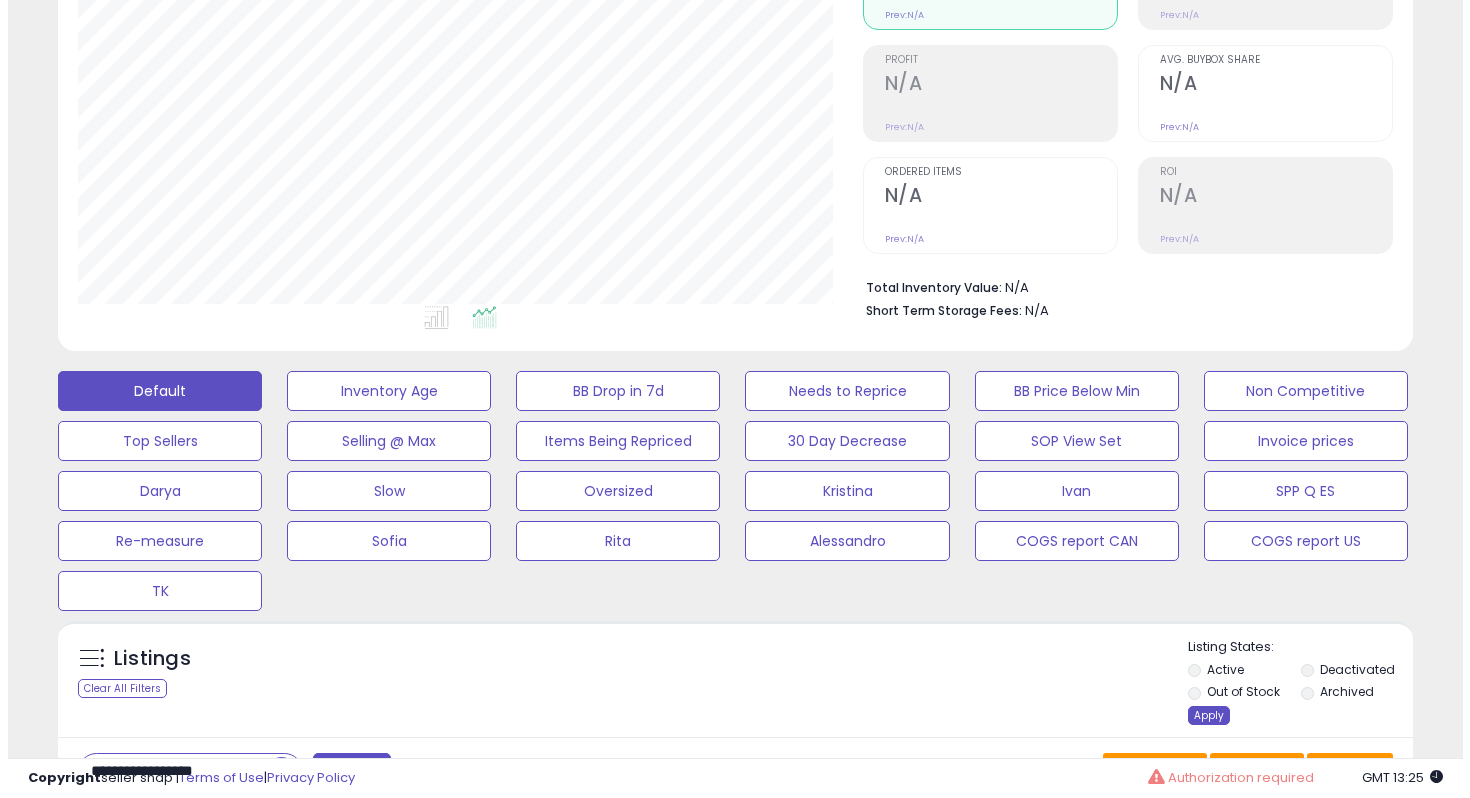 scroll, scrollTop: 999590, scrollLeft: 999206, axis: both 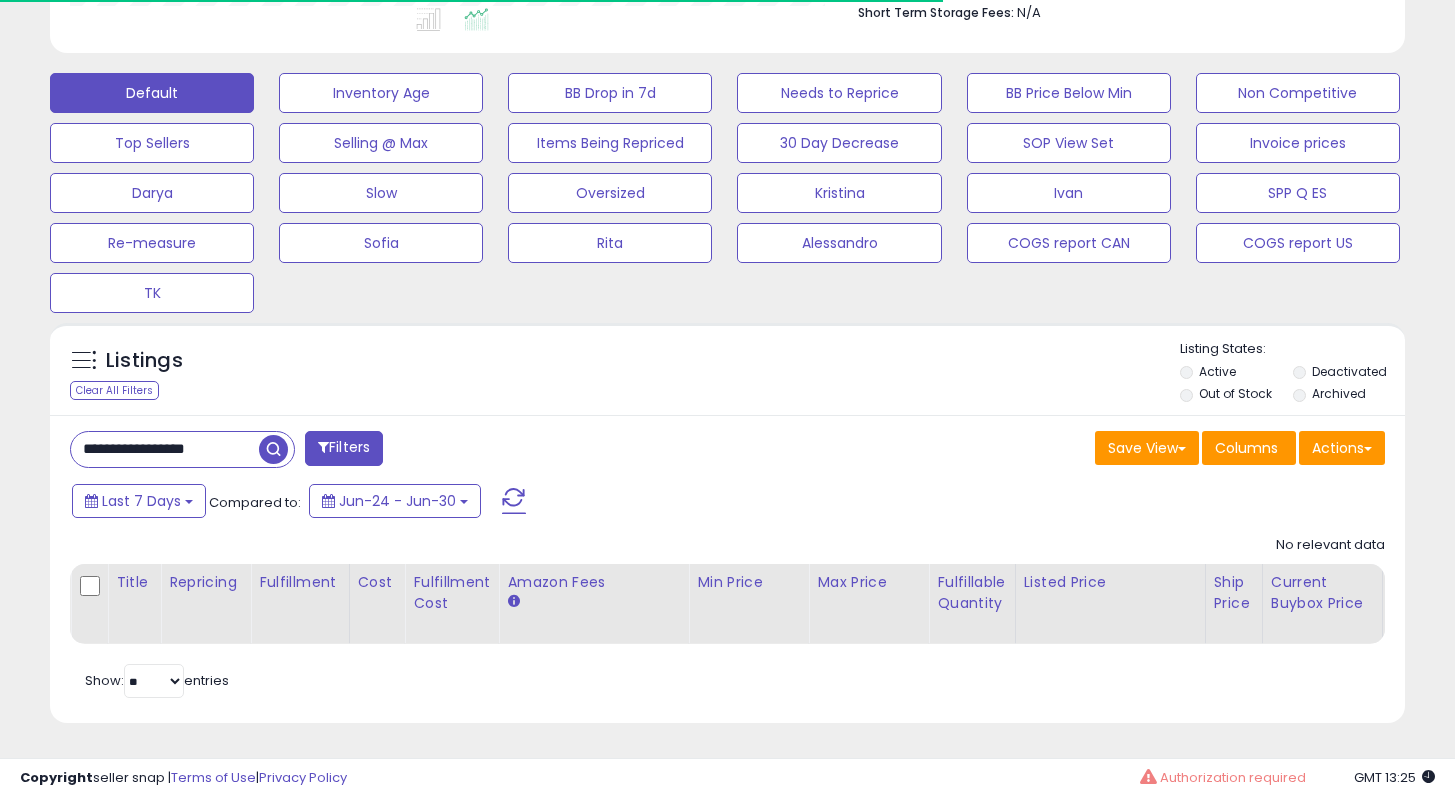 click on "**********" at bounding box center (165, 449) 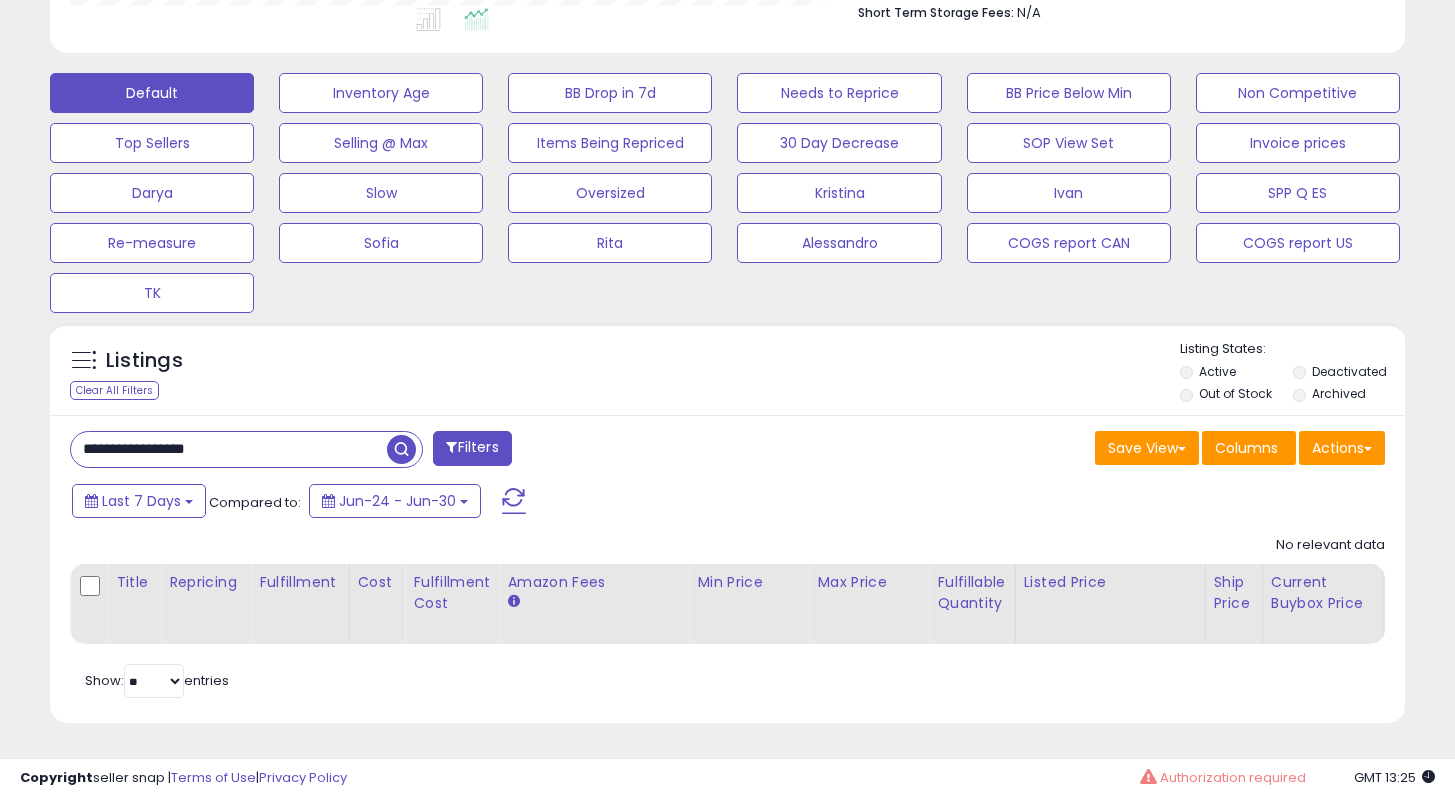 scroll, scrollTop: 999590, scrollLeft: 999215, axis: both 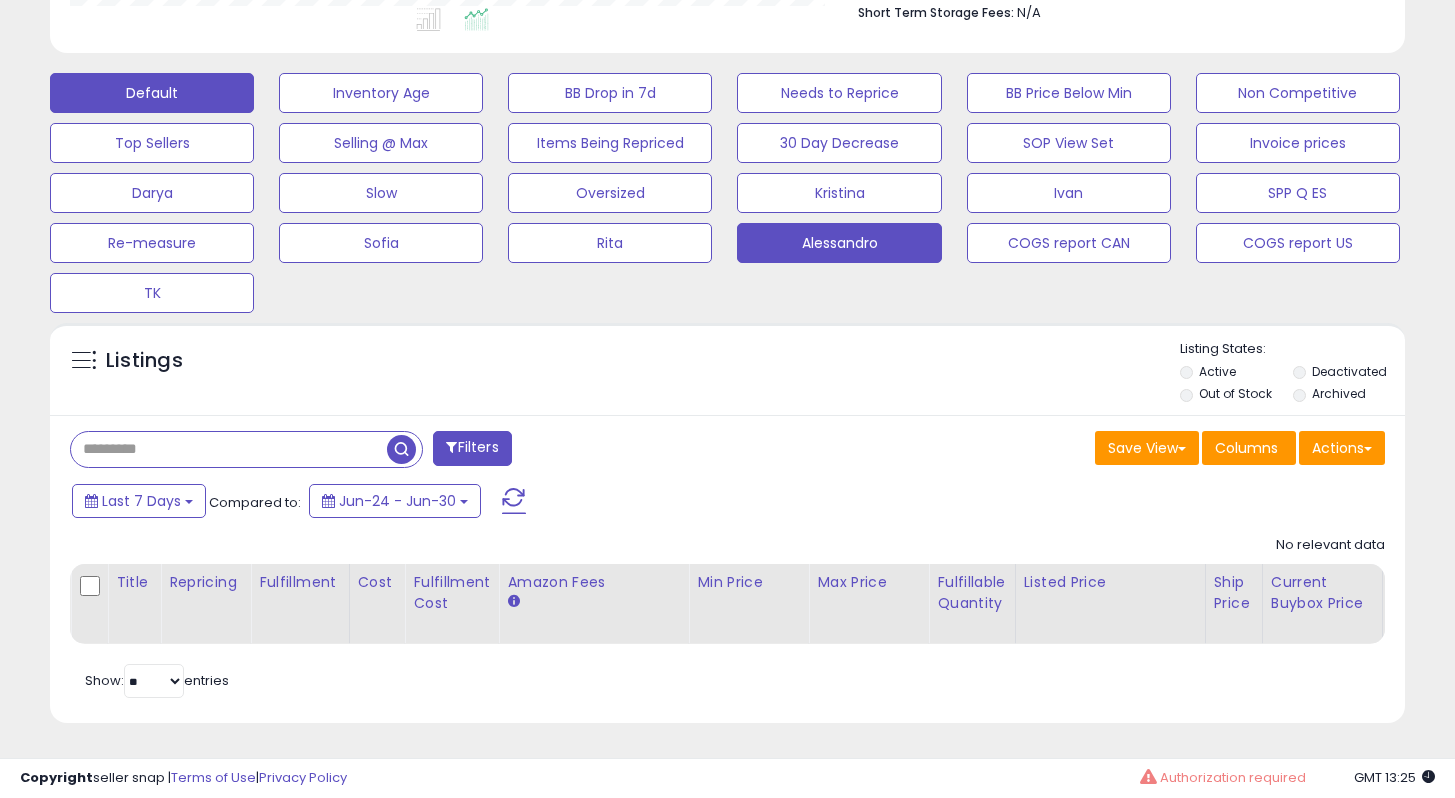 type 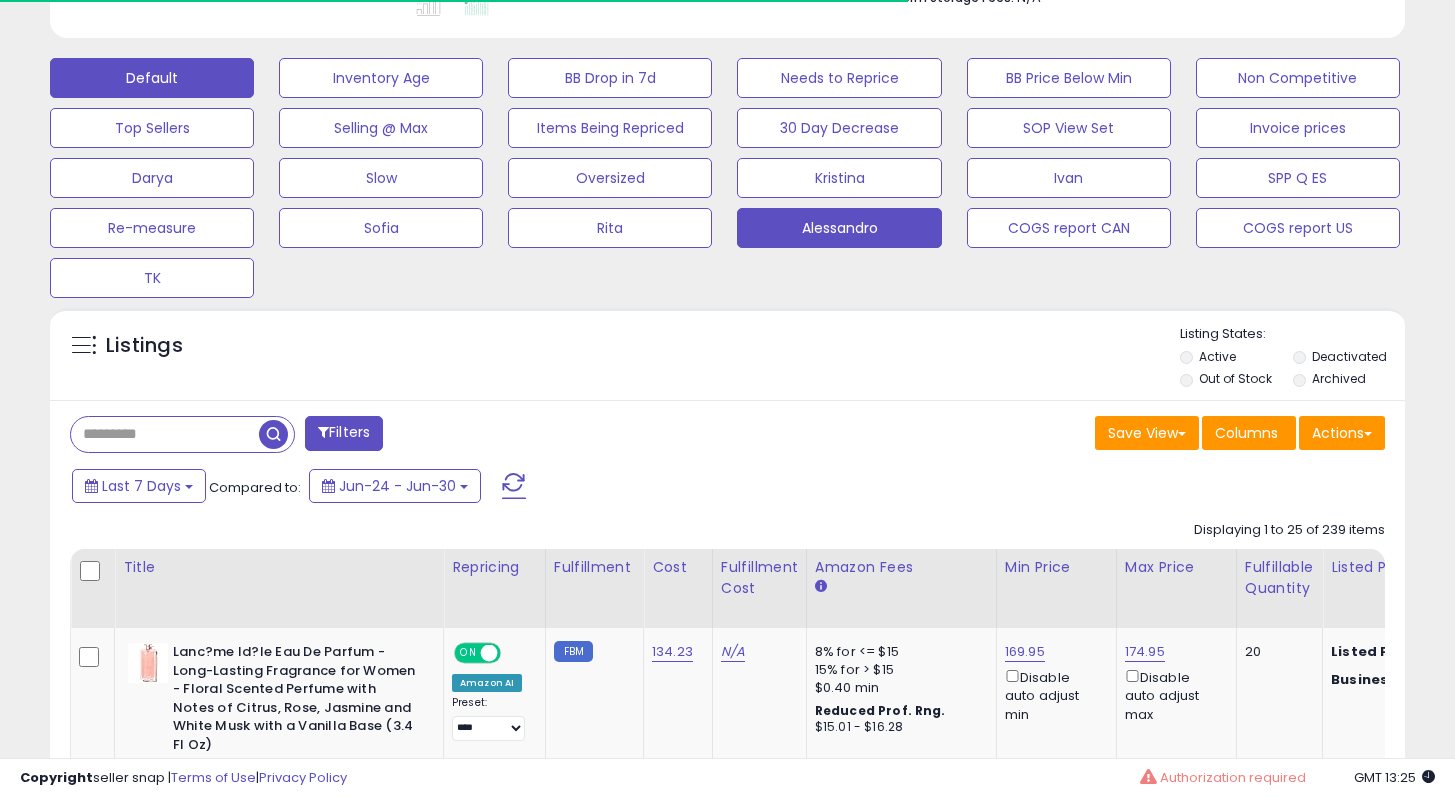 scroll, scrollTop: 410, scrollLeft: 784, axis: both 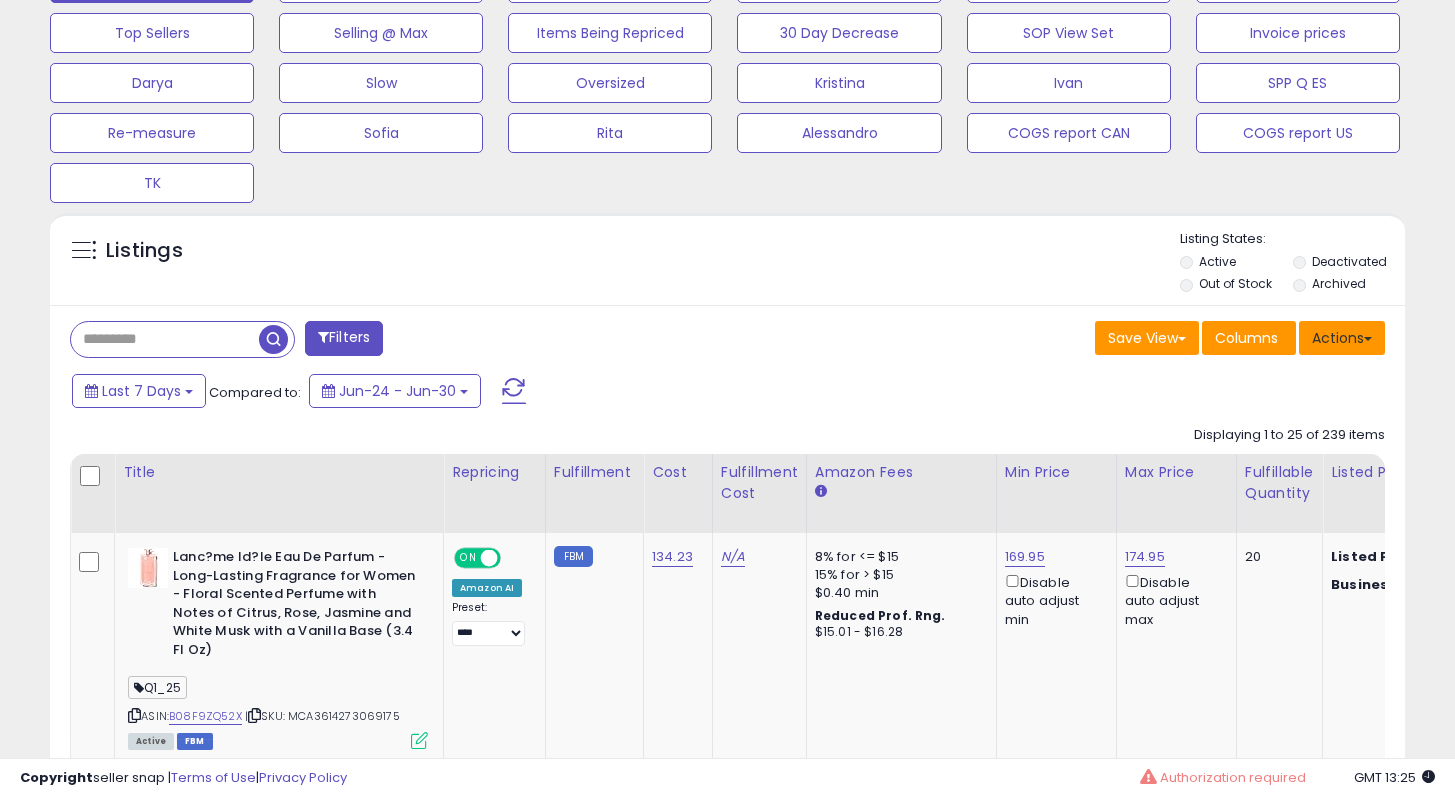 click at bounding box center (1368, 339) 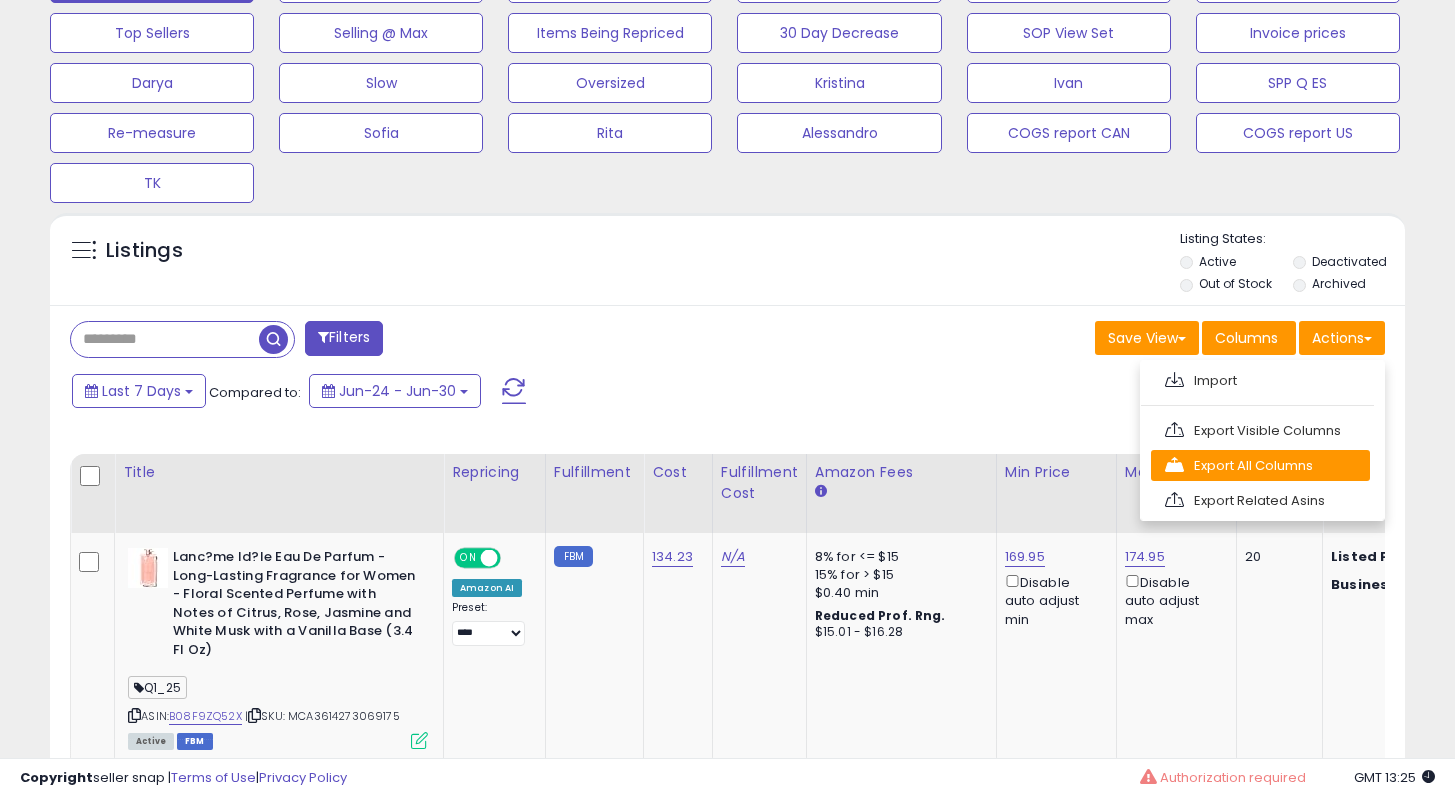 click on "Export All Columns" at bounding box center (1260, 380) 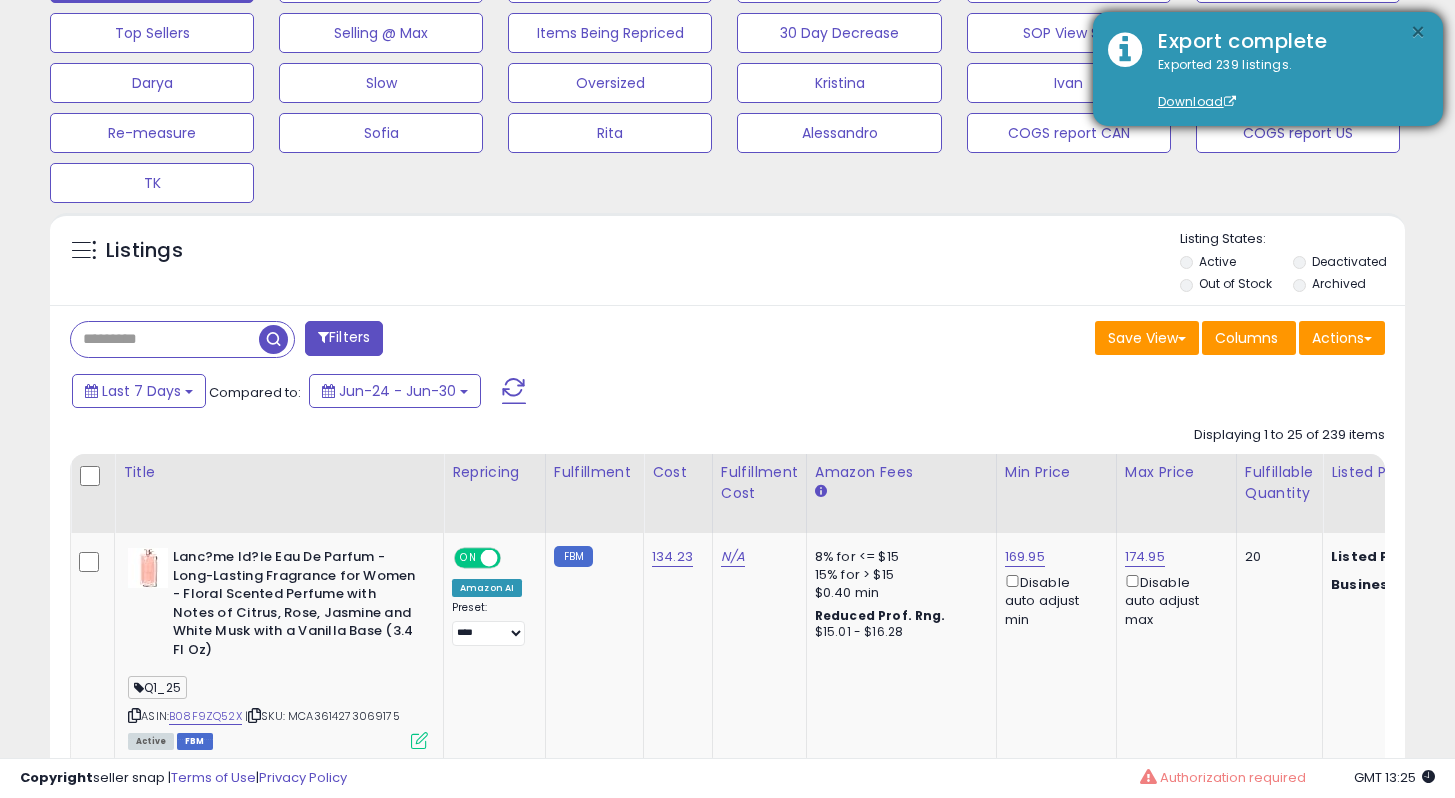 click on "×" at bounding box center [1418, 32] 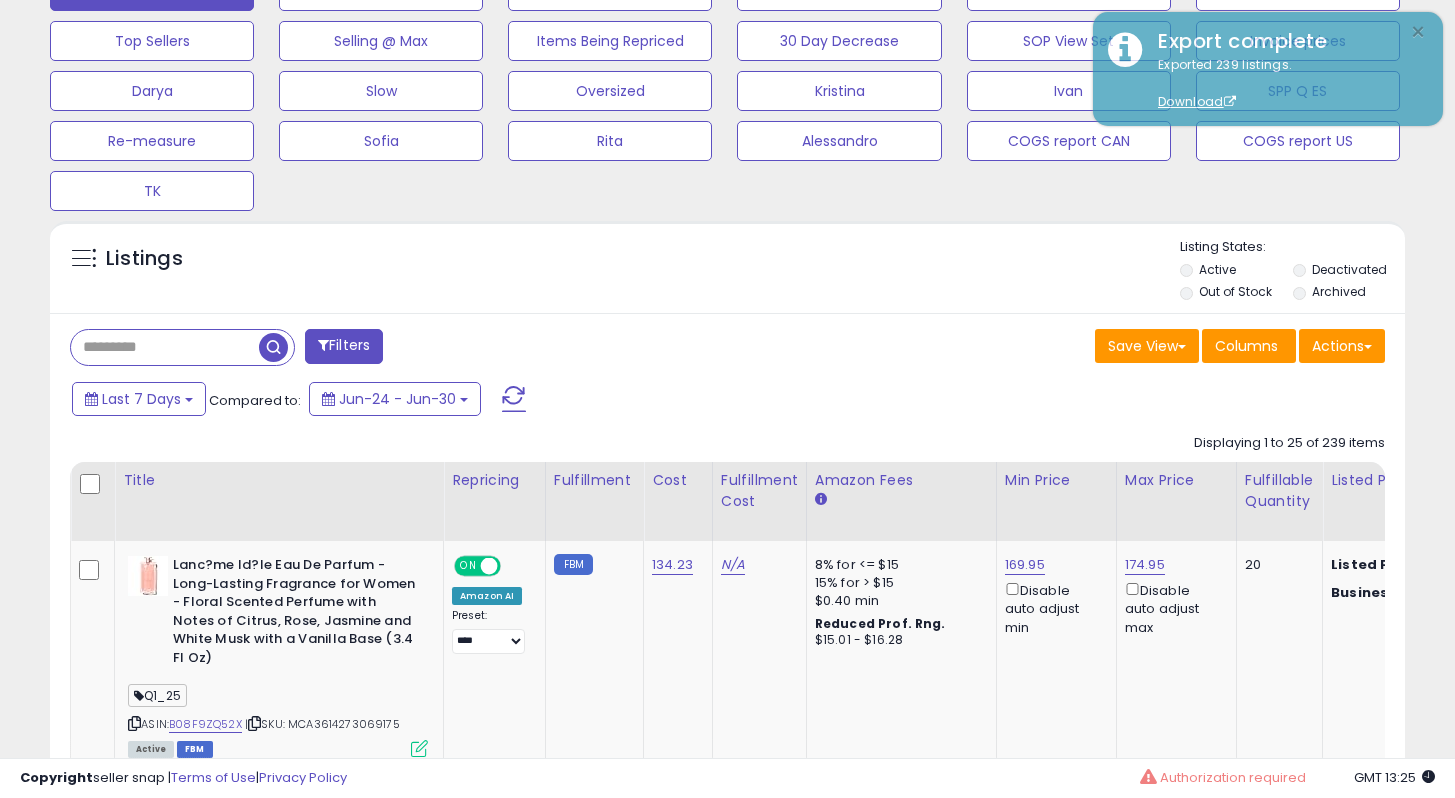 scroll, scrollTop: 0, scrollLeft: 0, axis: both 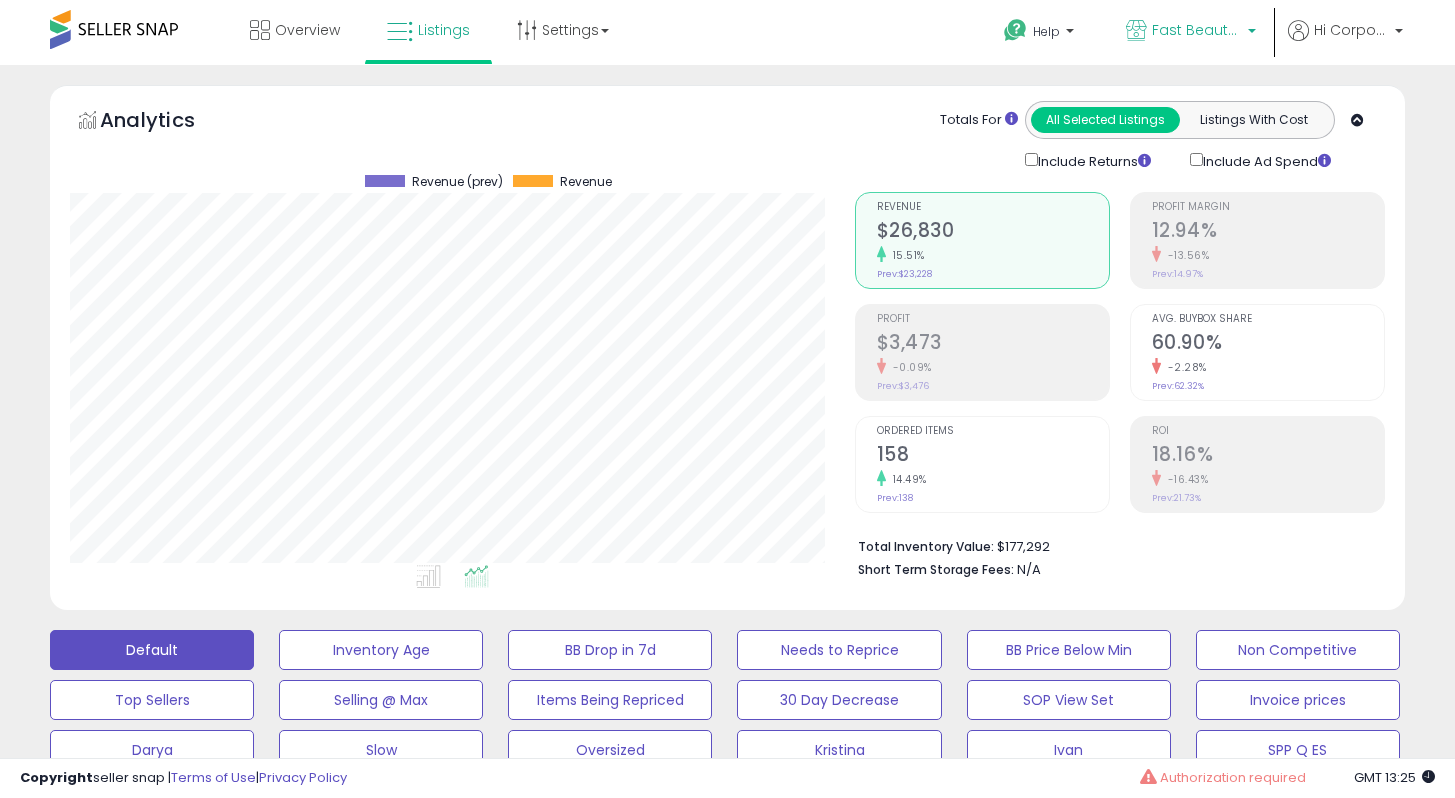 click on "Fast Beauty (Canada)" at bounding box center [1197, 30] 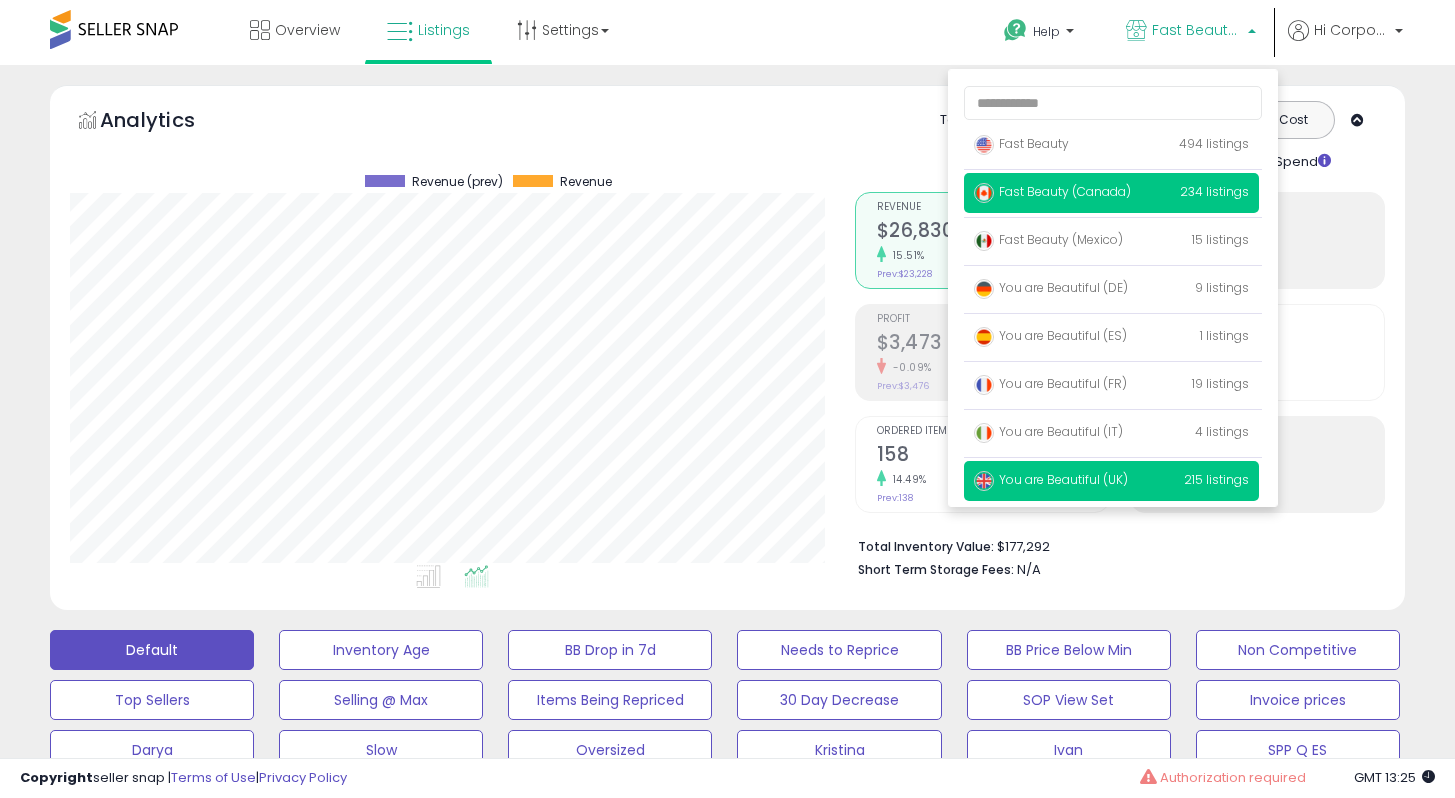 click on "You are Beautiful (UK)" at bounding box center [1021, 143] 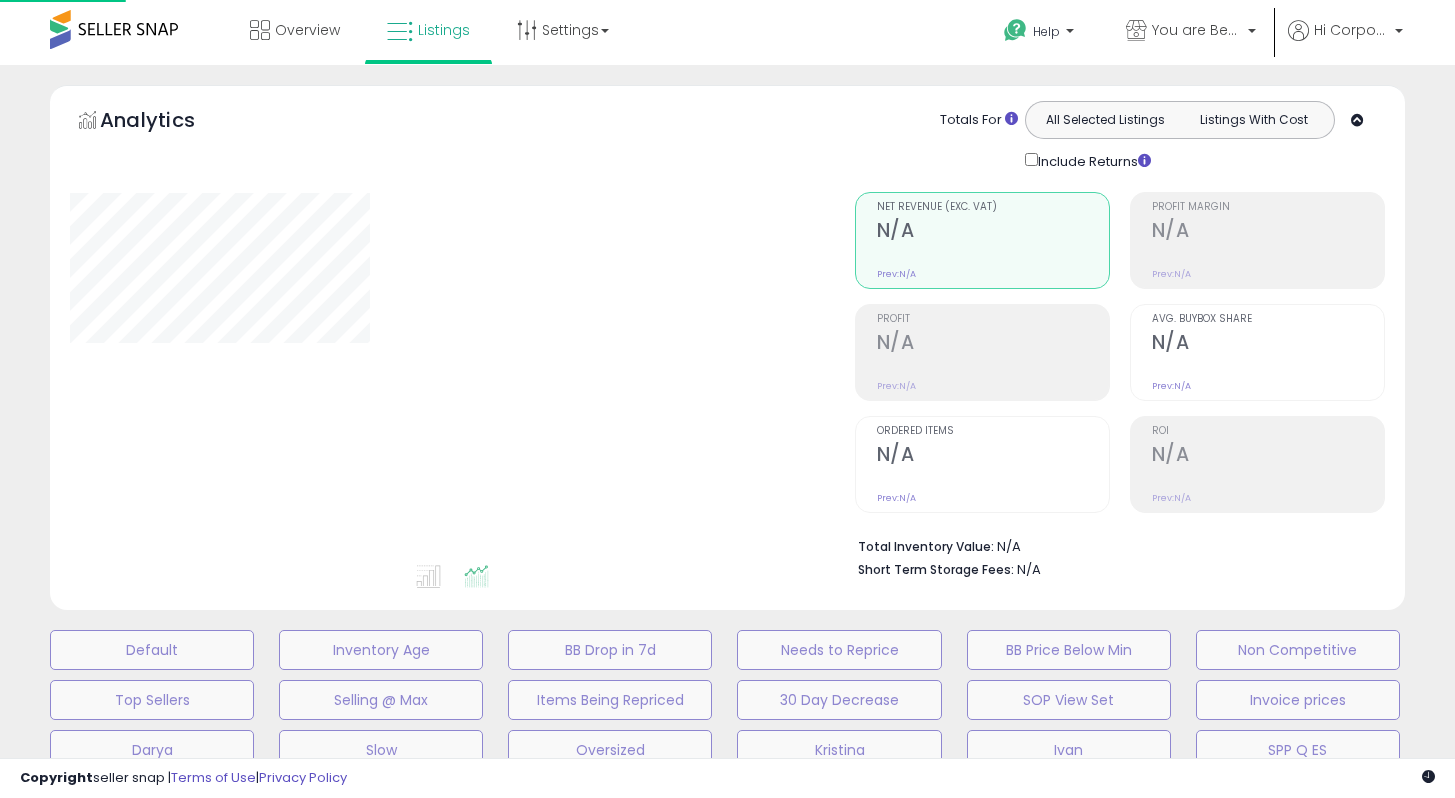 scroll, scrollTop: 0, scrollLeft: 0, axis: both 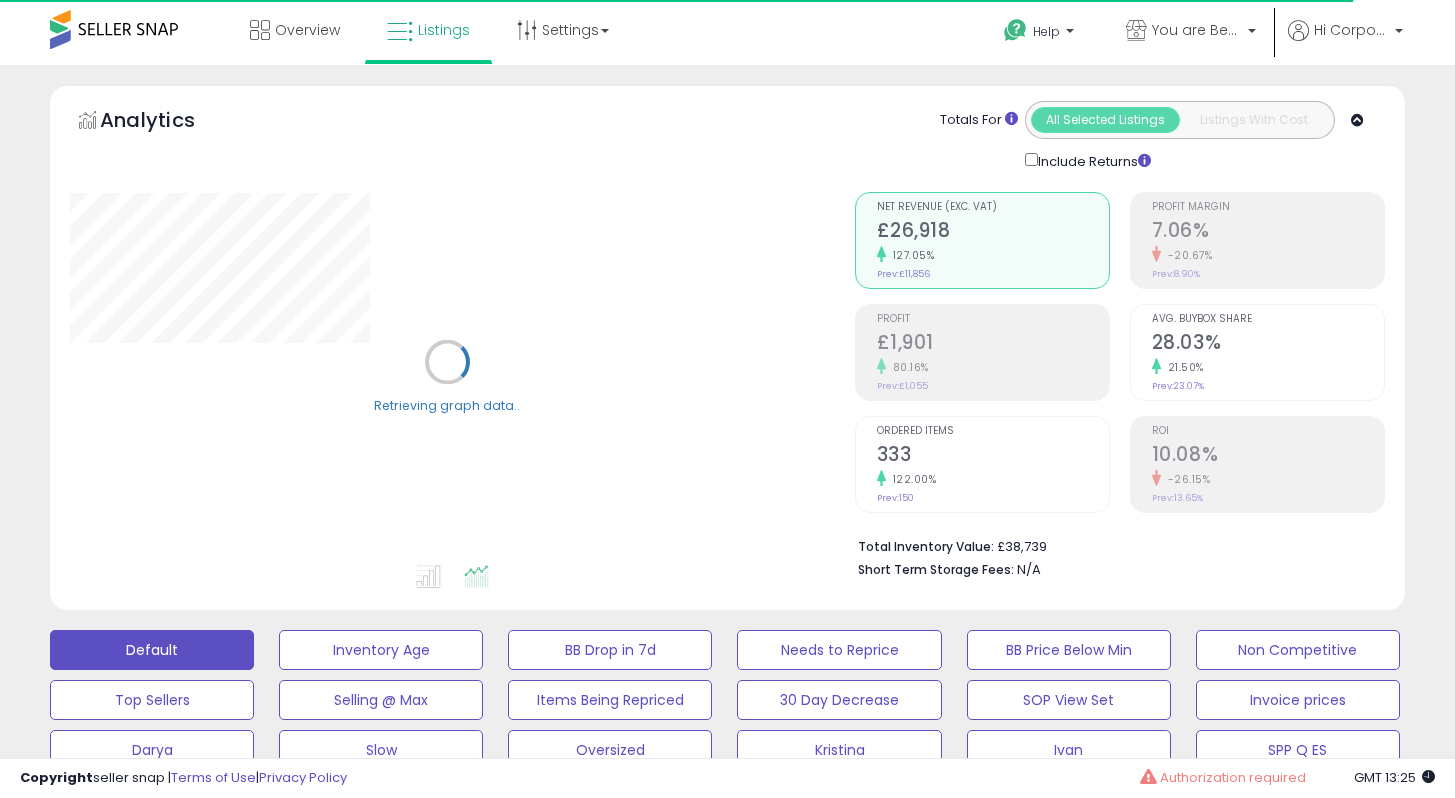 click on "Default" at bounding box center (152, 650) 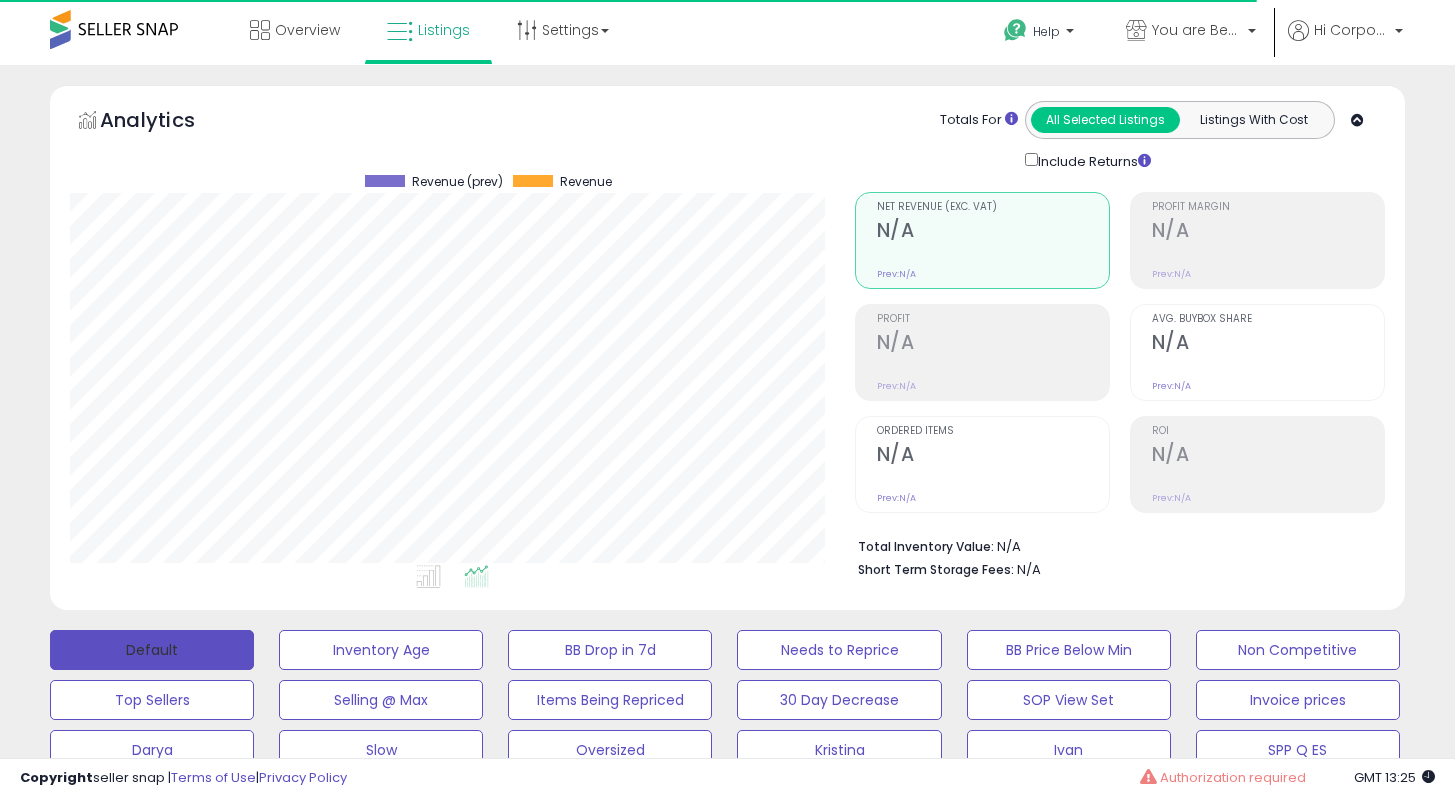 scroll, scrollTop: 999590, scrollLeft: 999215, axis: both 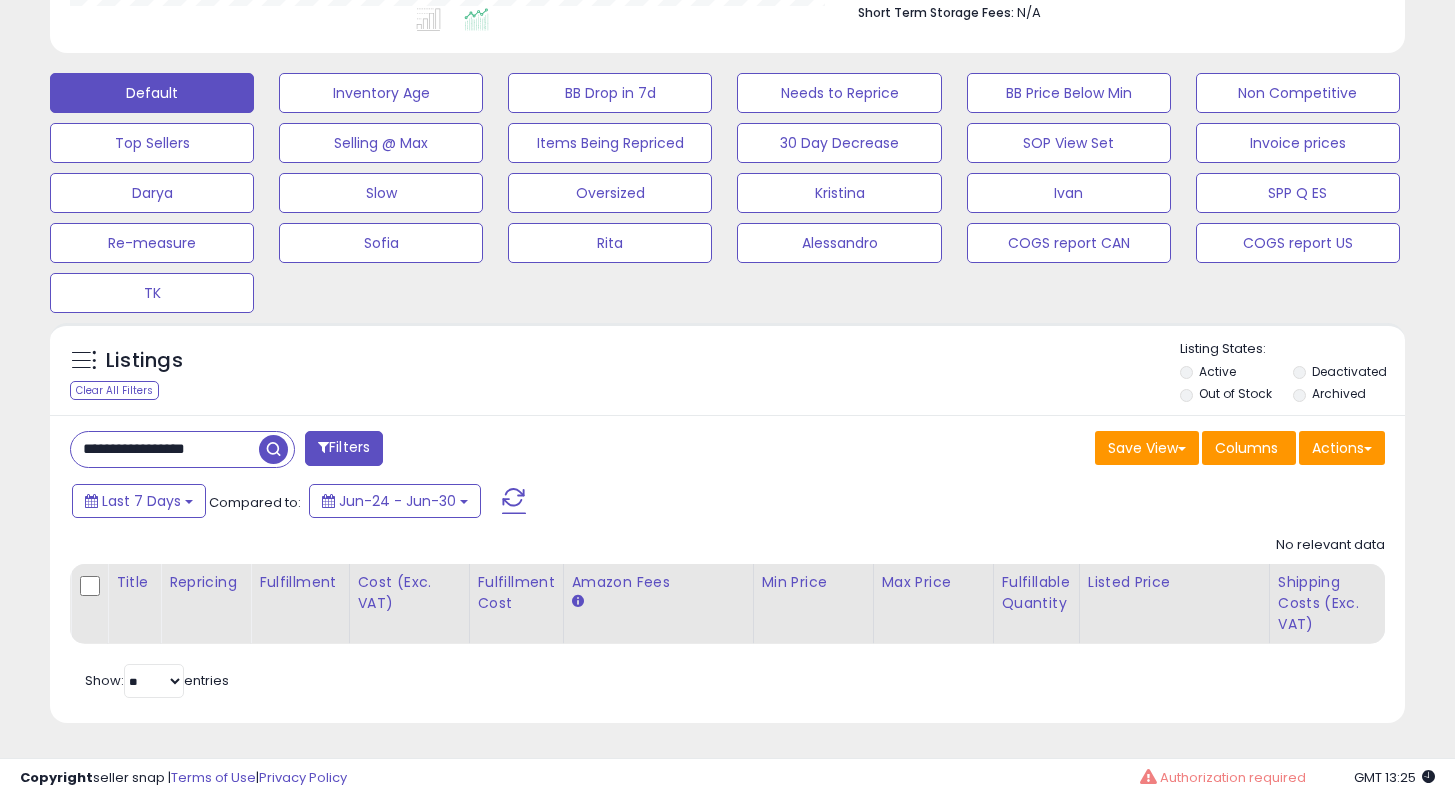 click on "Deactivated" at bounding box center (1349, 371) 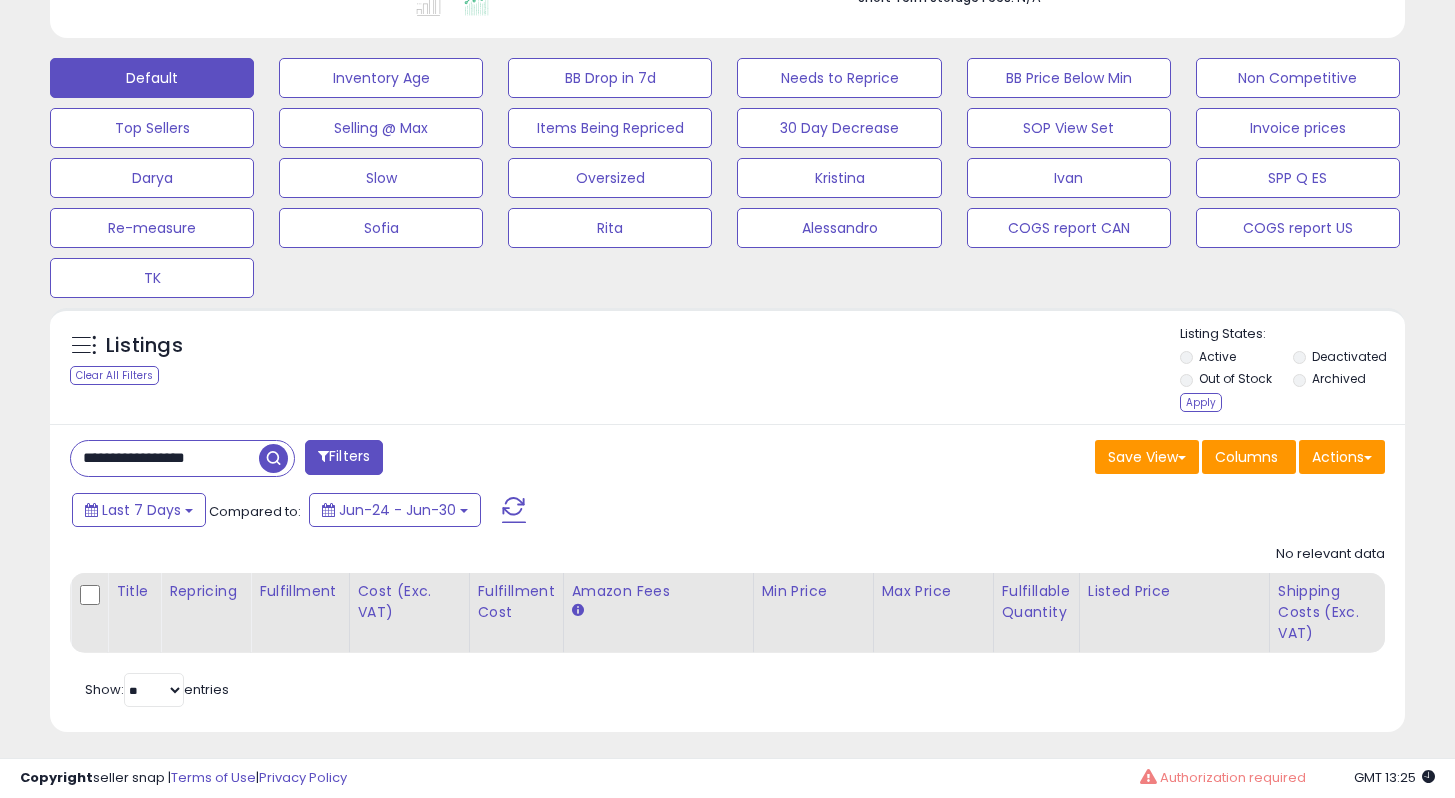 click on "Apply" at bounding box center [1201, 402] 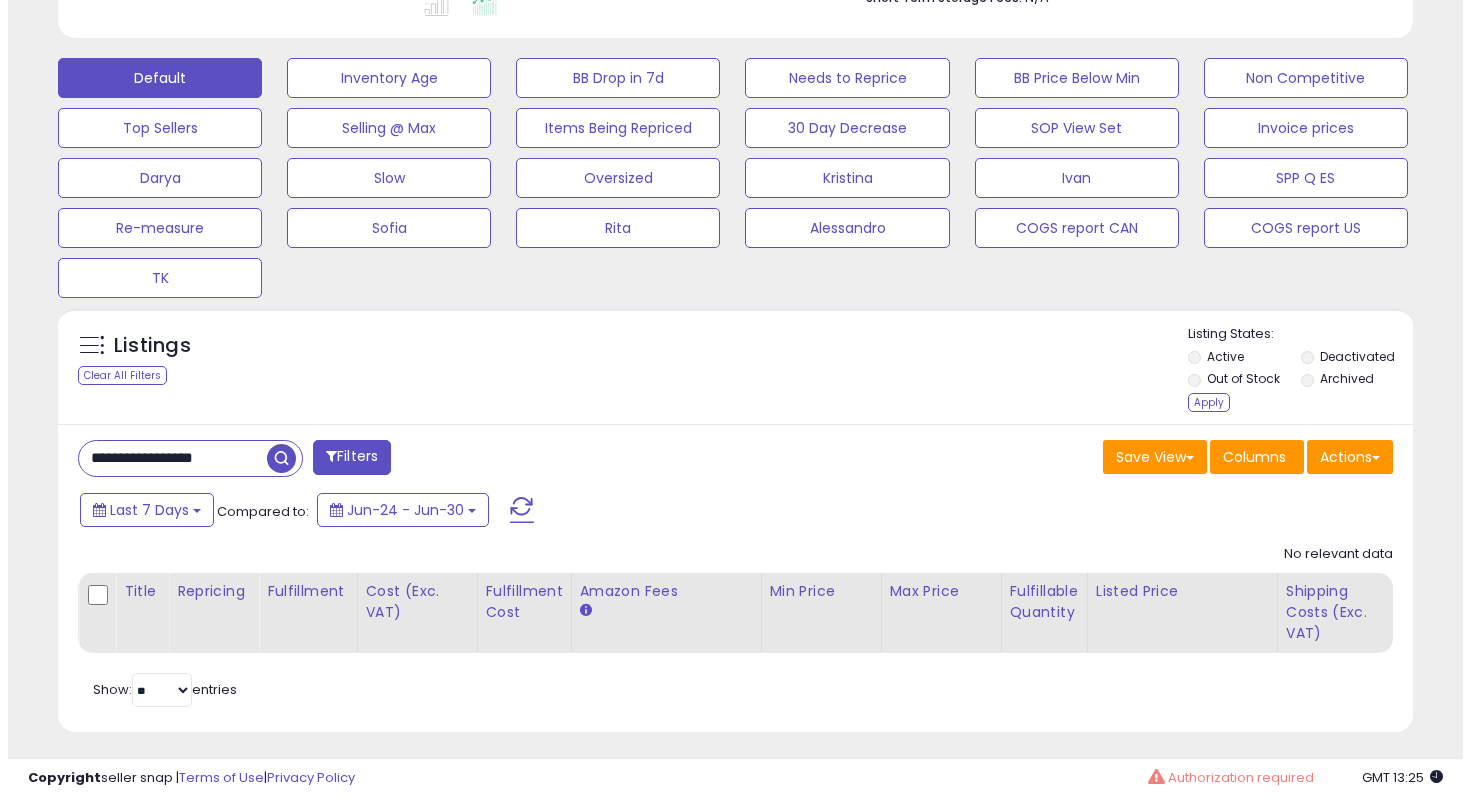 scroll, scrollTop: 999590, scrollLeft: 999206, axis: both 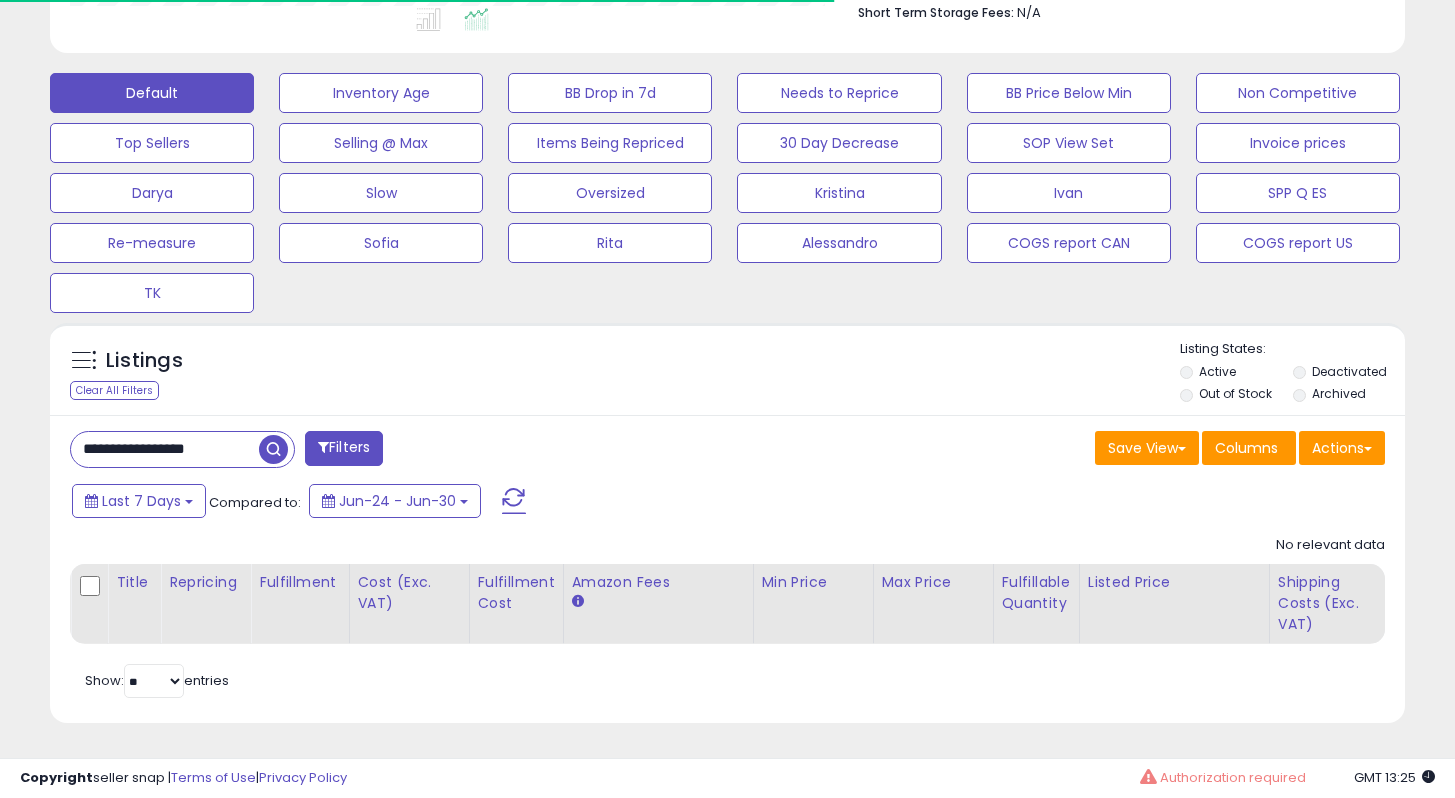 click on "**********" at bounding box center [165, 449] 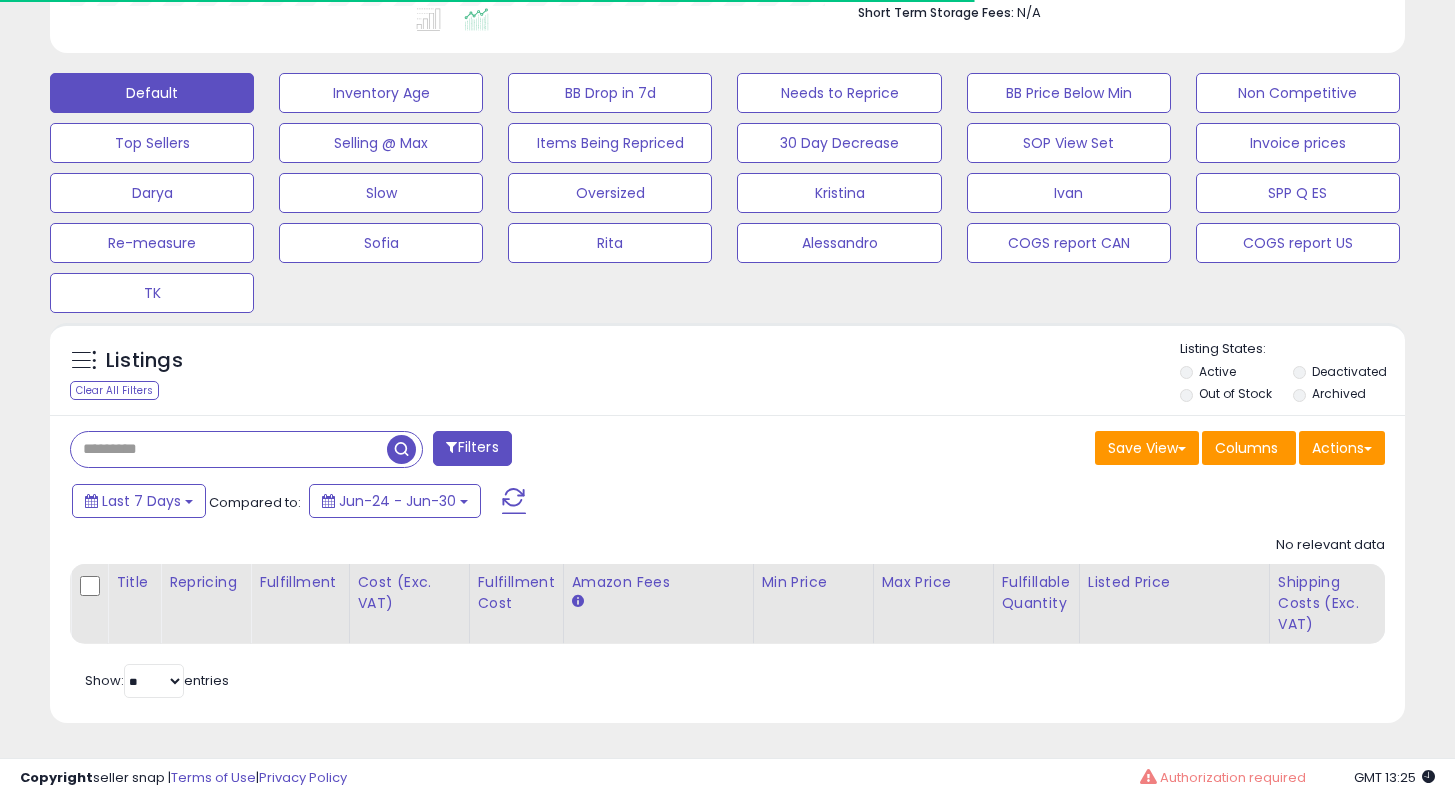 scroll, scrollTop: 999590, scrollLeft: 999215, axis: both 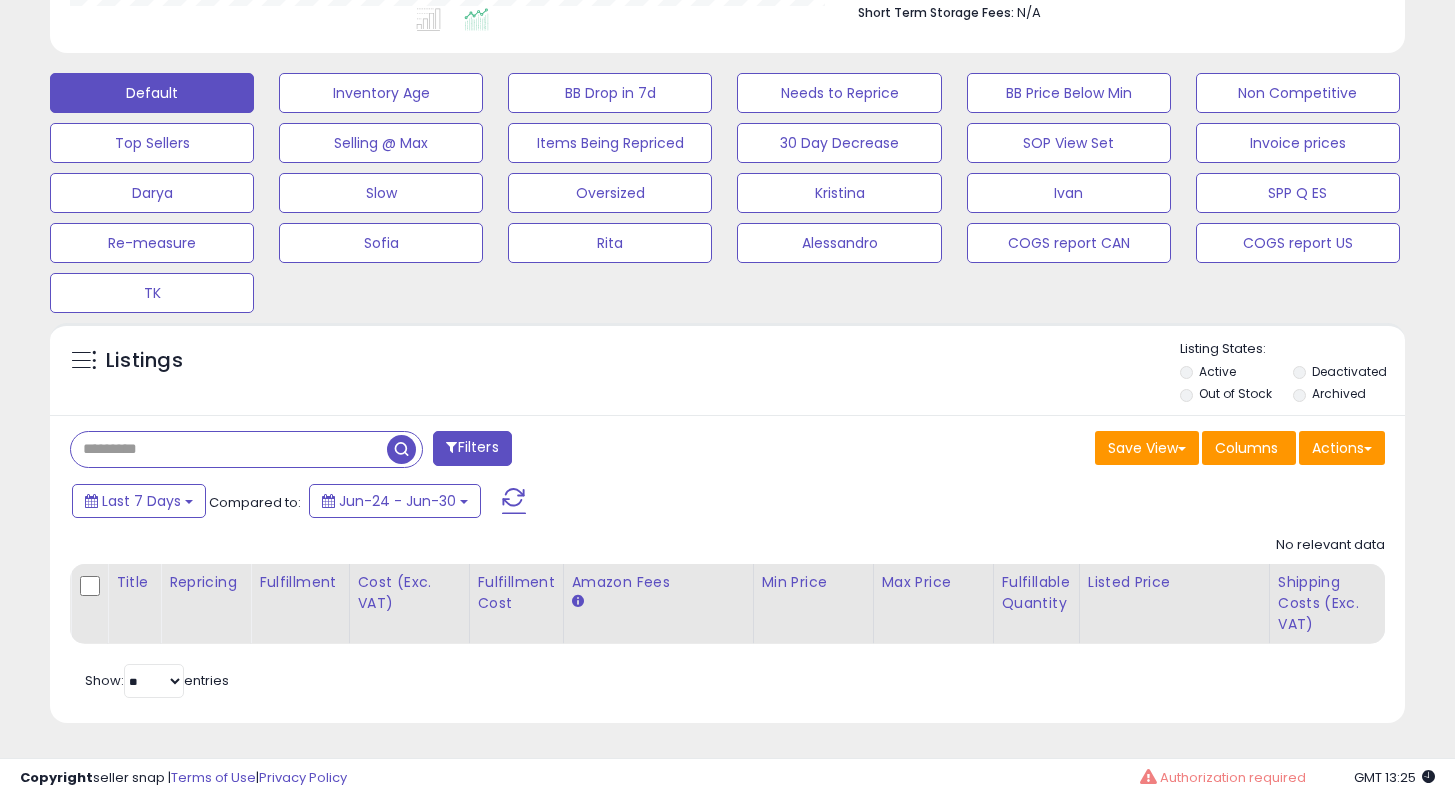type 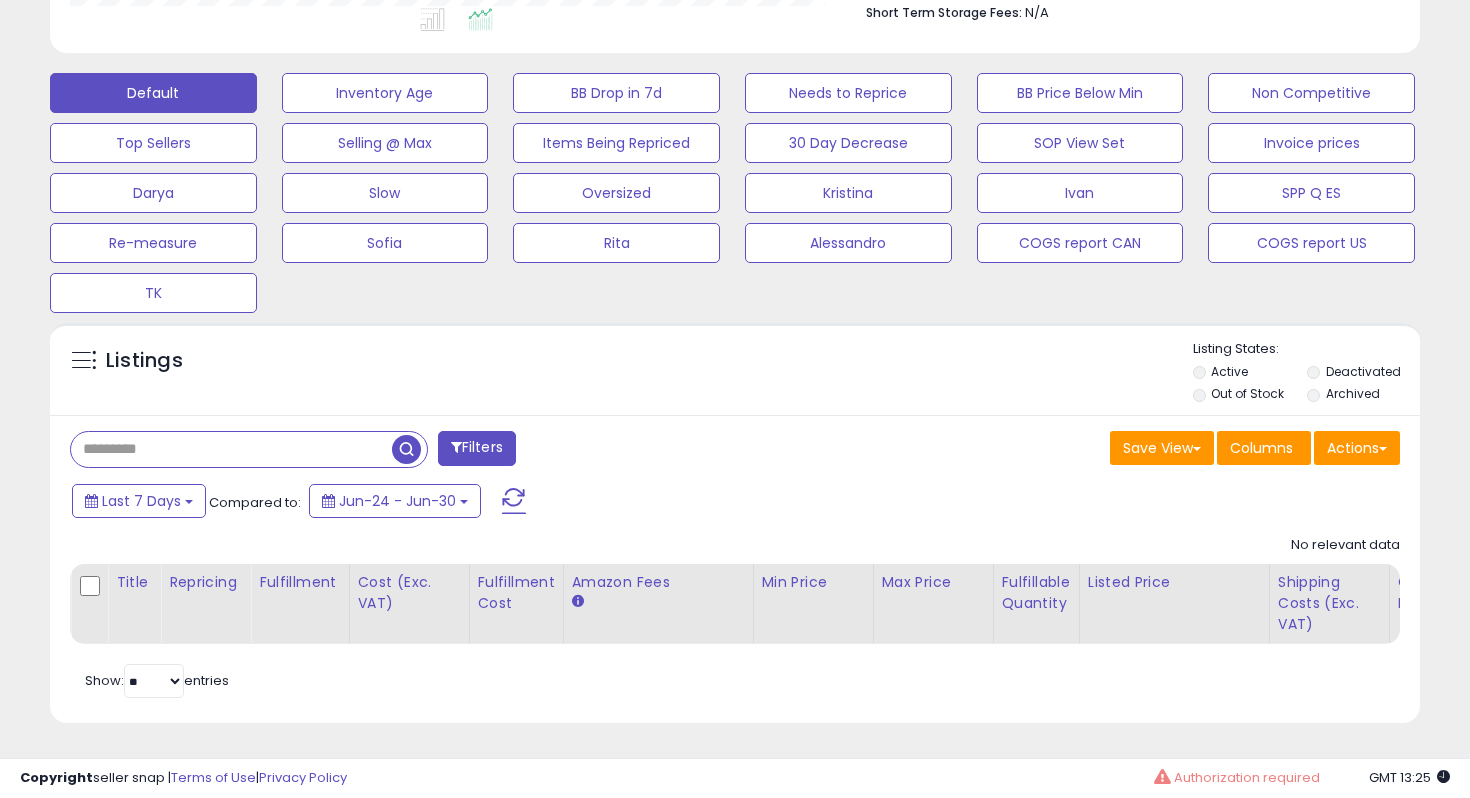 scroll, scrollTop: 999590, scrollLeft: 999206, axis: both 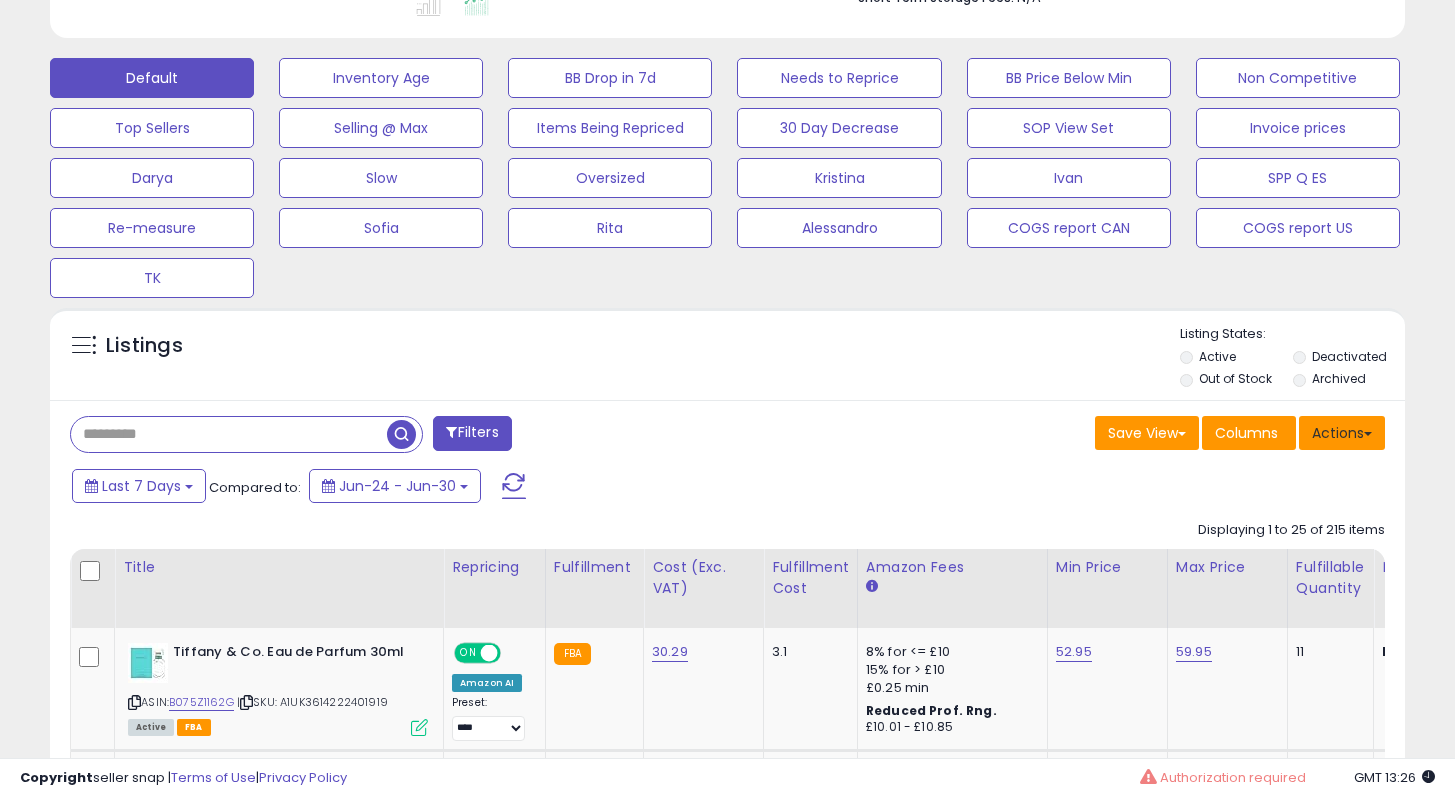 click on "Actions" at bounding box center [1342, 433] 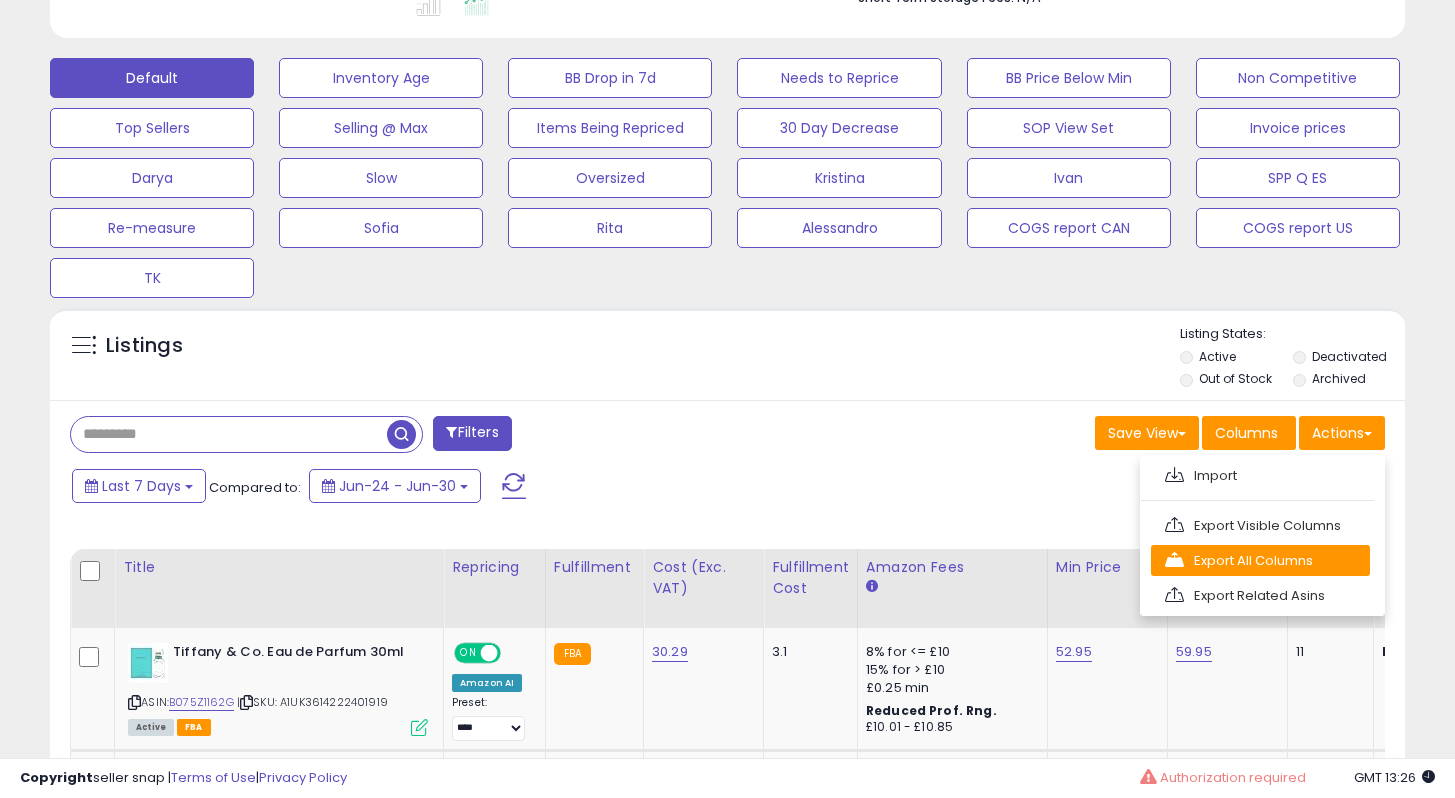 click on "Export All Columns" at bounding box center [1260, 475] 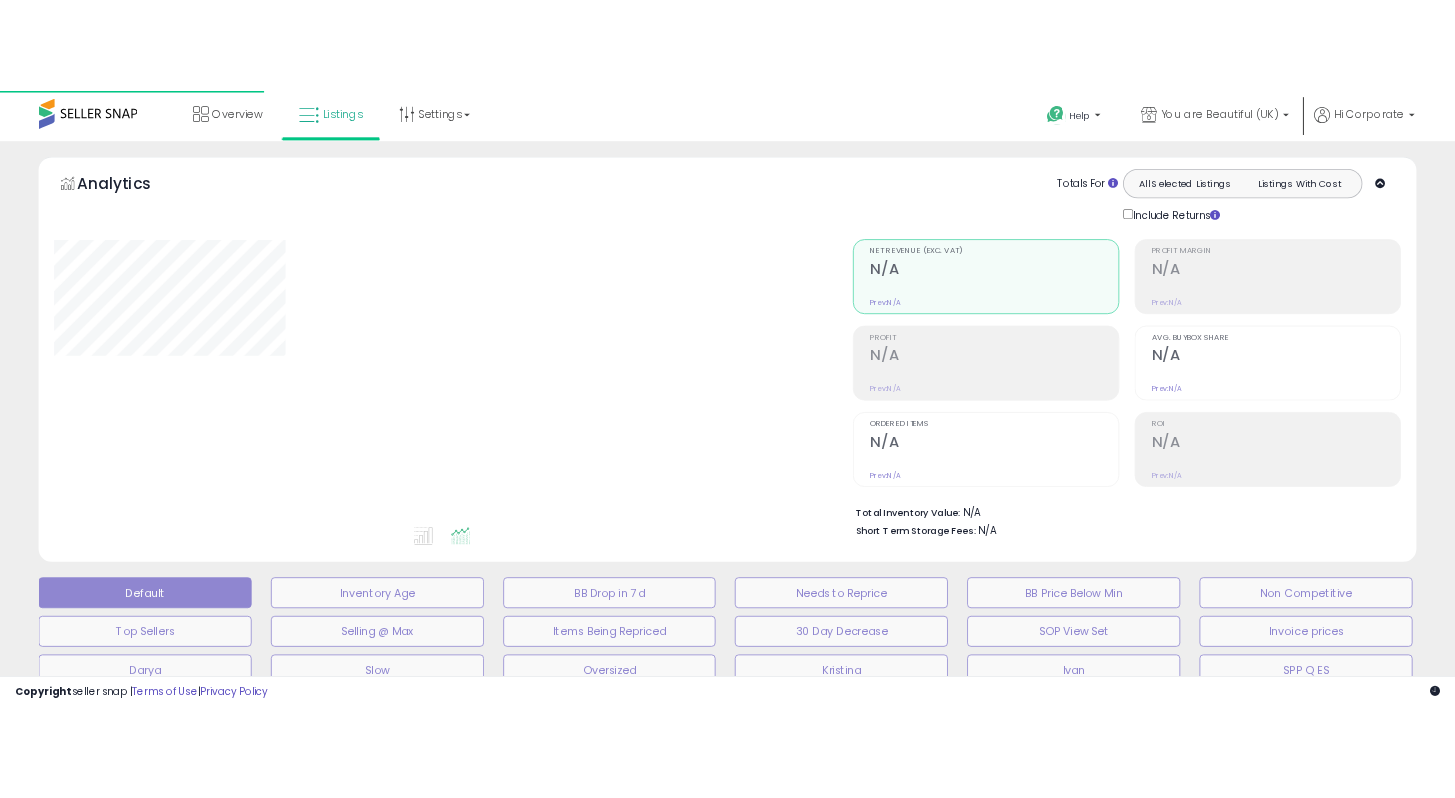 scroll, scrollTop: 0, scrollLeft: 0, axis: both 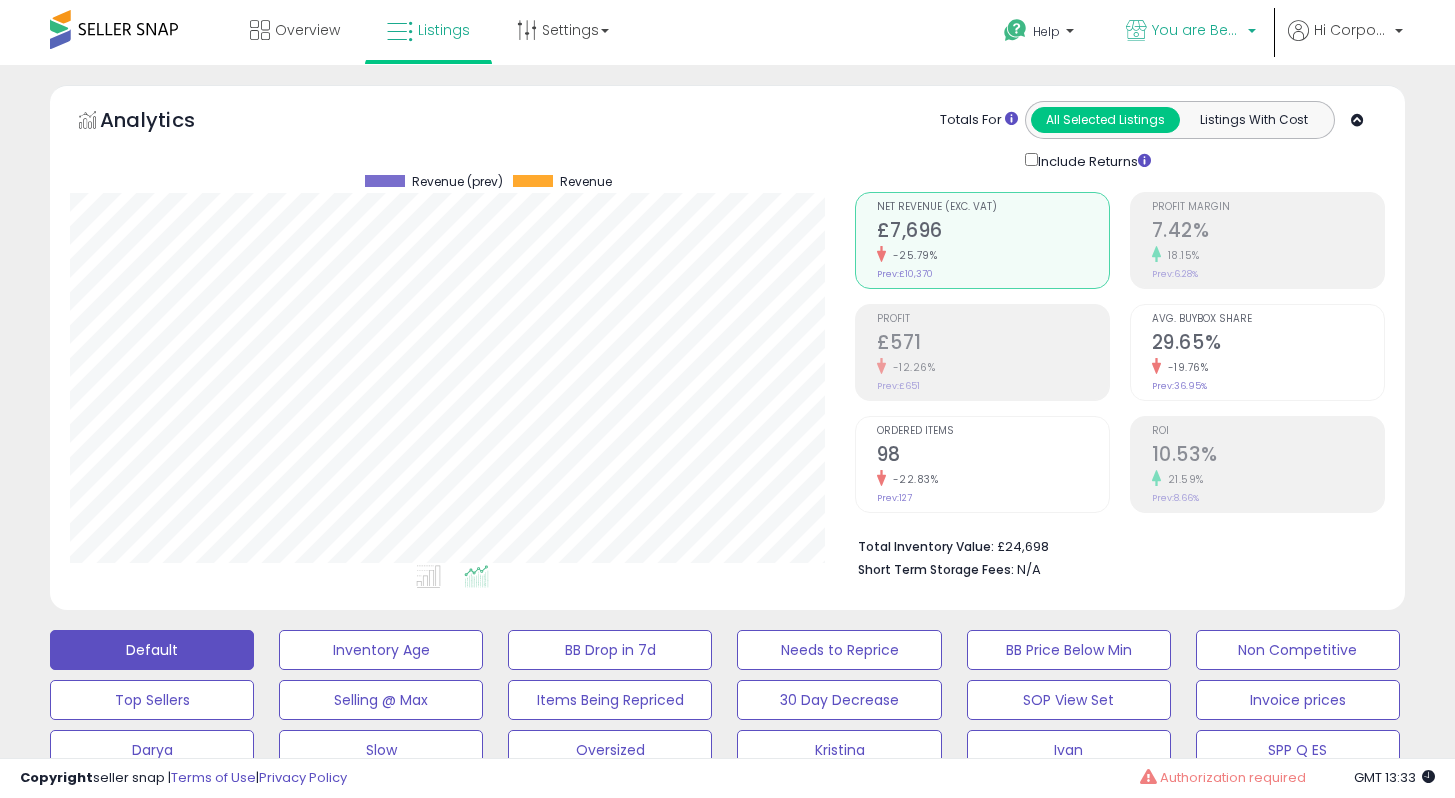 click on "You are Beautiful (UK)" at bounding box center [1197, 30] 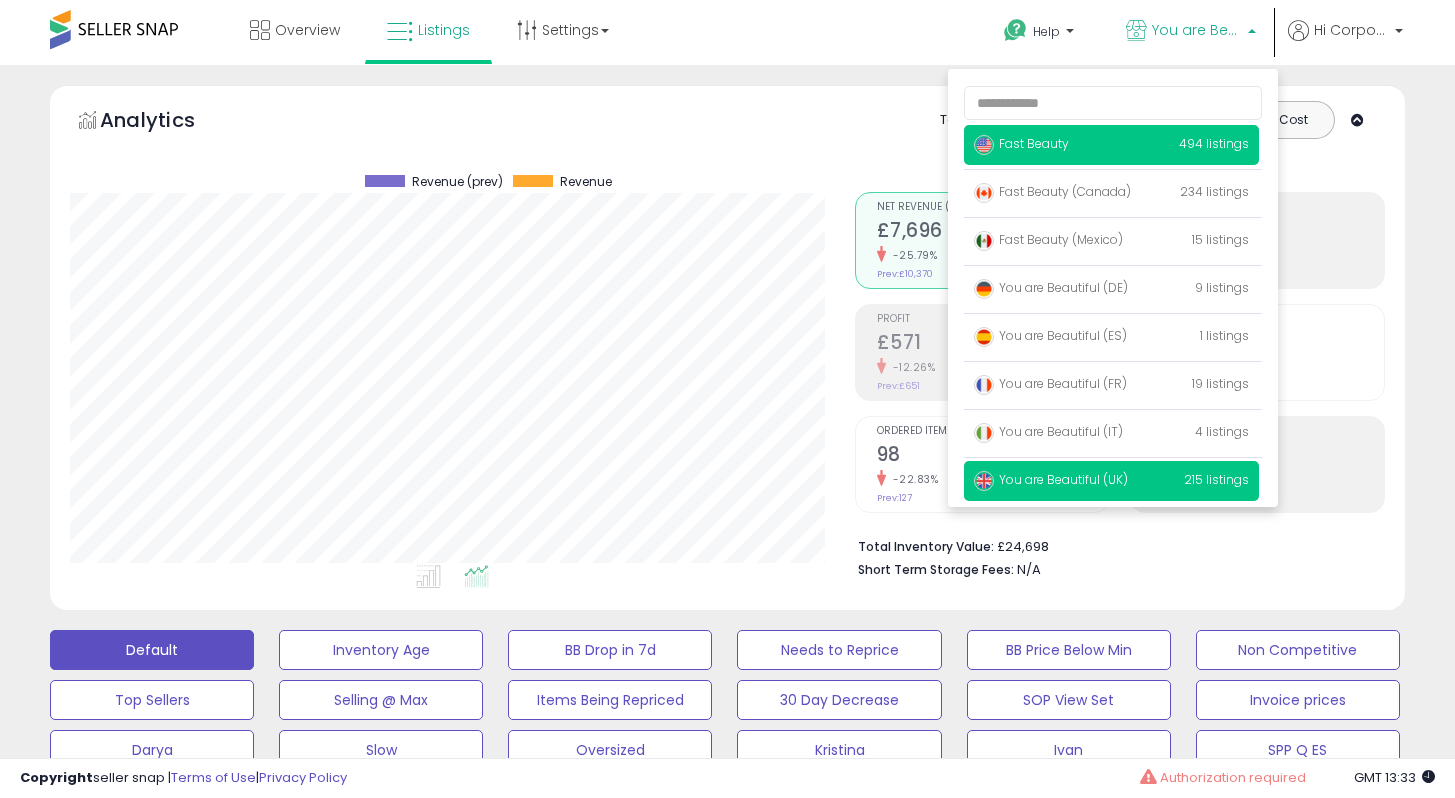 click on "Fast Beauty" at bounding box center (1021, 143) 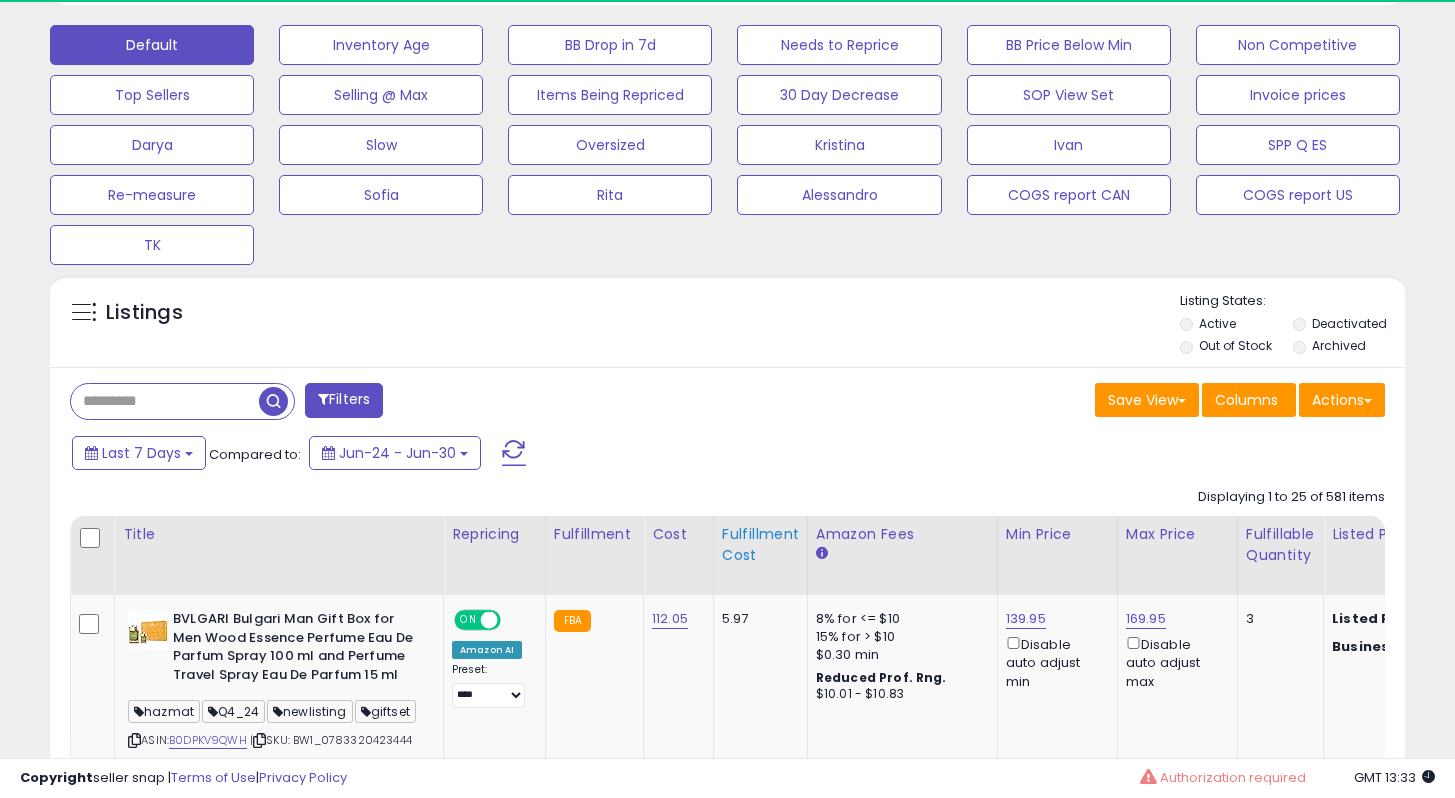 scroll, scrollTop: 615, scrollLeft: 0, axis: vertical 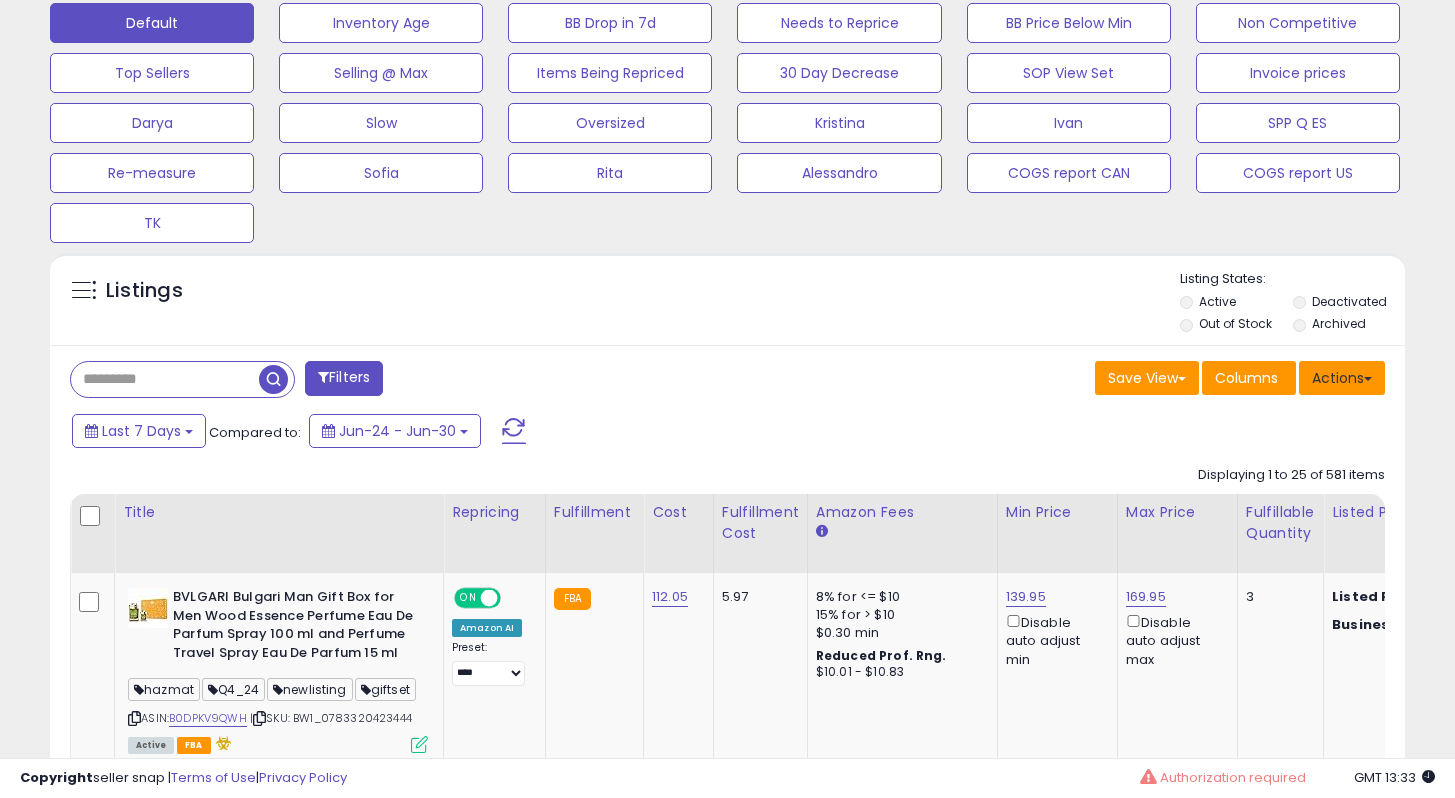 click on "Actions" at bounding box center (1342, 378) 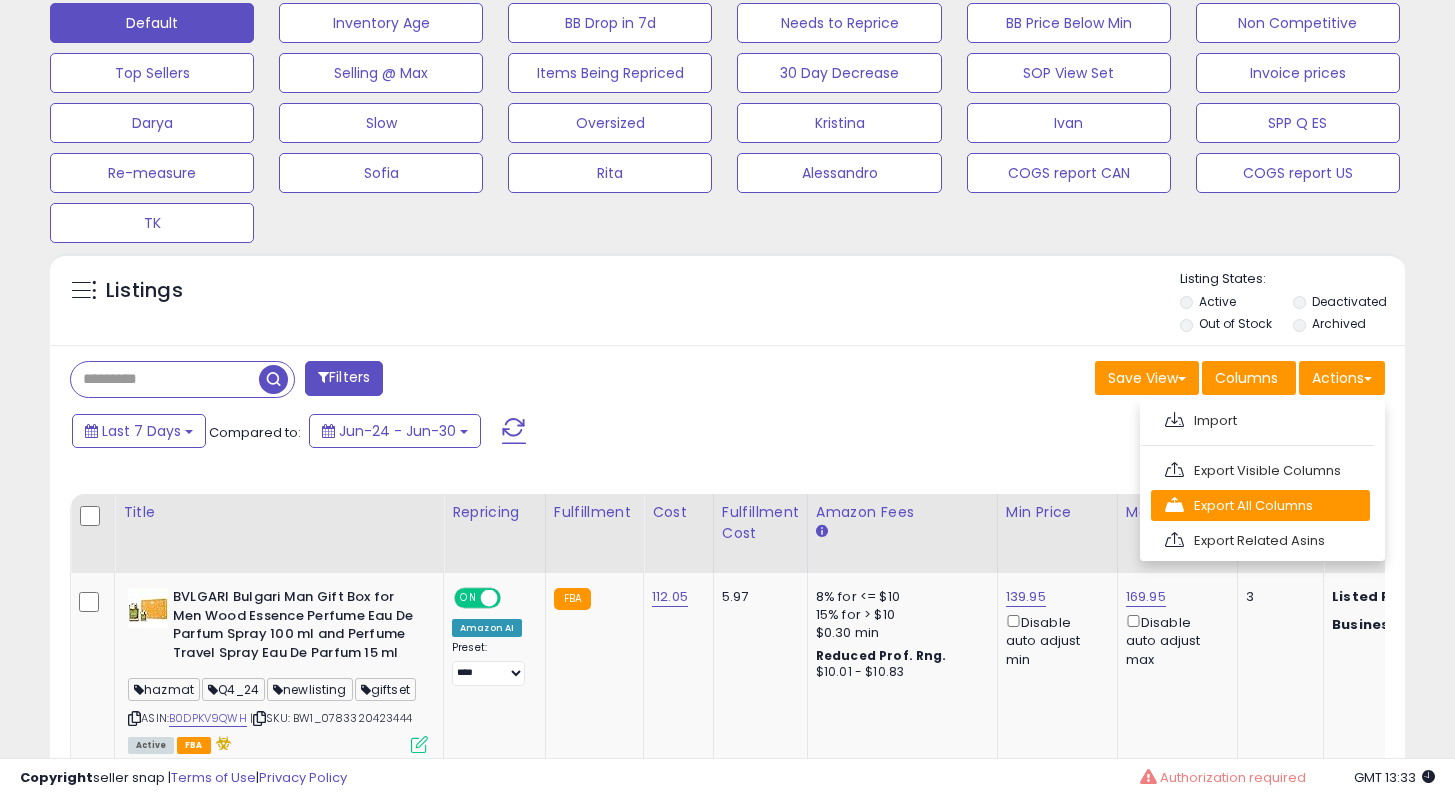click on "Export All Columns" at bounding box center [1260, 420] 